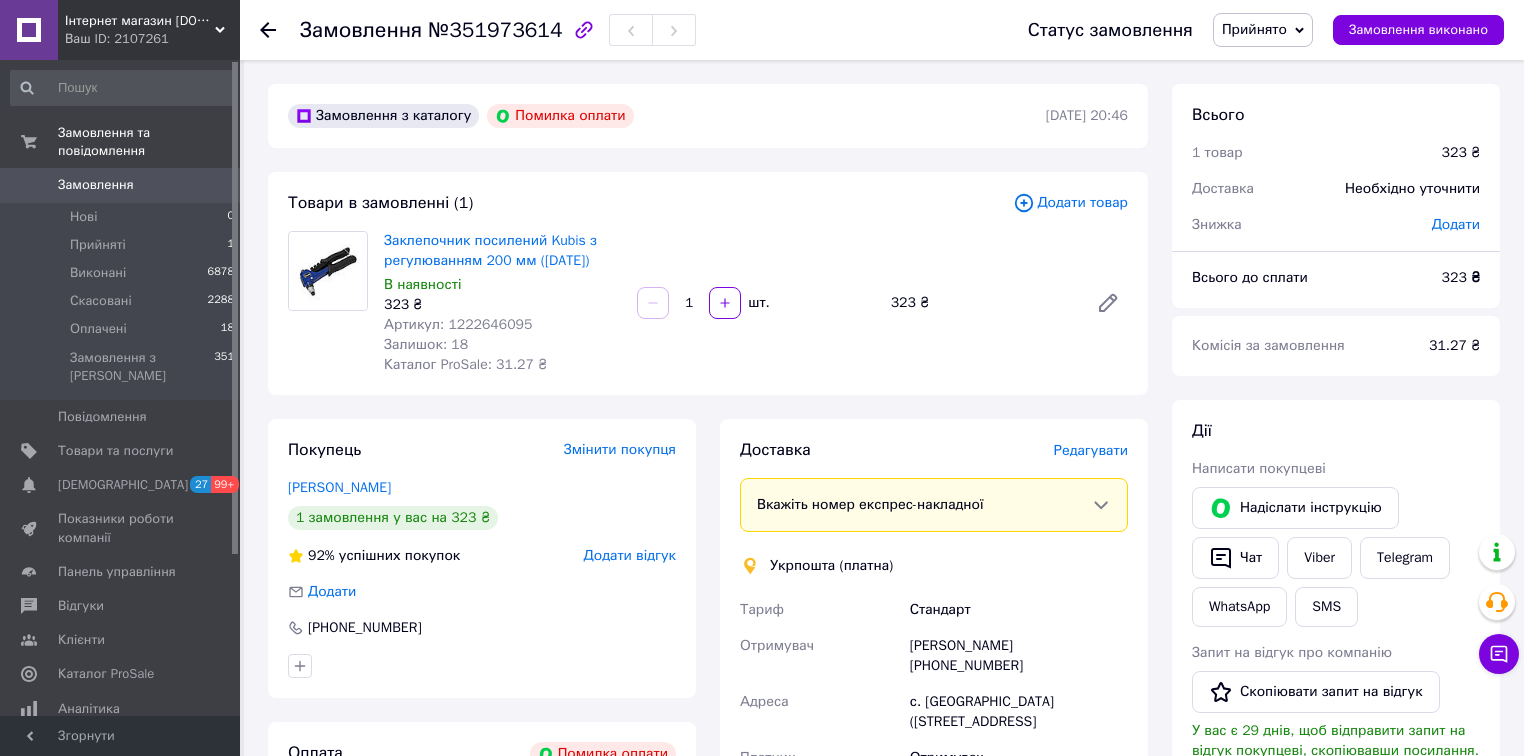 scroll, scrollTop: 0, scrollLeft: 0, axis: both 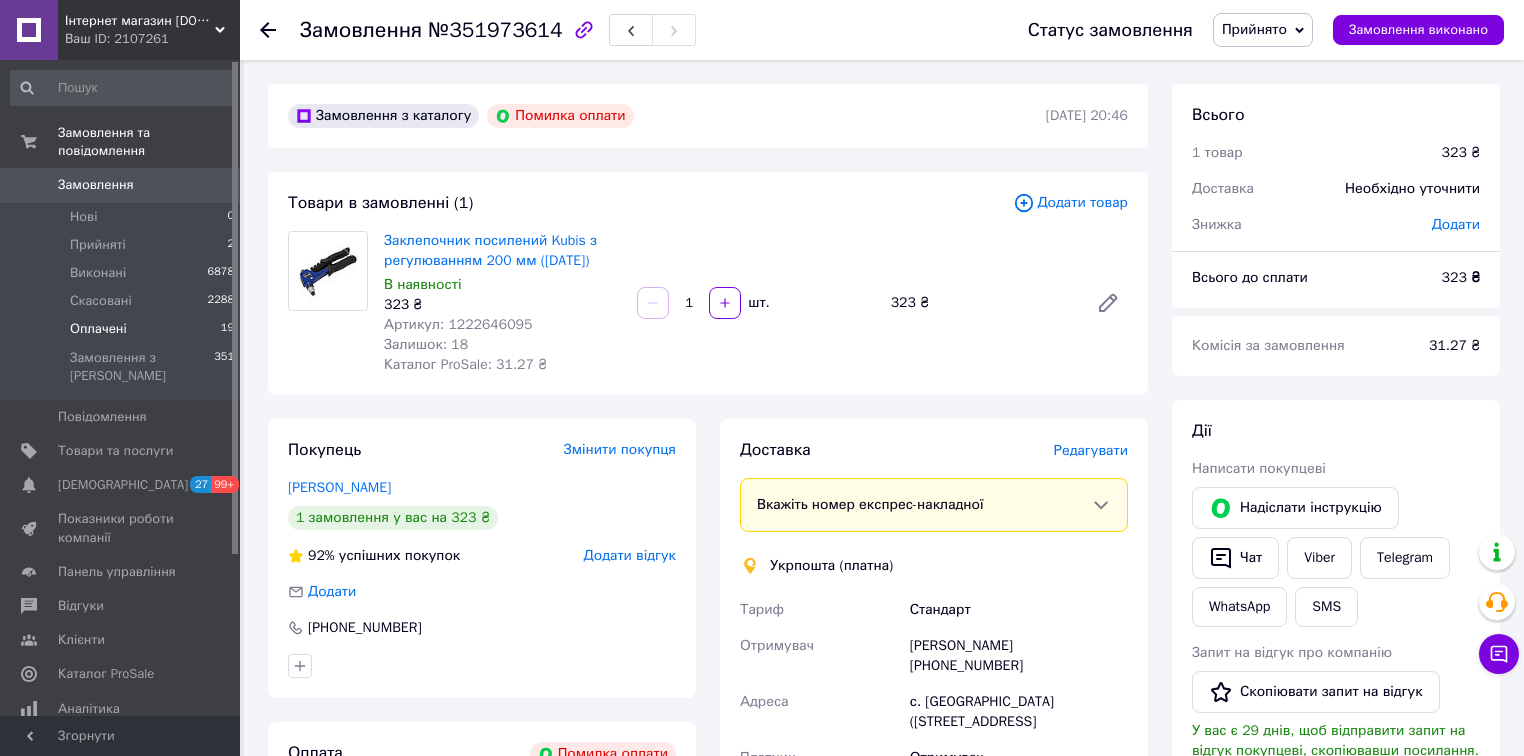 click on "Оплачені" at bounding box center [98, 329] 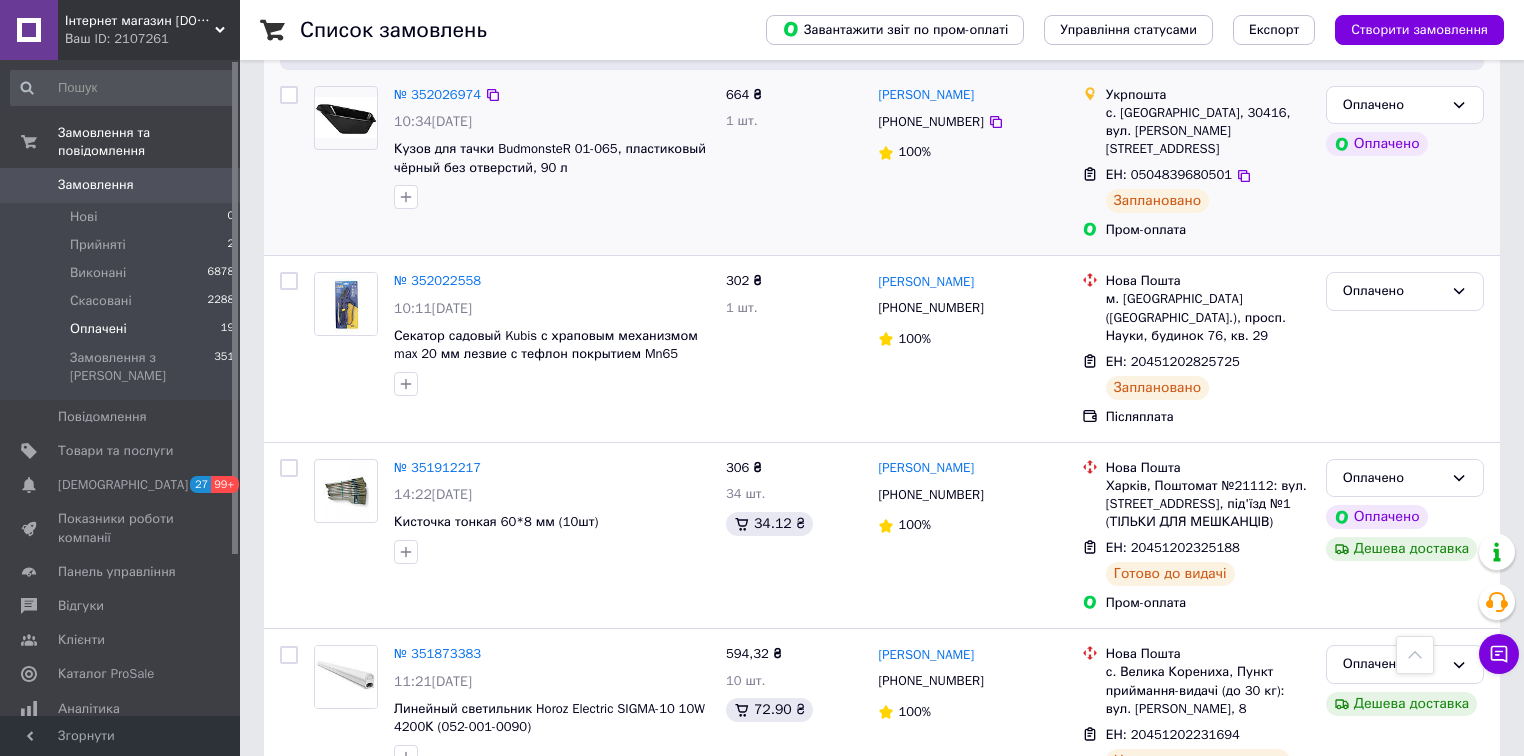 scroll, scrollTop: 0, scrollLeft: 0, axis: both 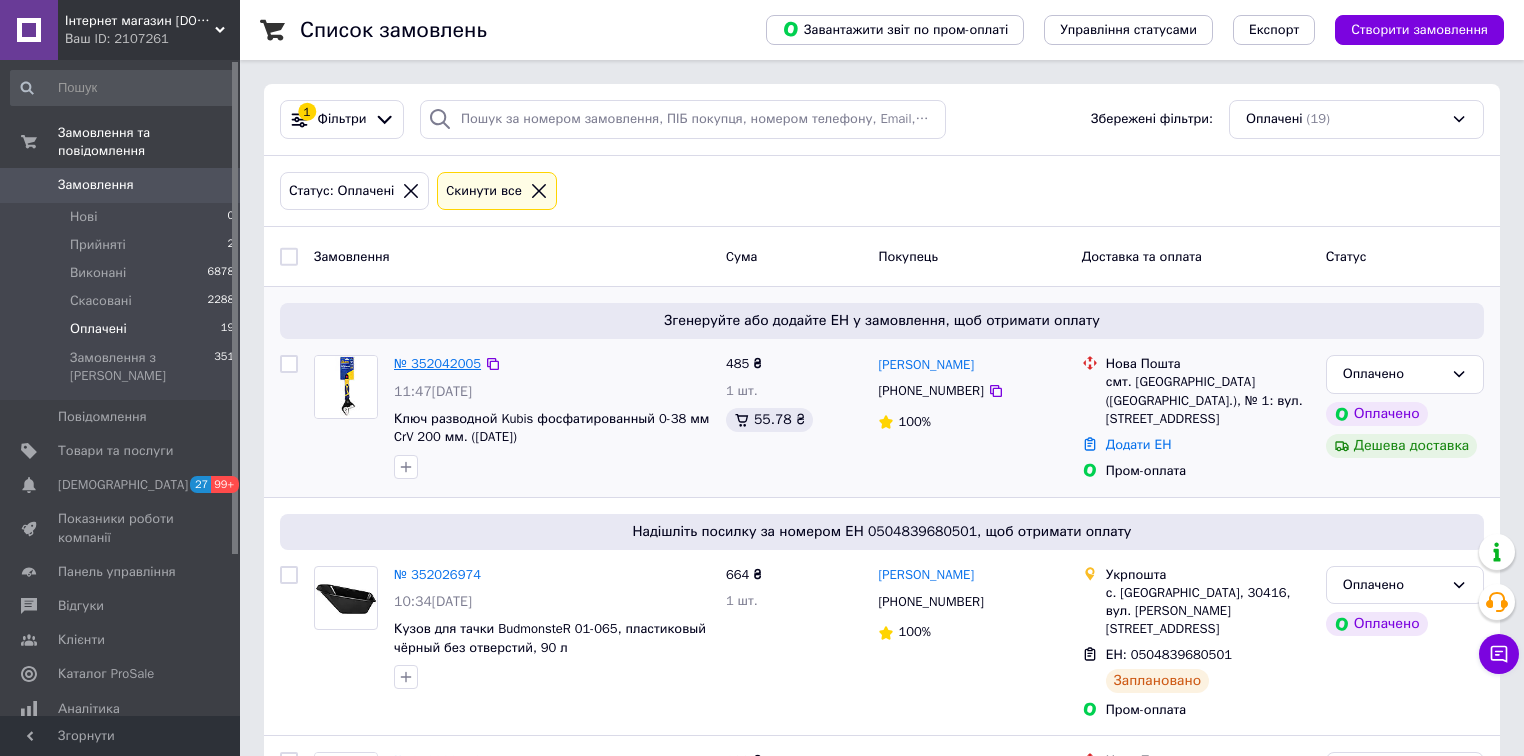 click on "№ 352042005" at bounding box center (437, 363) 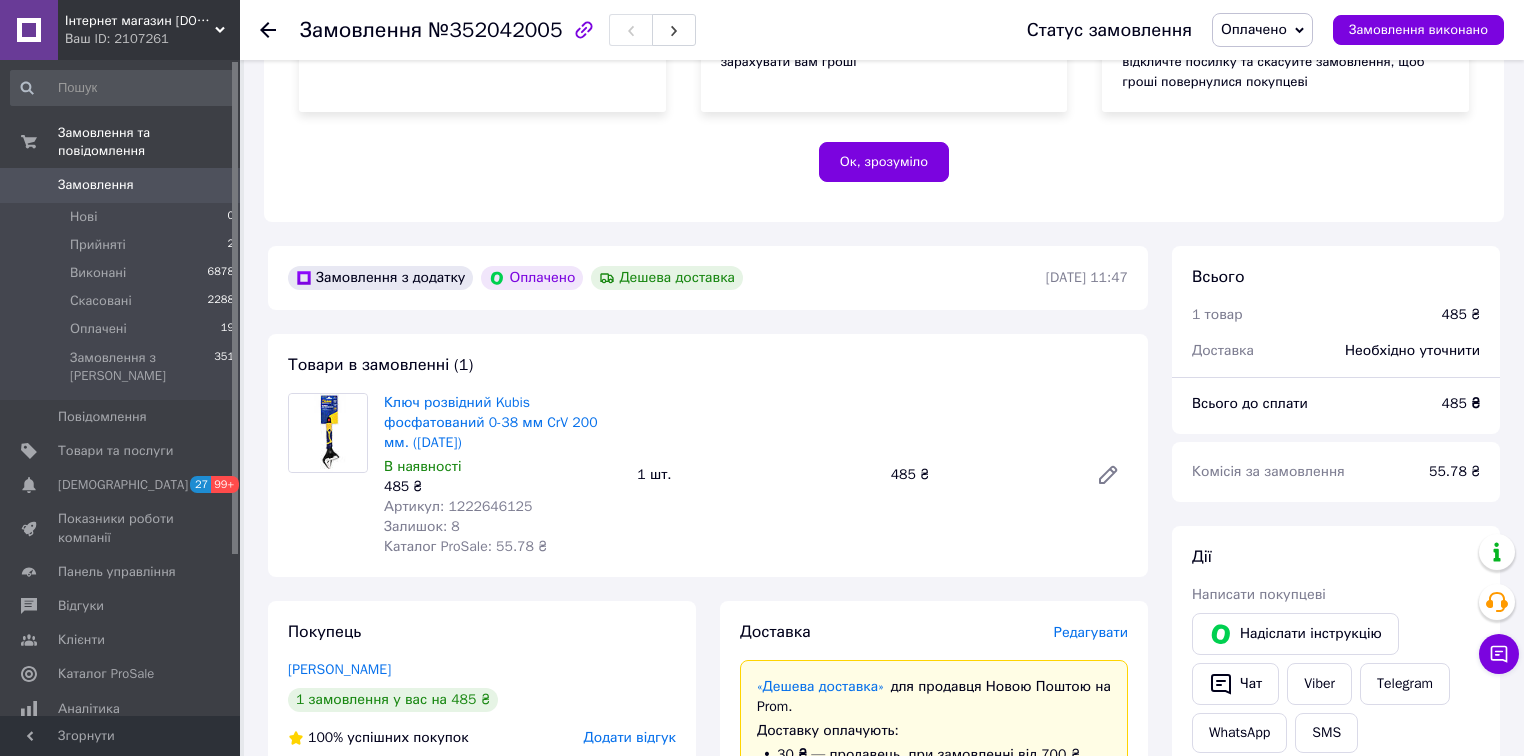 scroll, scrollTop: 400, scrollLeft: 0, axis: vertical 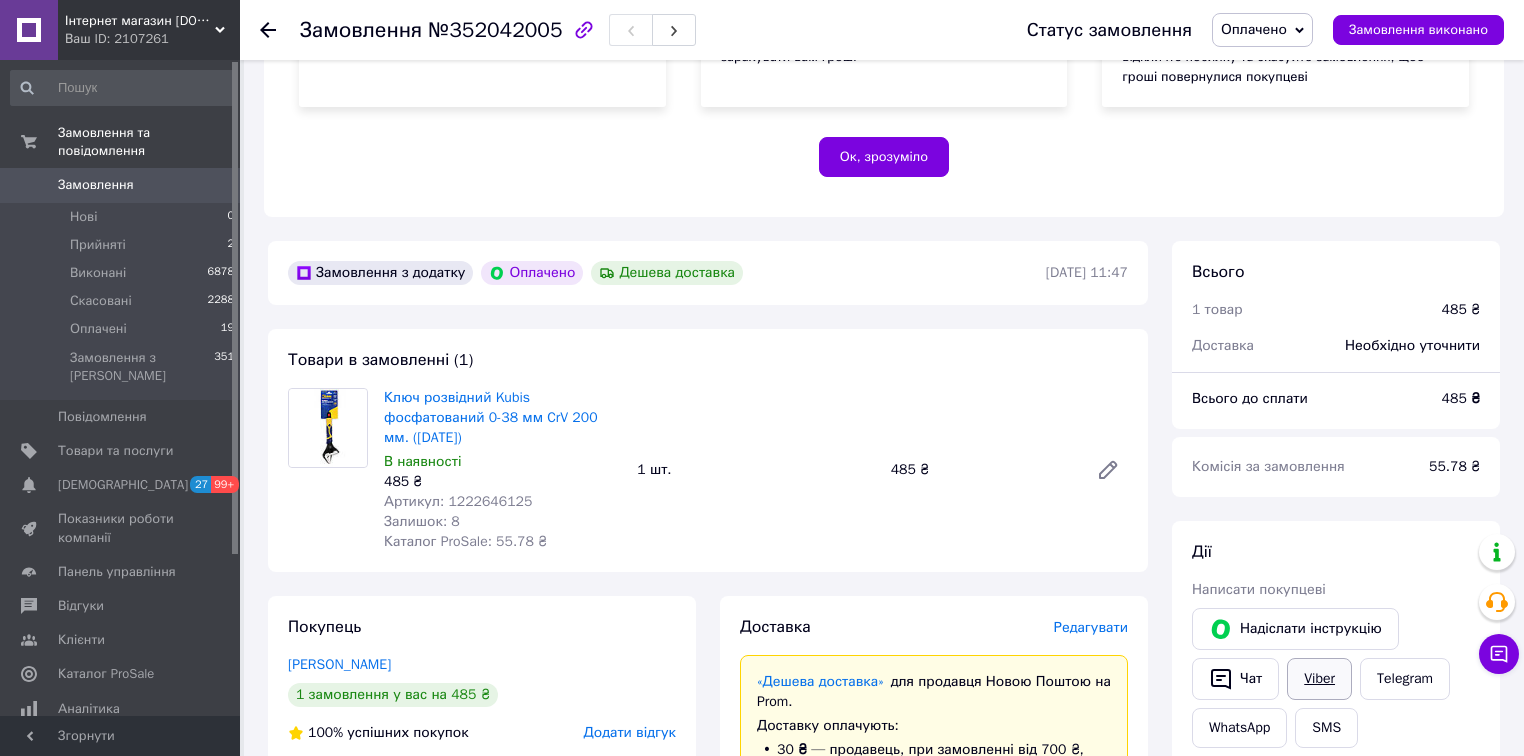 click on "Viber" at bounding box center (1319, 679) 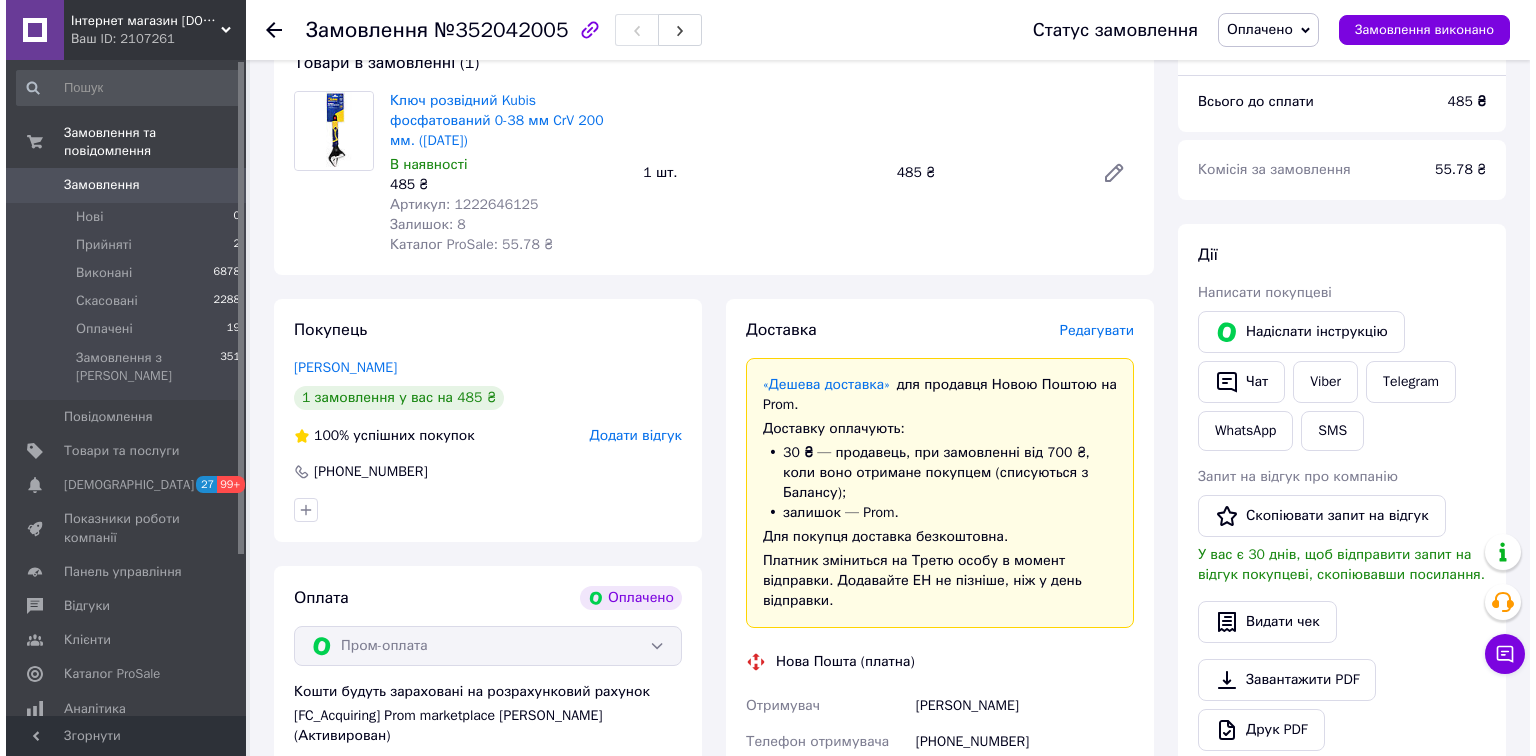 scroll, scrollTop: 880, scrollLeft: 0, axis: vertical 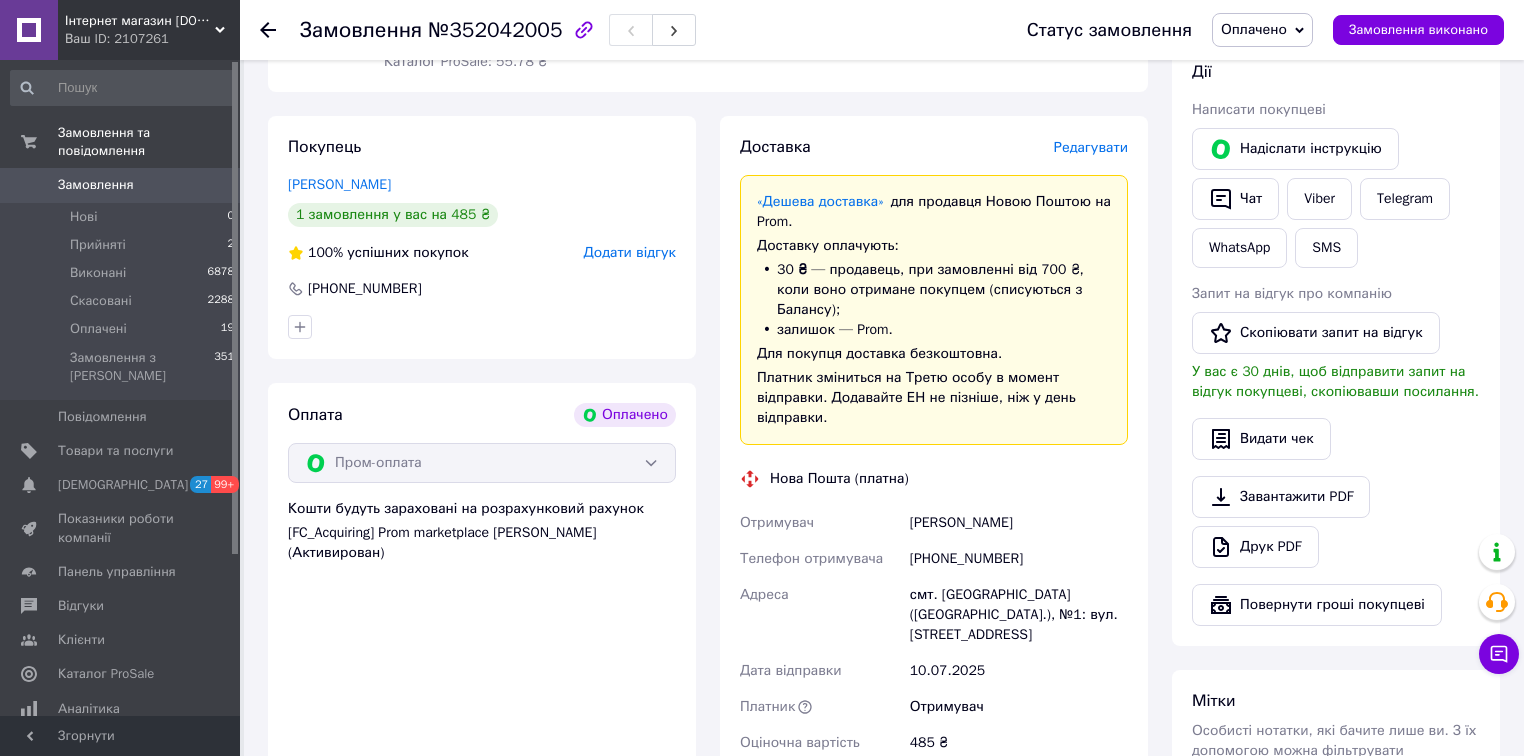 click on "Редагувати" at bounding box center (1091, 147) 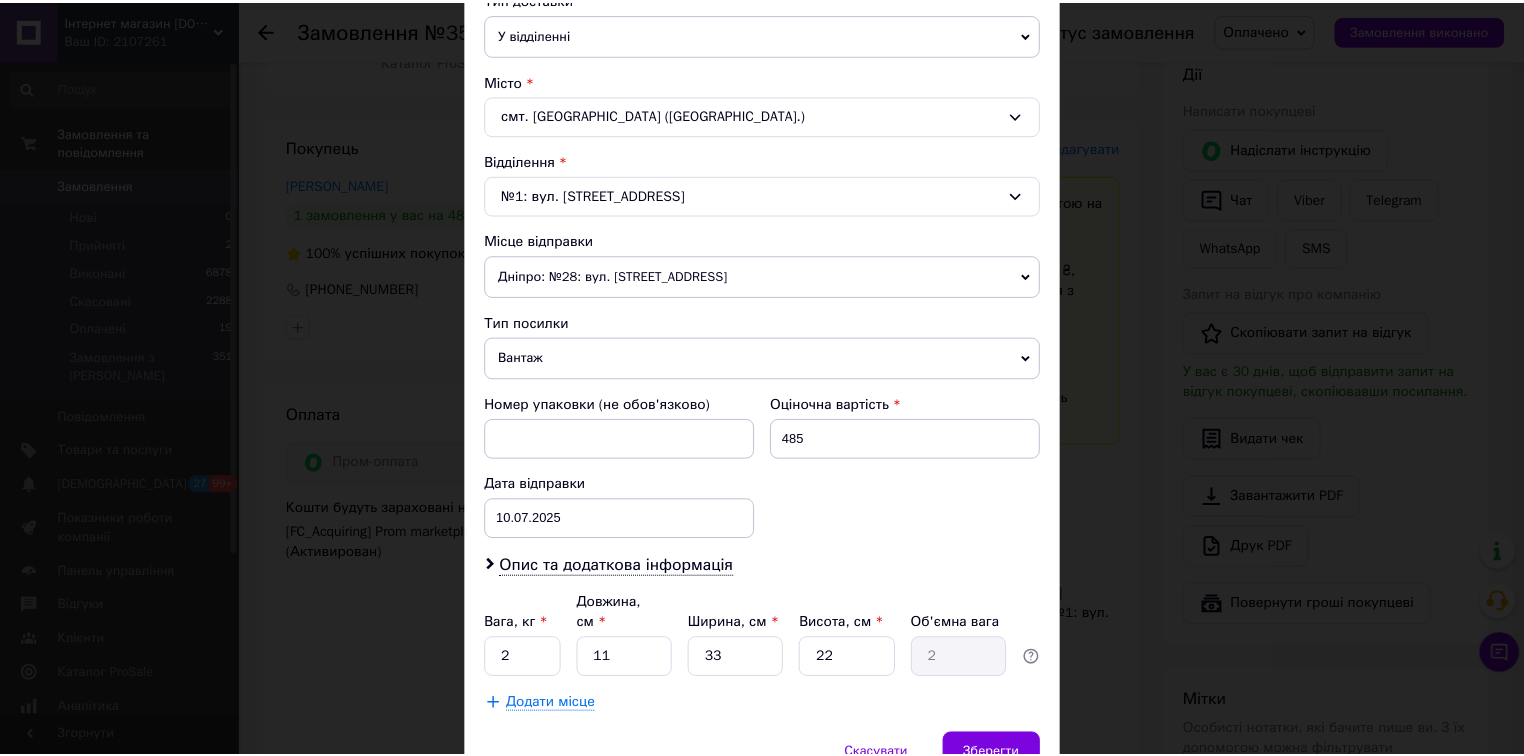 scroll, scrollTop: 566, scrollLeft: 0, axis: vertical 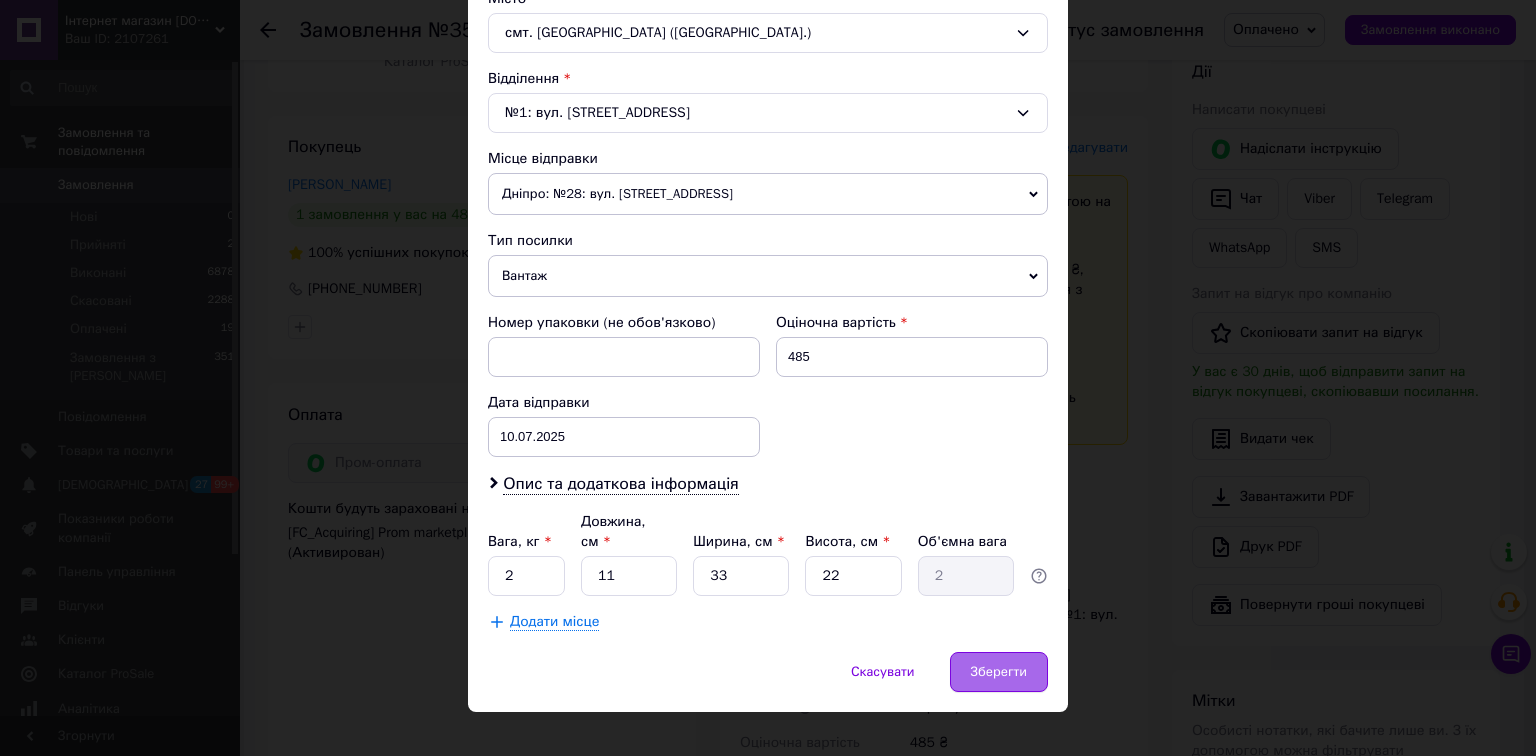 click on "Зберегти" at bounding box center (999, 672) 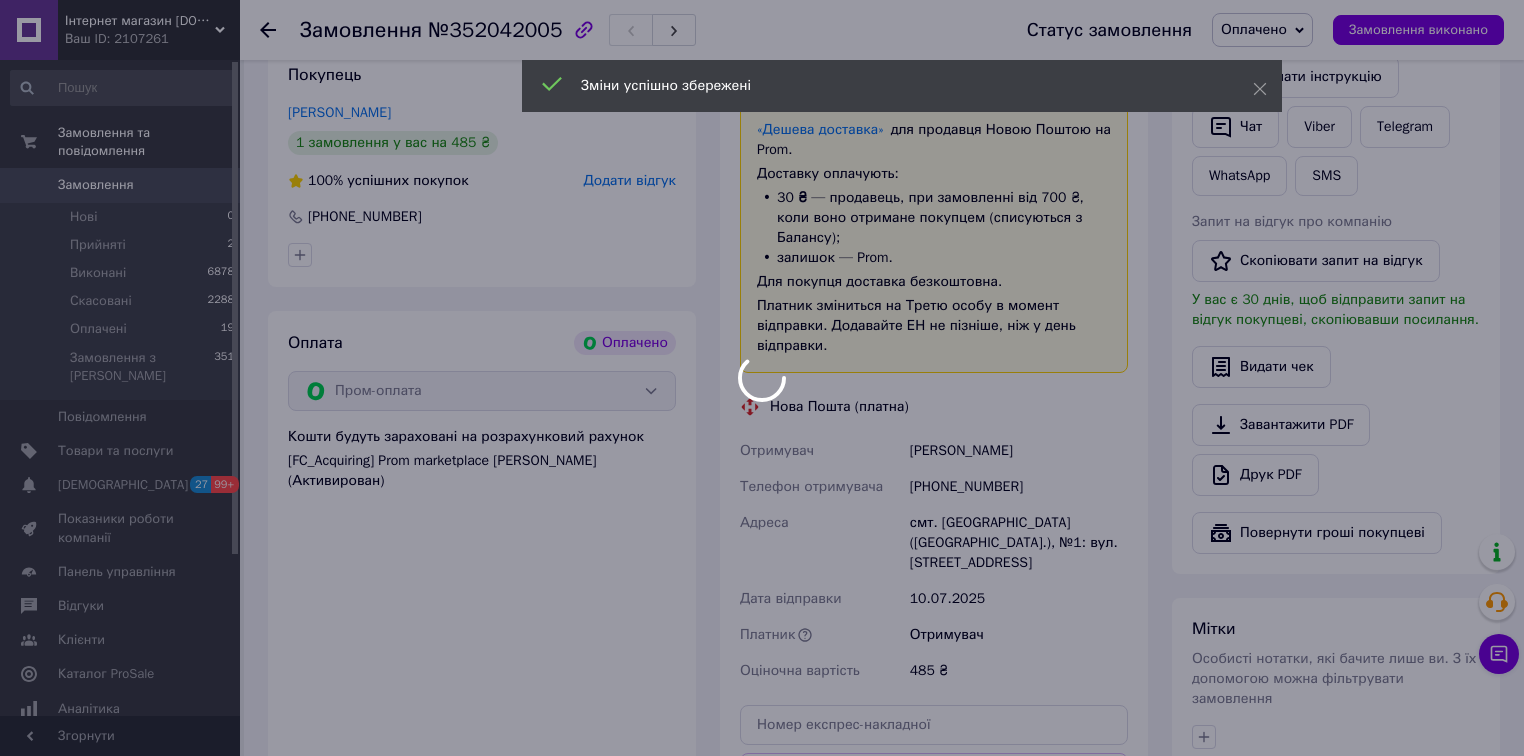 scroll, scrollTop: 1120, scrollLeft: 0, axis: vertical 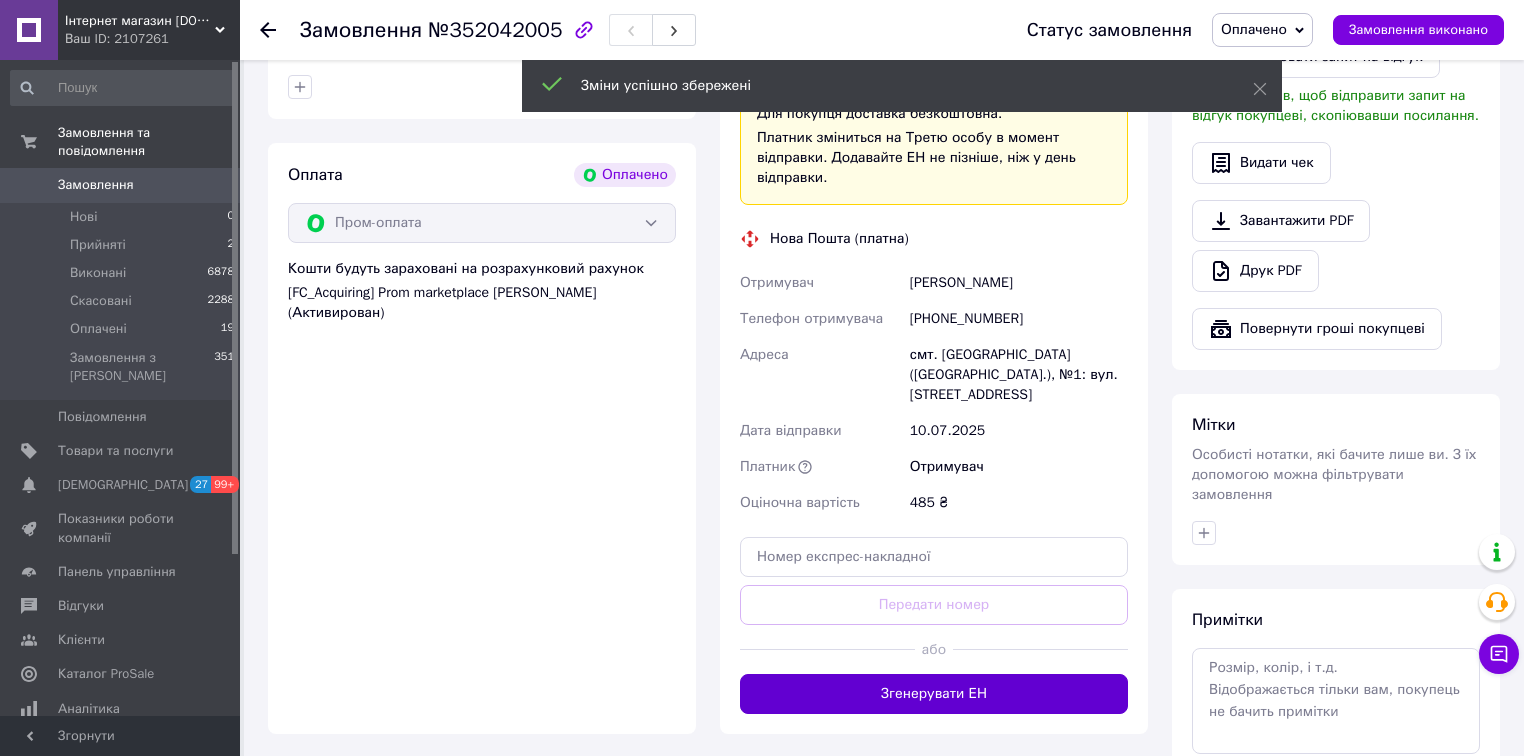 click on "Згенерувати ЕН" at bounding box center [934, 694] 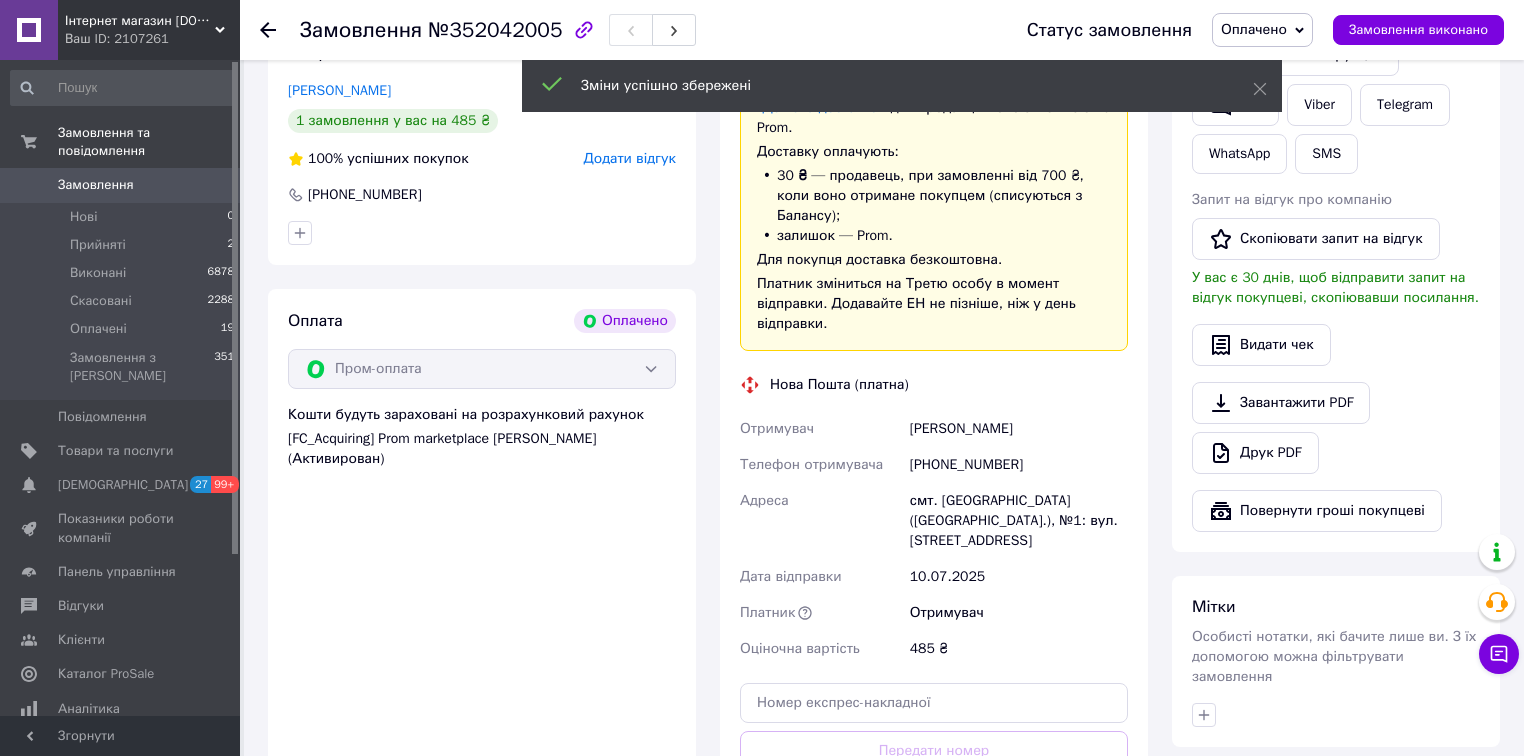 scroll, scrollTop: 960, scrollLeft: 0, axis: vertical 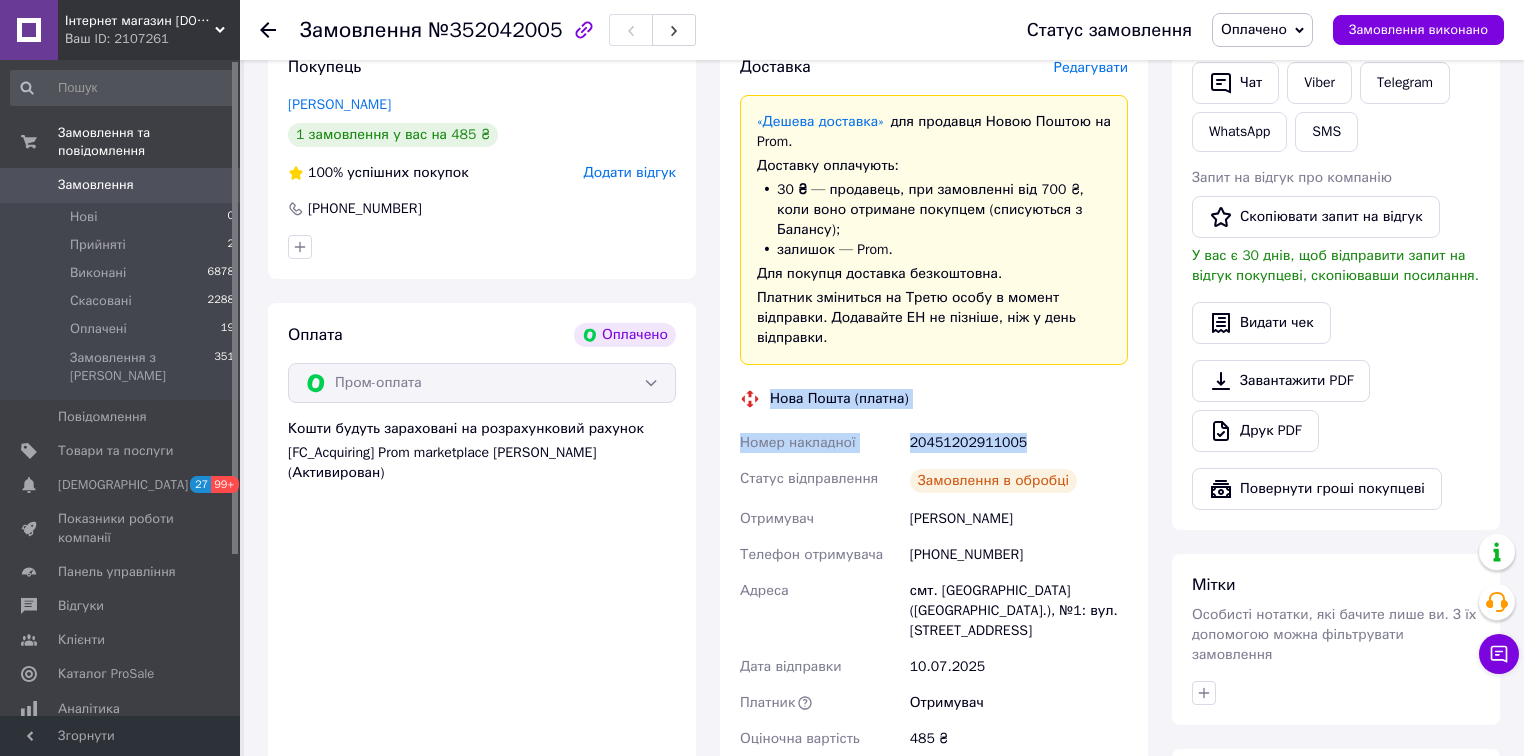 drag, startPoint x: 1035, startPoint y: 413, endPoint x: 757, endPoint y: 378, distance: 280.19458 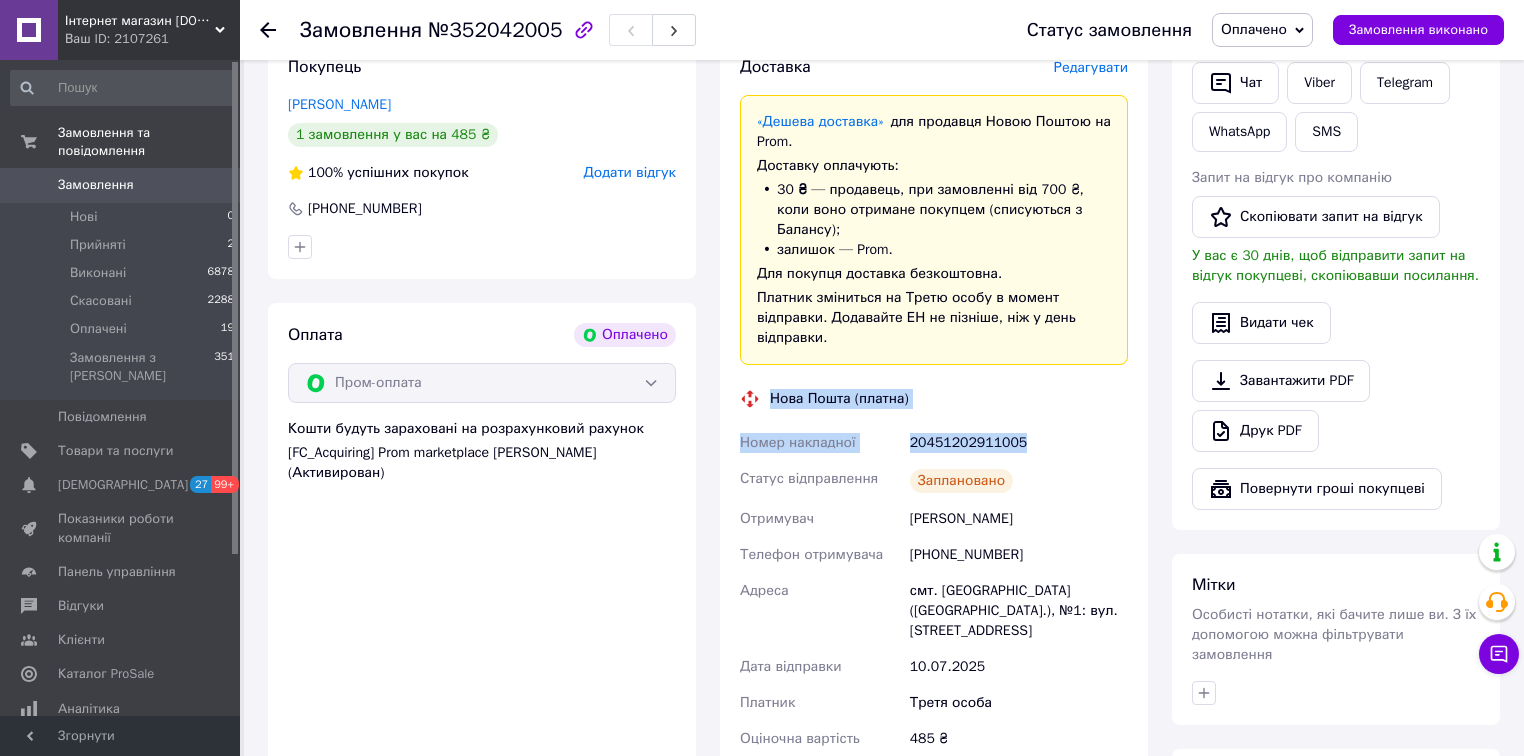 copy on "Нова Пошта (платна) Номер накладної 20451202911005" 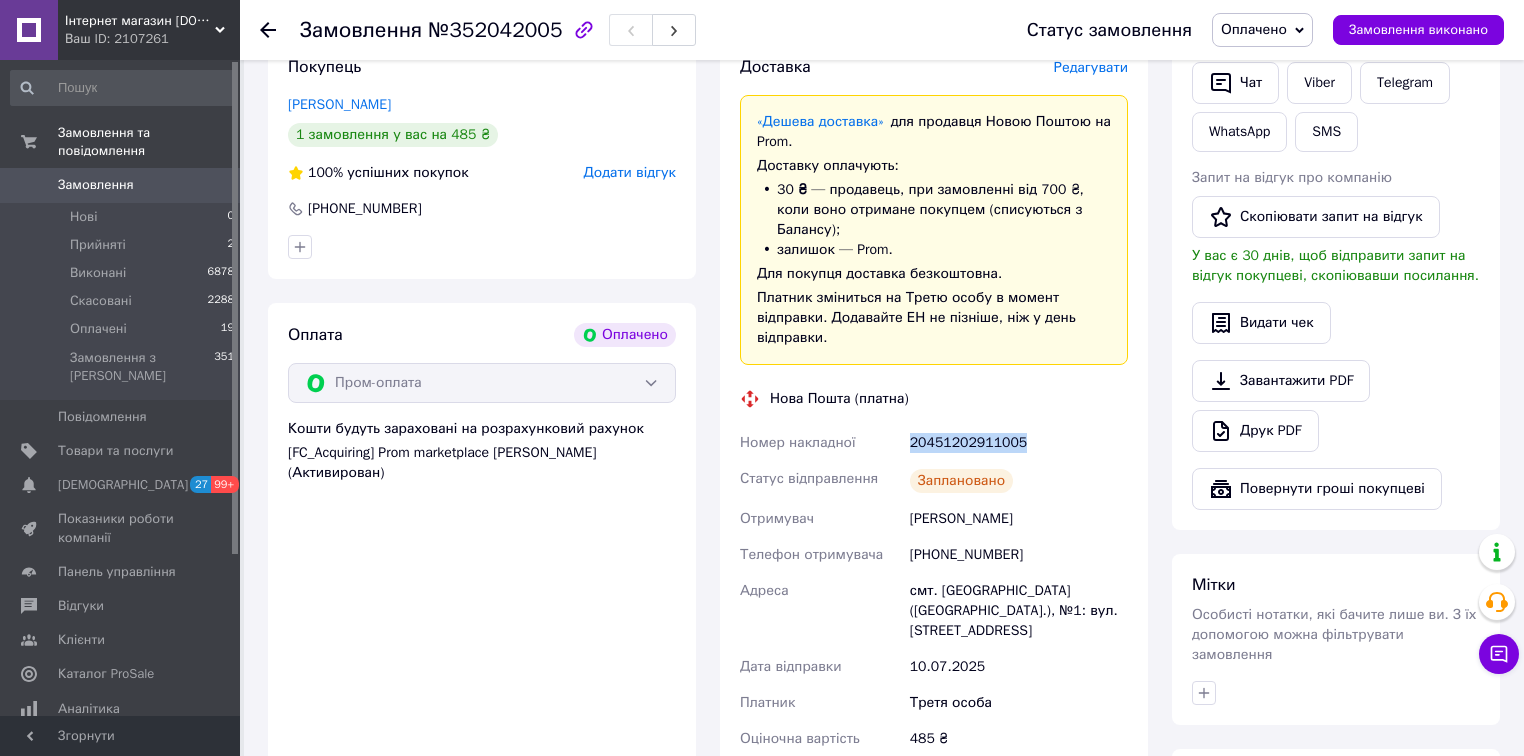 click on "20451202911005" at bounding box center (1019, 443) 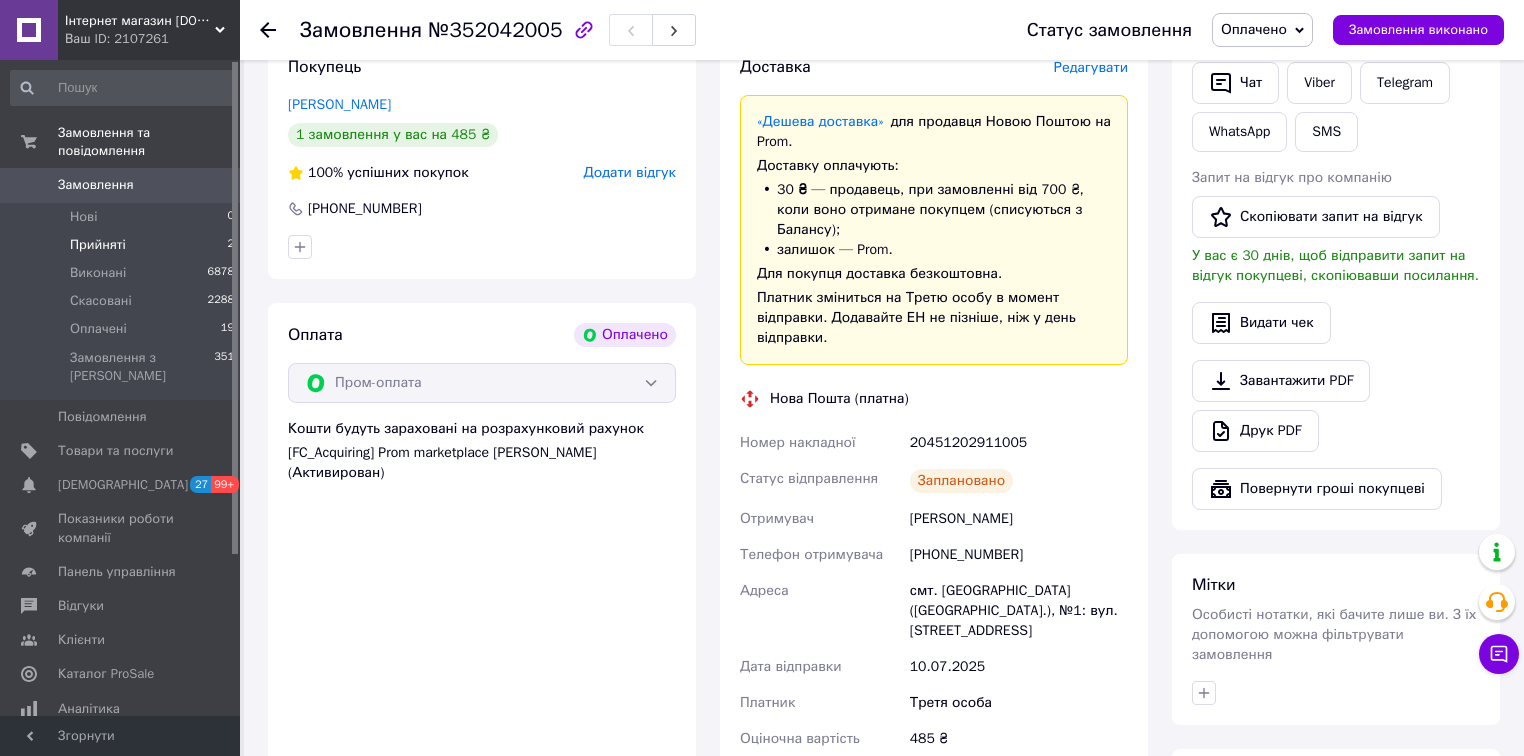 click on "Прийняті" at bounding box center [98, 245] 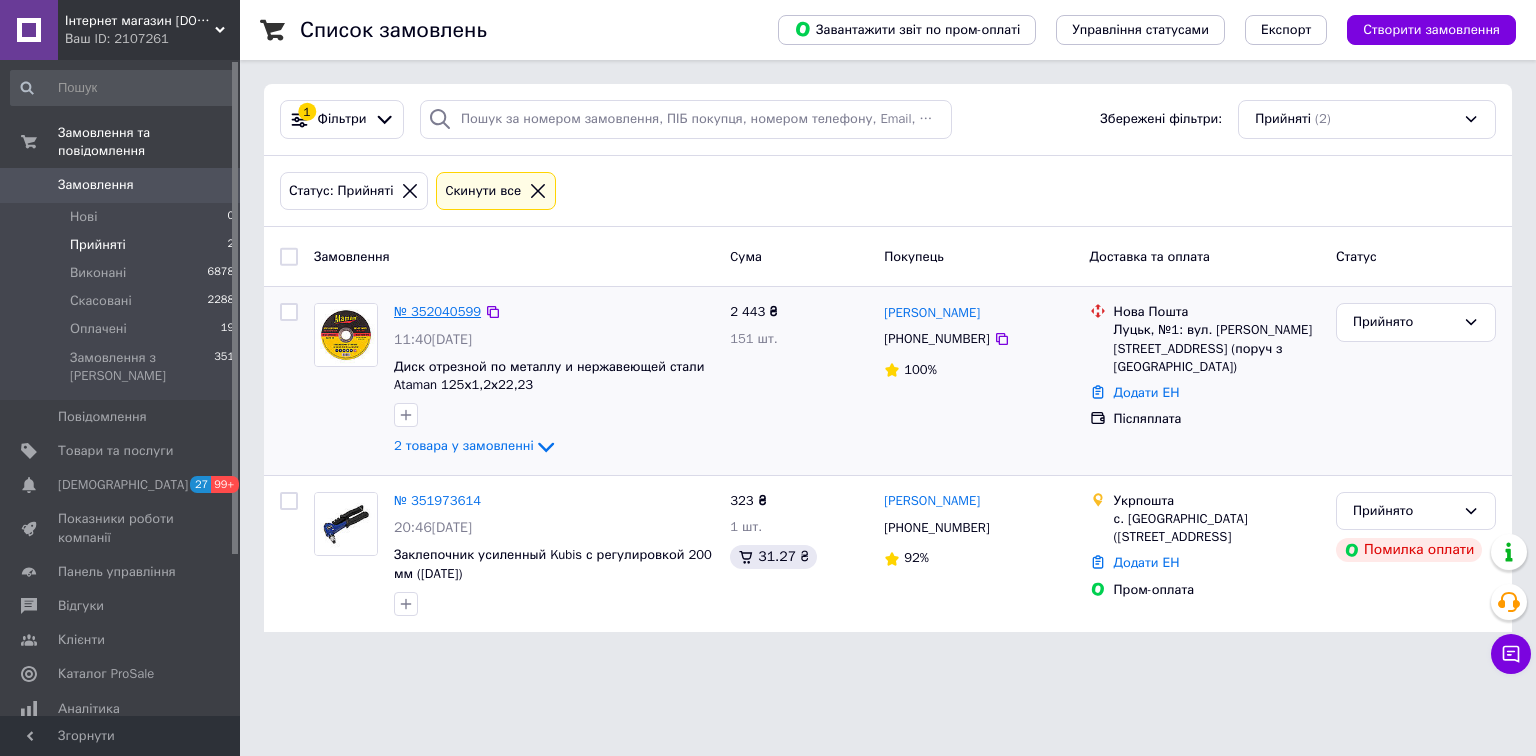 click on "№ 352040599" at bounding box center [437, 311] 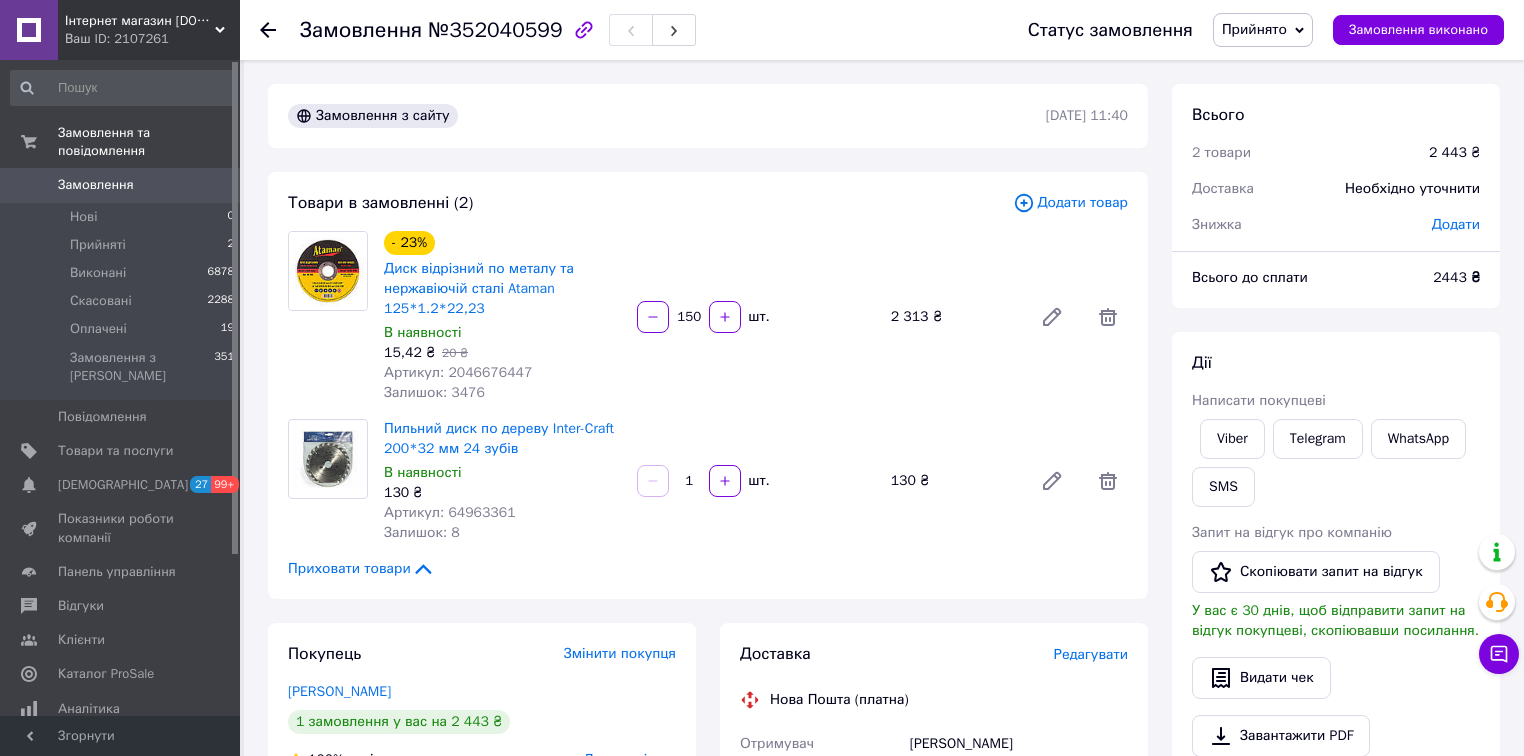 scroll, scrollTop: 0, scrollLeft: 0, axis: both 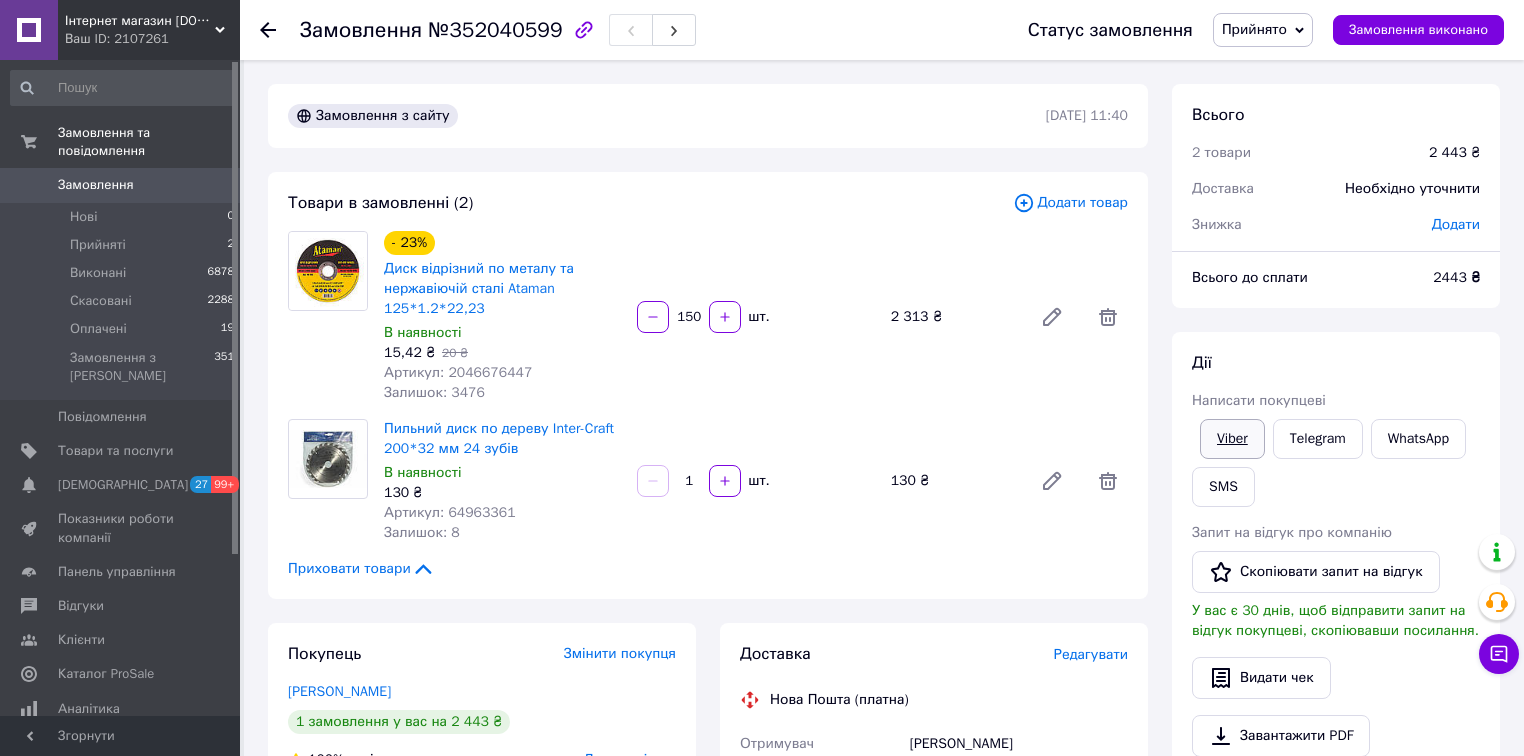 click on "Viber" at bounding box center (1232, 439) 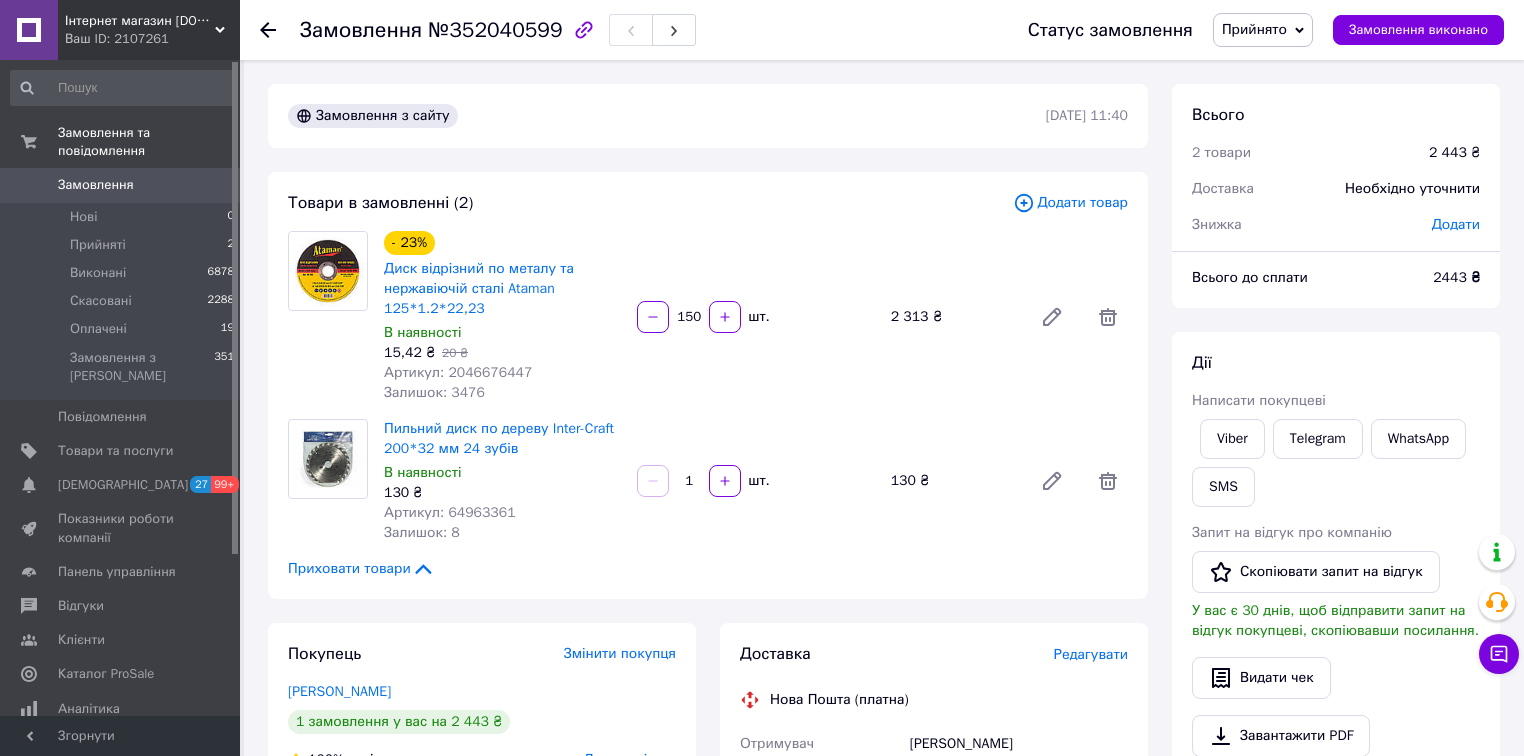 click on "№352040599" at bounding box center [495, 30] 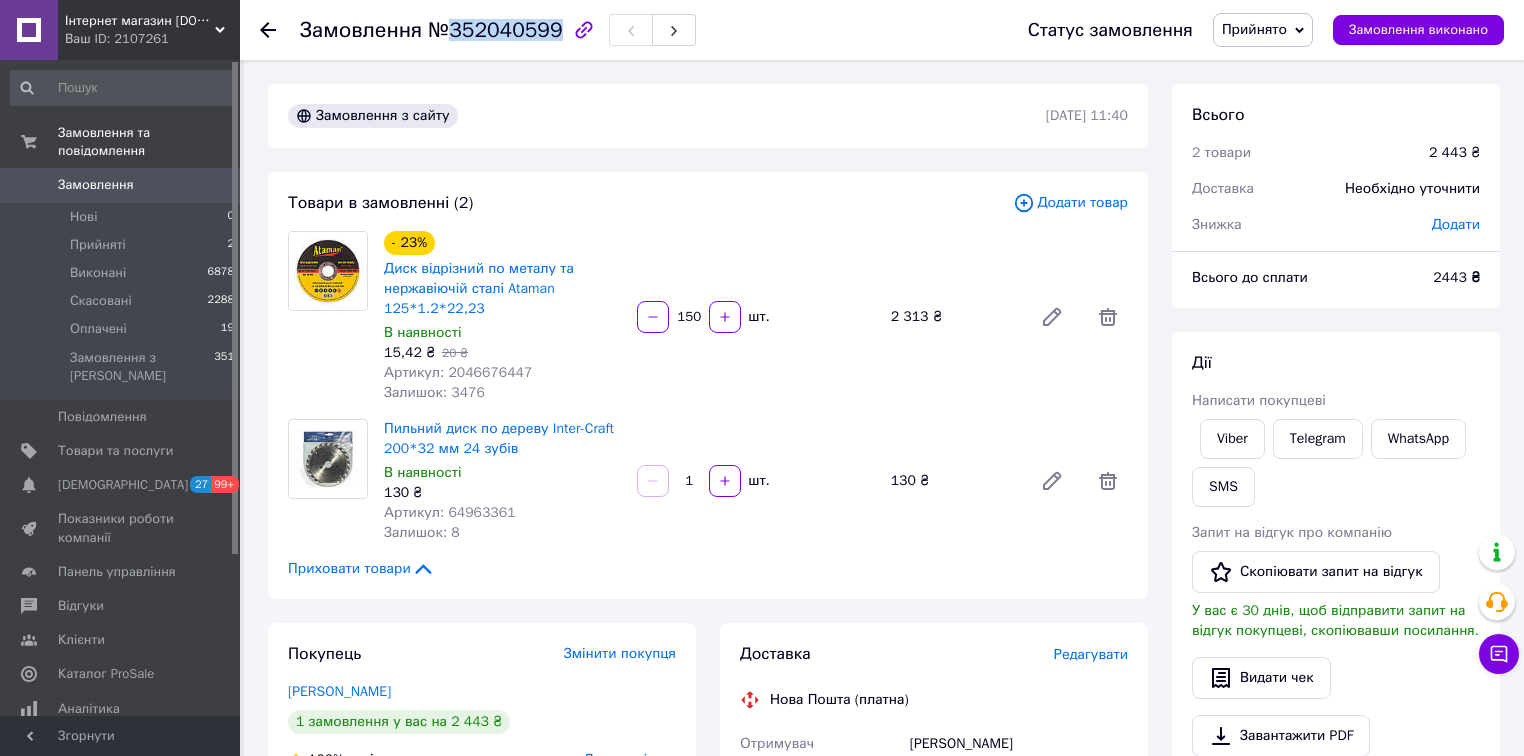 click on "№352040599" at bounding box center [495, 30] 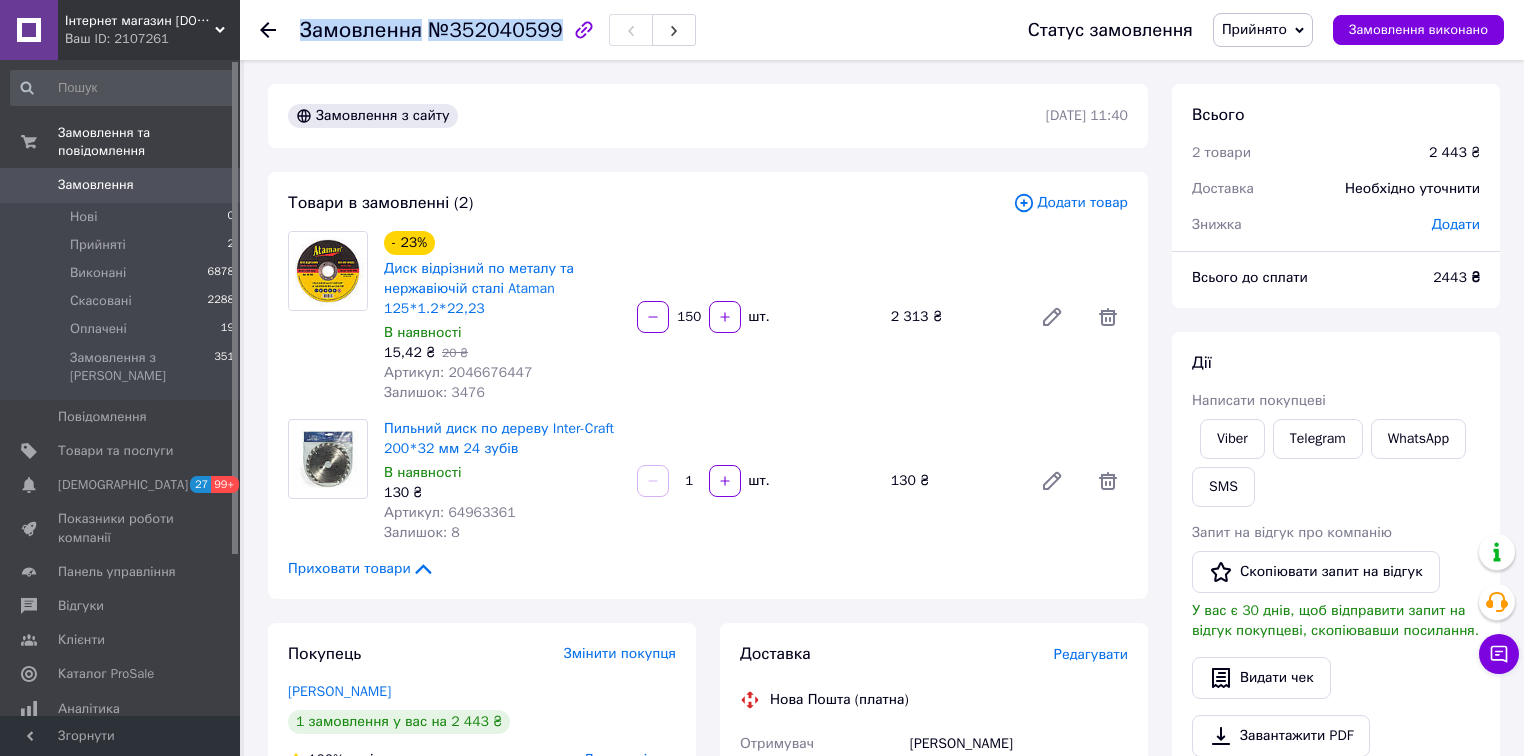 click on "№352040599" at bounding box center (495, 30) 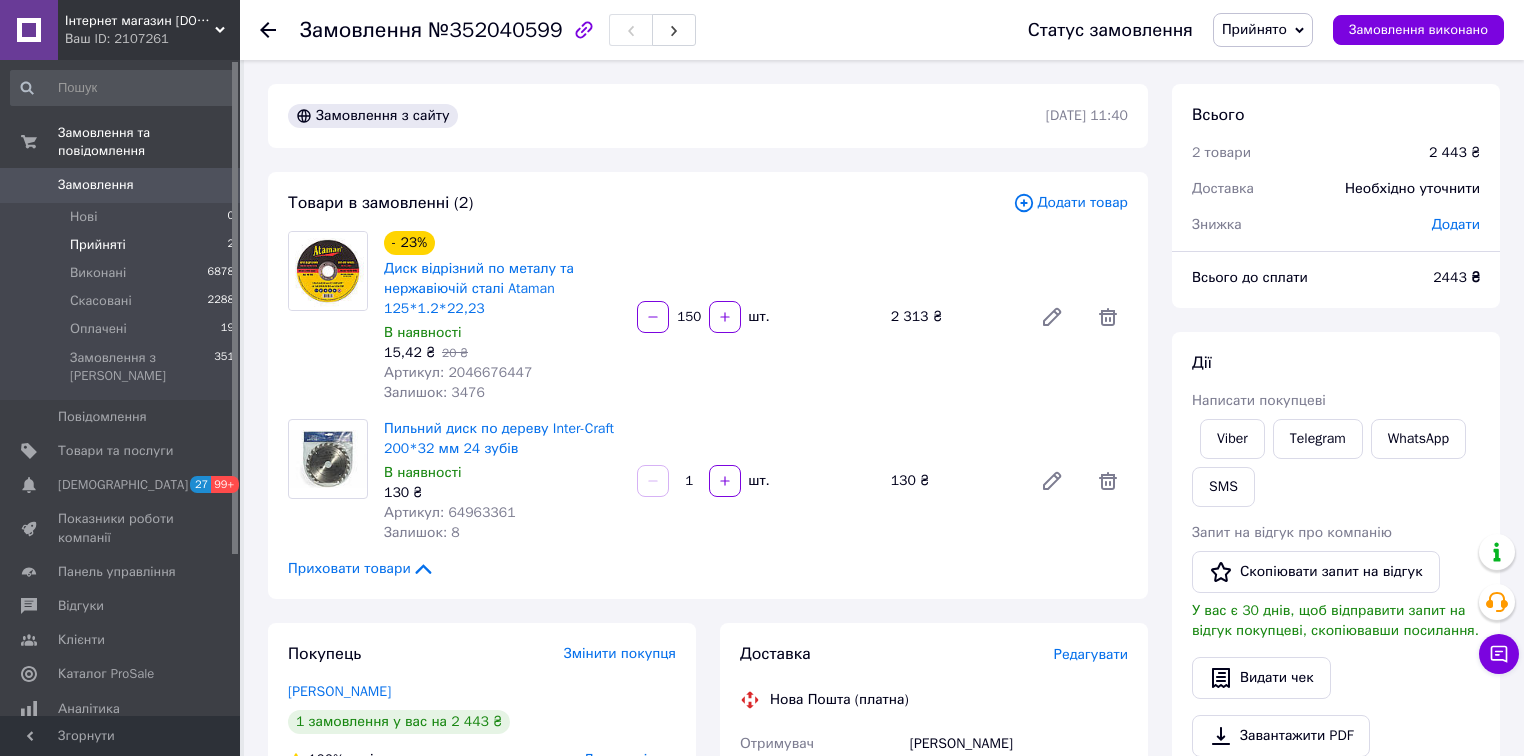 click on "Прийняті" at bounding box center [98, 245] 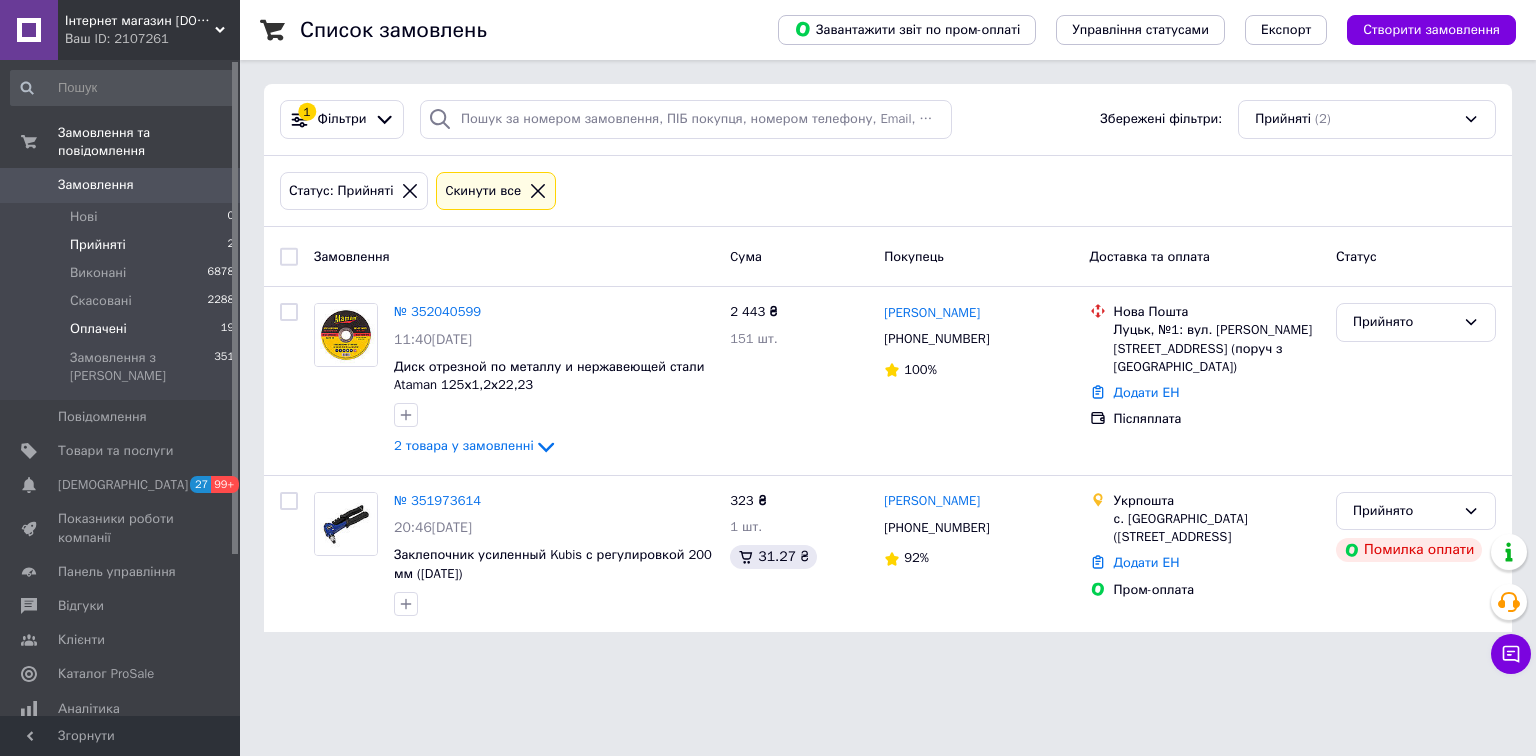 click on "Оплачені 19" at bounding box center (123, 329) 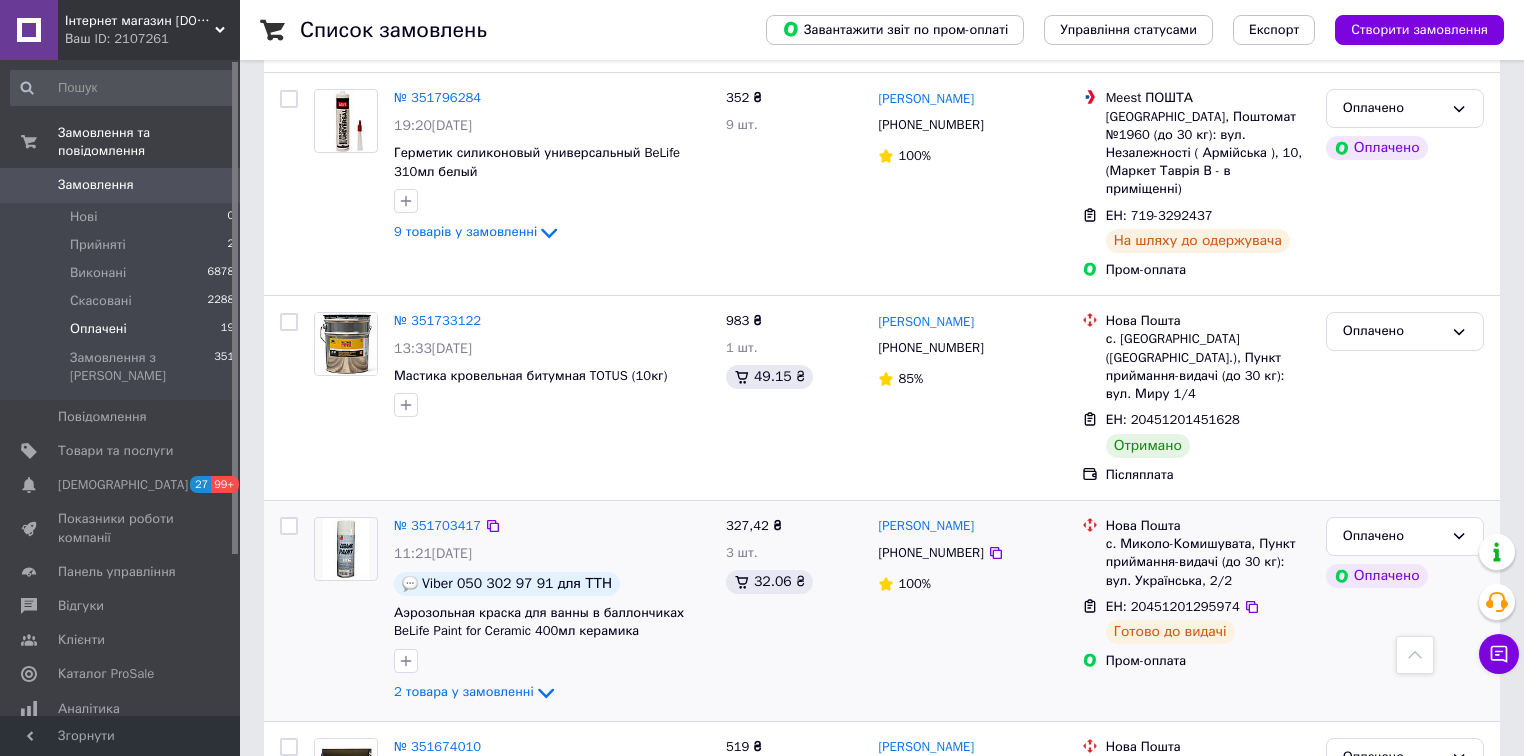 scroll, scrollTop: 1920, scrollLeft: 0, axis: vertical 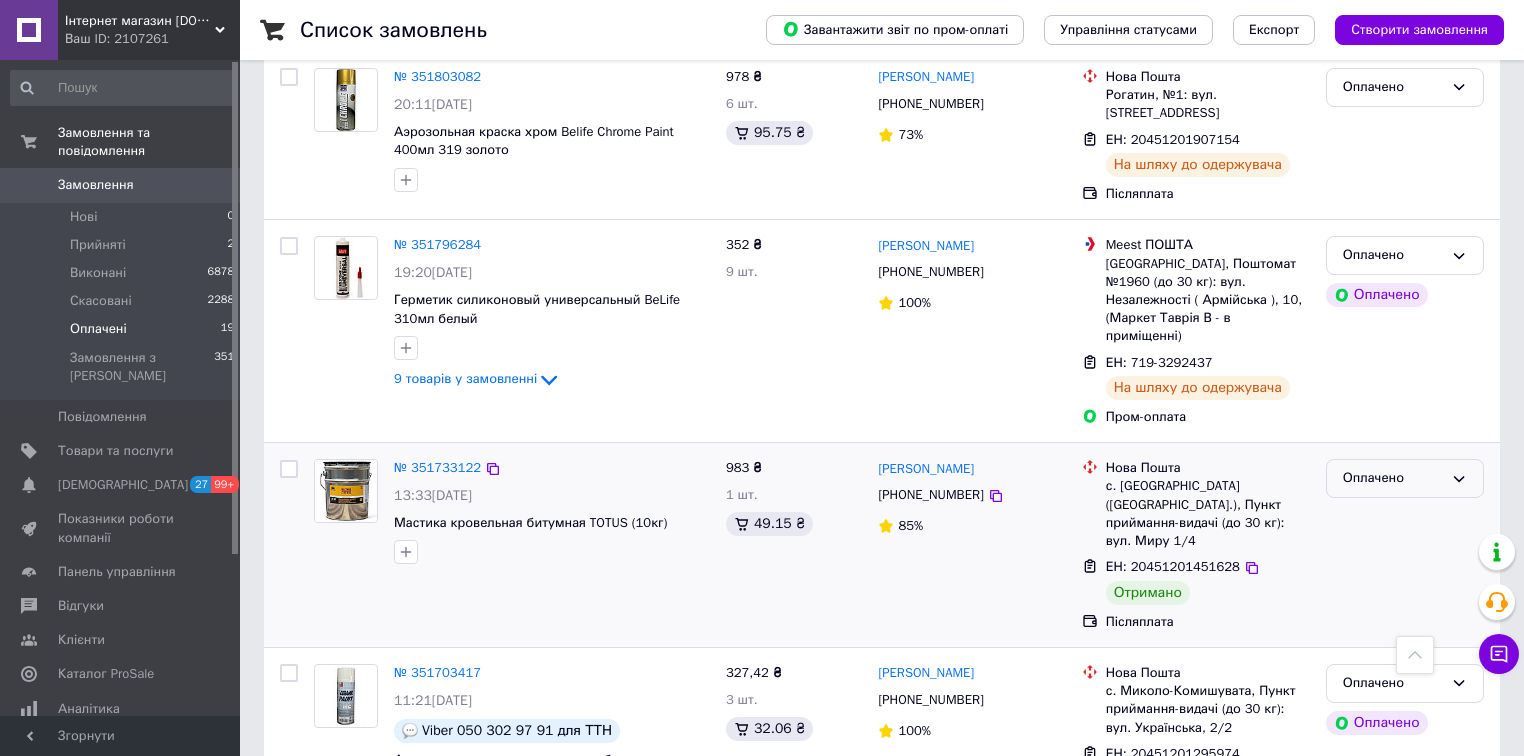 click on "Оплачено" at bounding box center [1393, 478] 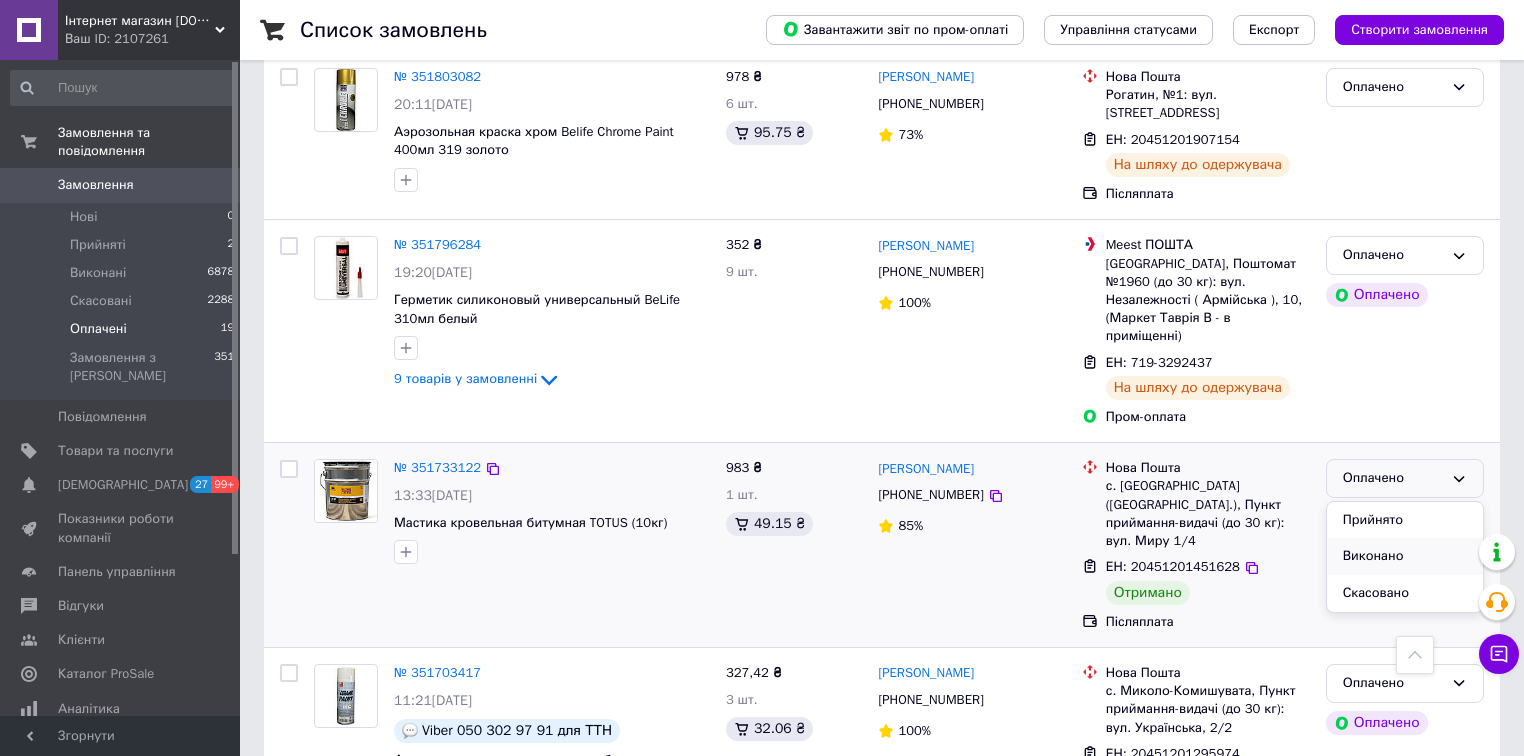 click on "Виконано" at bounding box center (1405, 556) 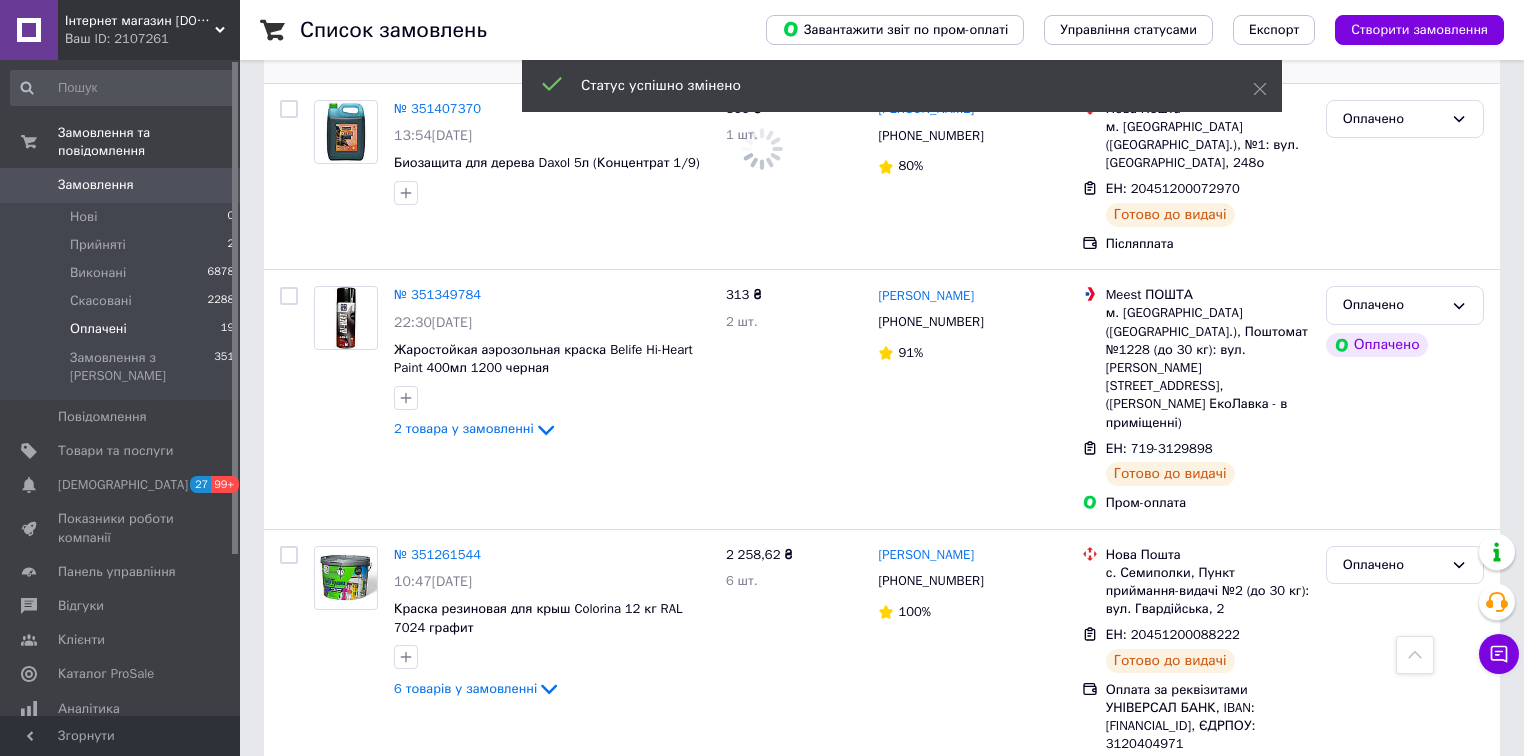 scroll, scrollTop: 3236, scrollLeft: 0, axis: vertical 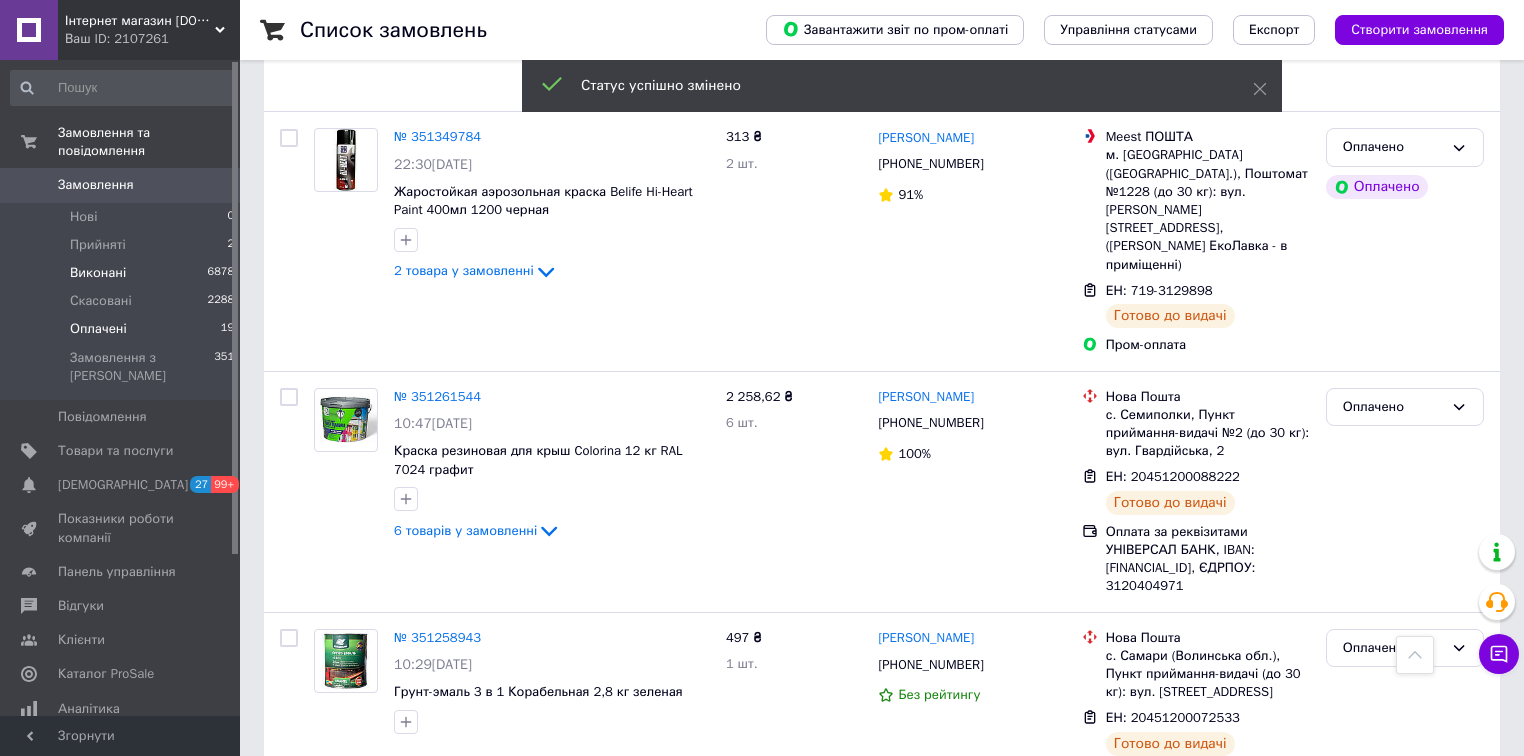 click on "Виконані" at bounding box center (98, 273) 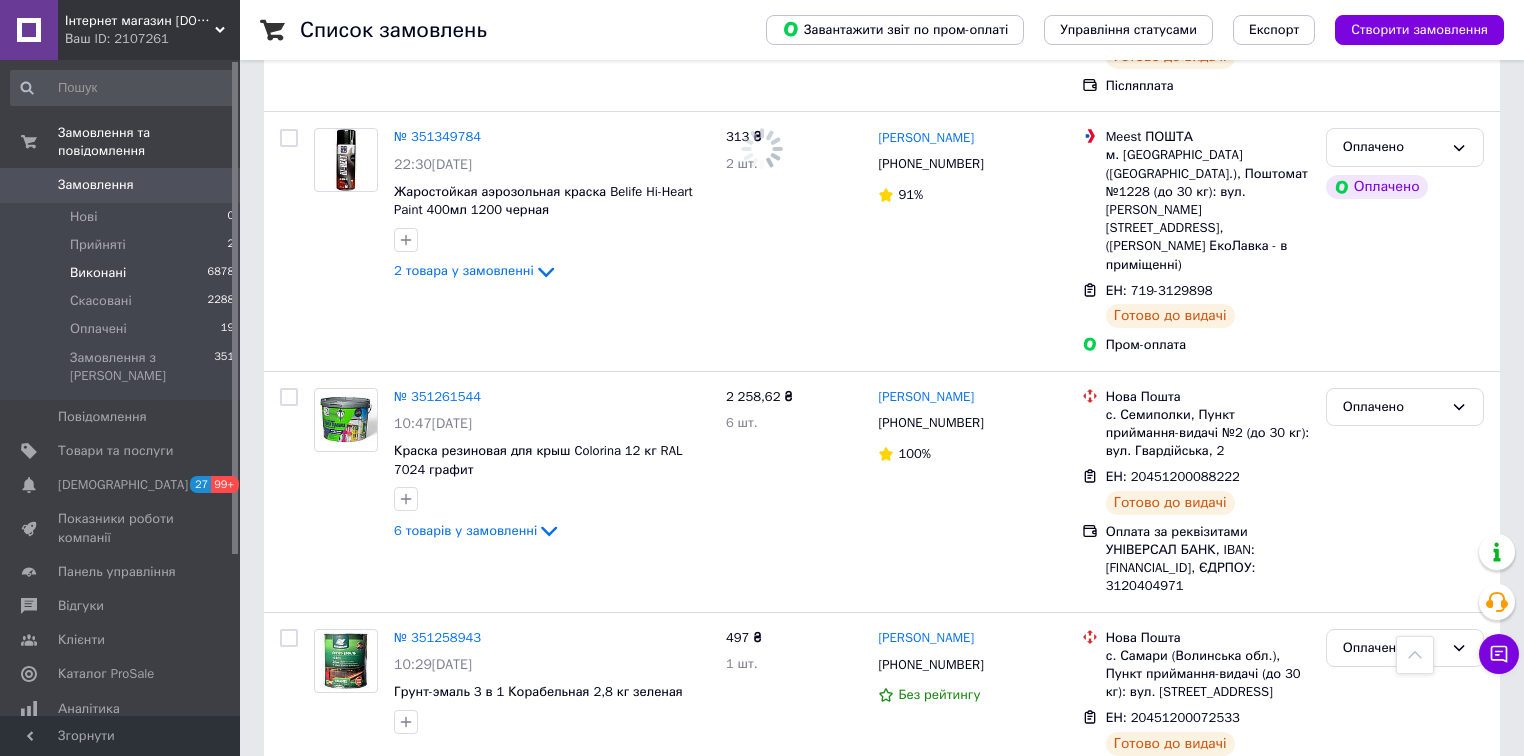 scroll, scrollTop: 0, scrollLeft: 0, axis: both 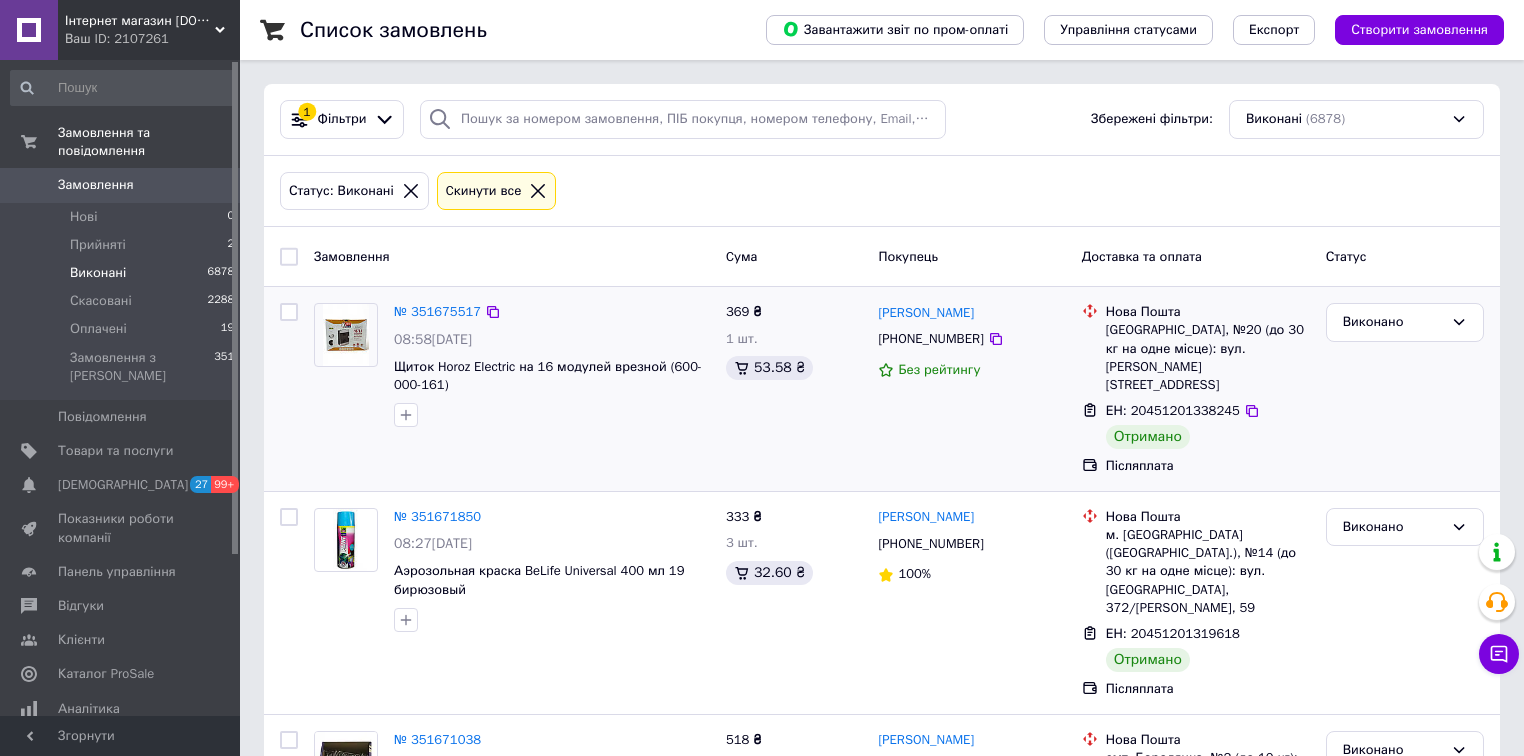 click on "Післяплата" at bounding box center [1208, 466] 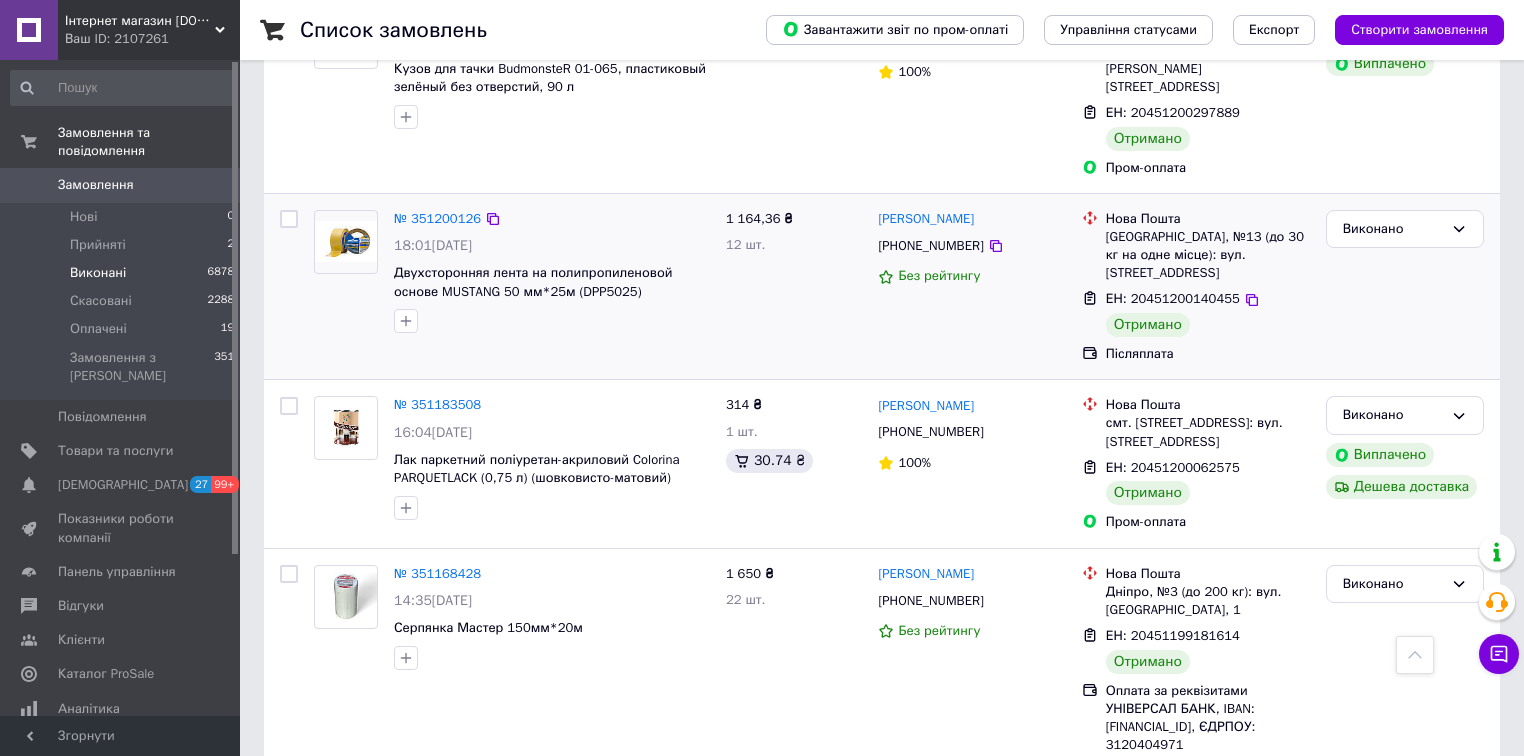 scroll, scrollTop: 3224, scrollLeft: 0, axis: vertical 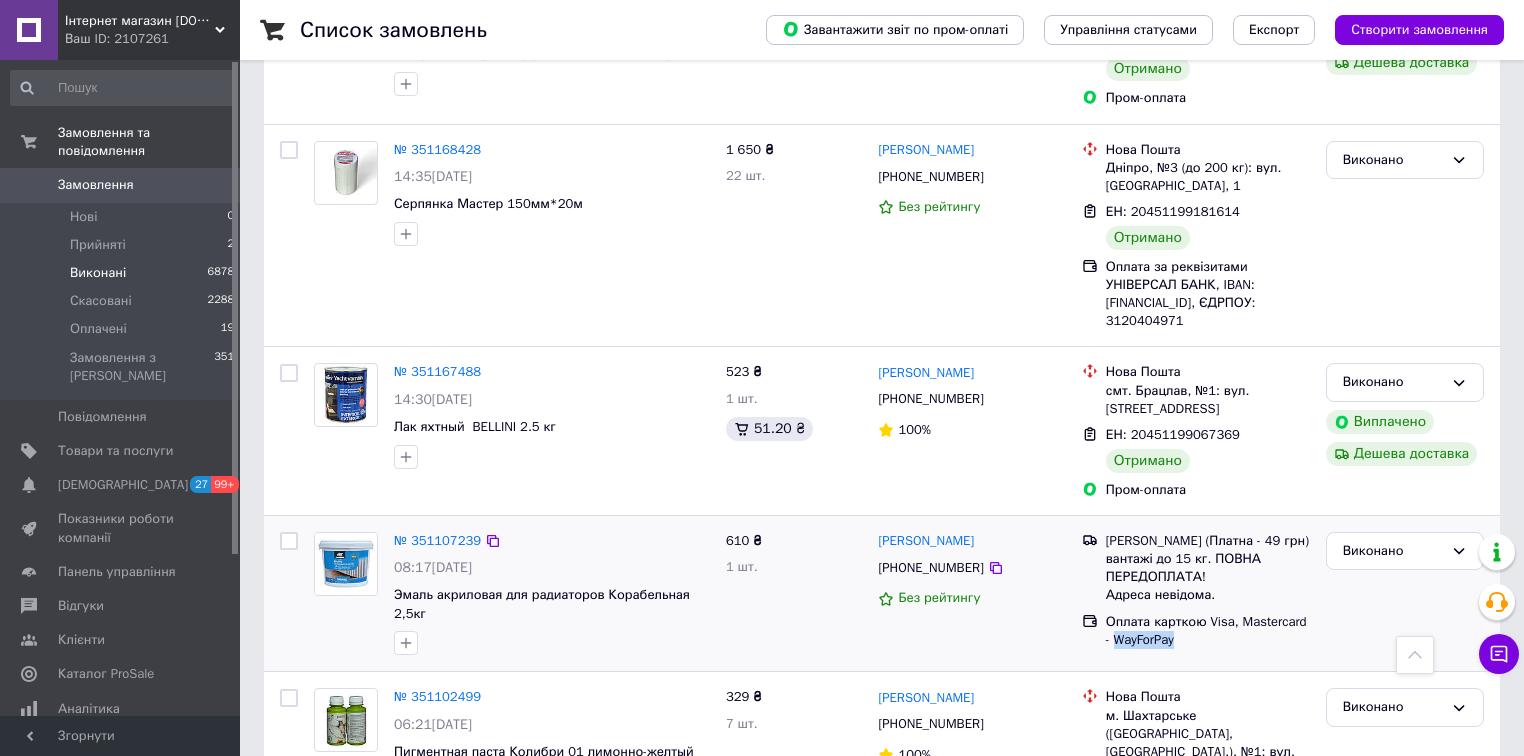 drag, startPoint x: 1196, startPoint y: 456, endPoint x: 1102, endPoint y: 455, distance: 94.00532 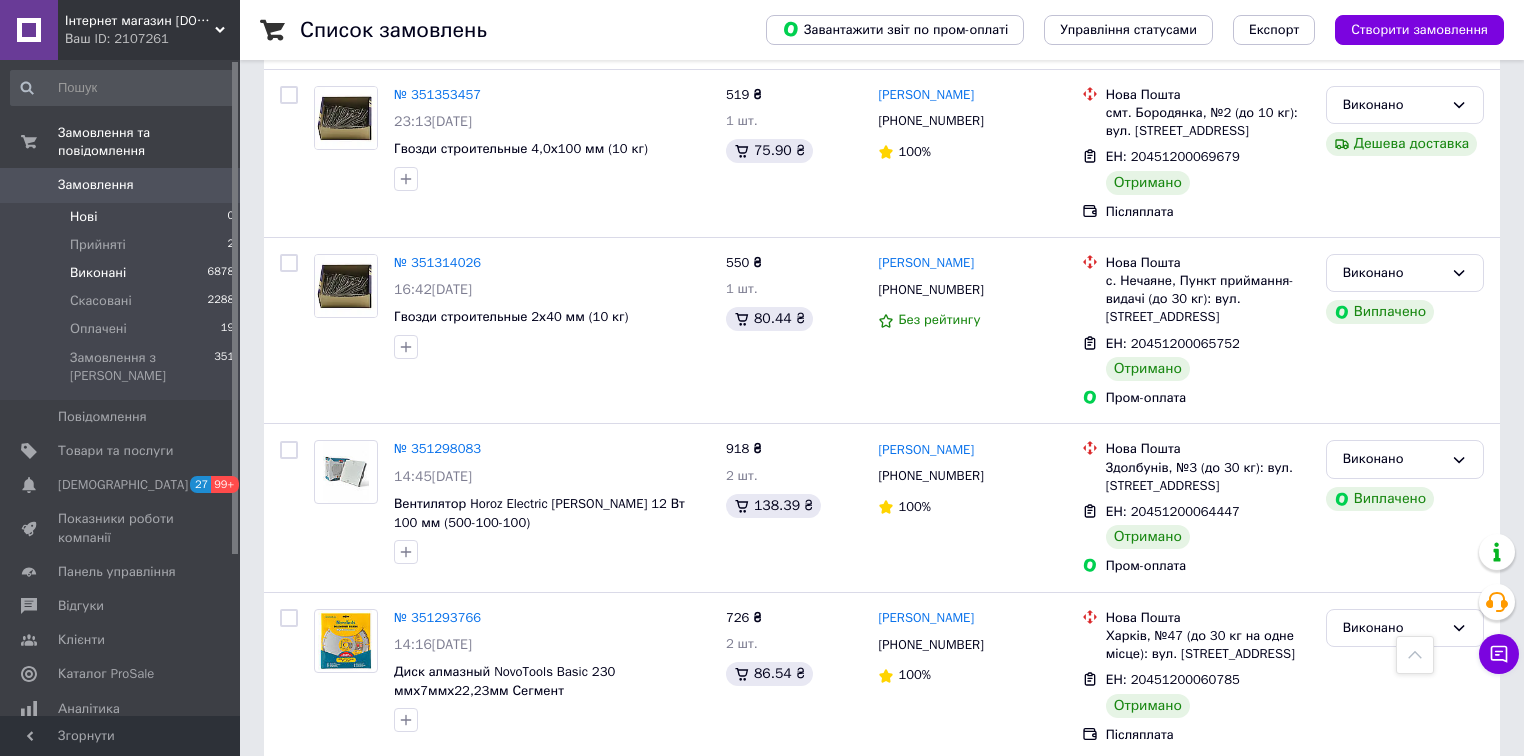 scroll, scrollTop: 2024, scrollLeft: 0, axis: vertical 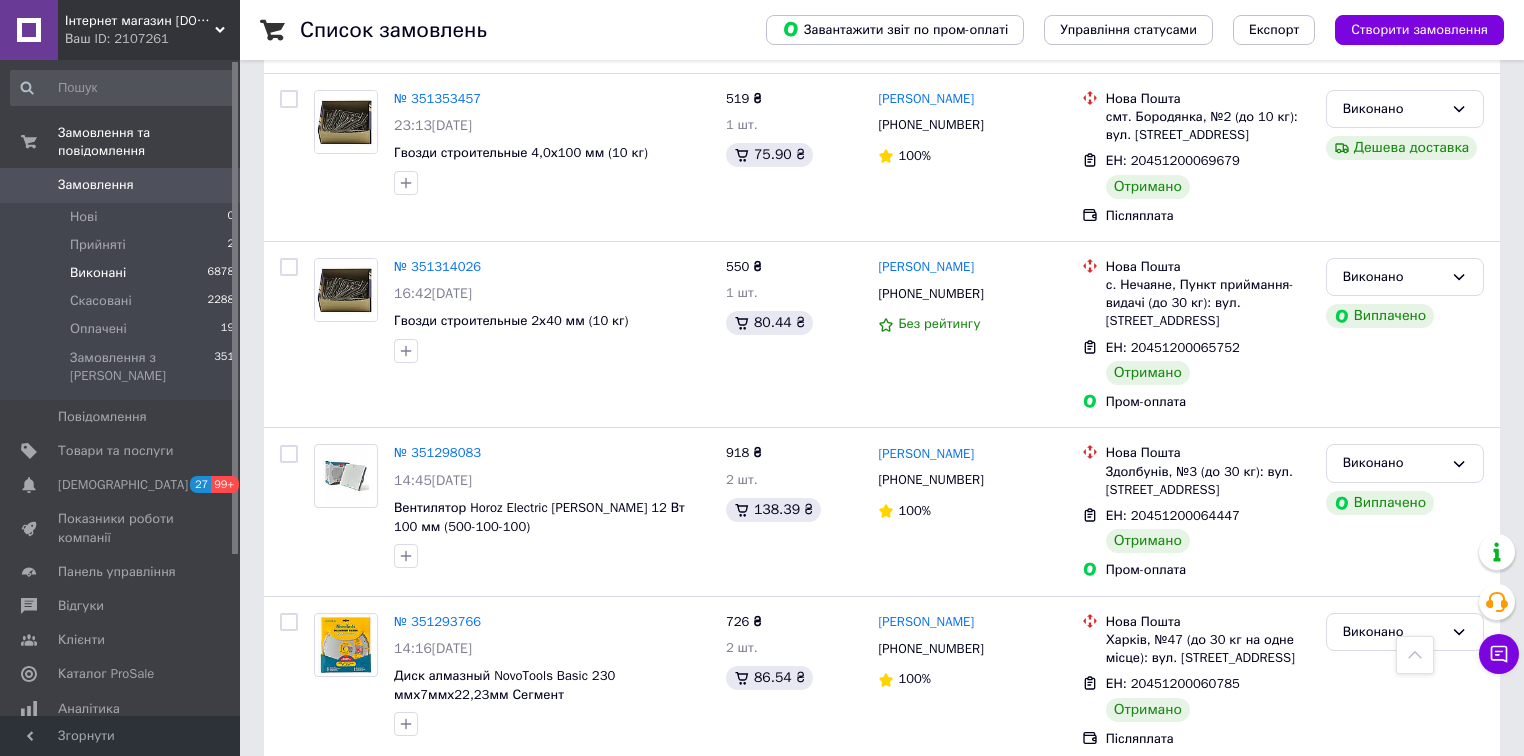 click on "Замовлення 0" at bounding box center (123, 185) 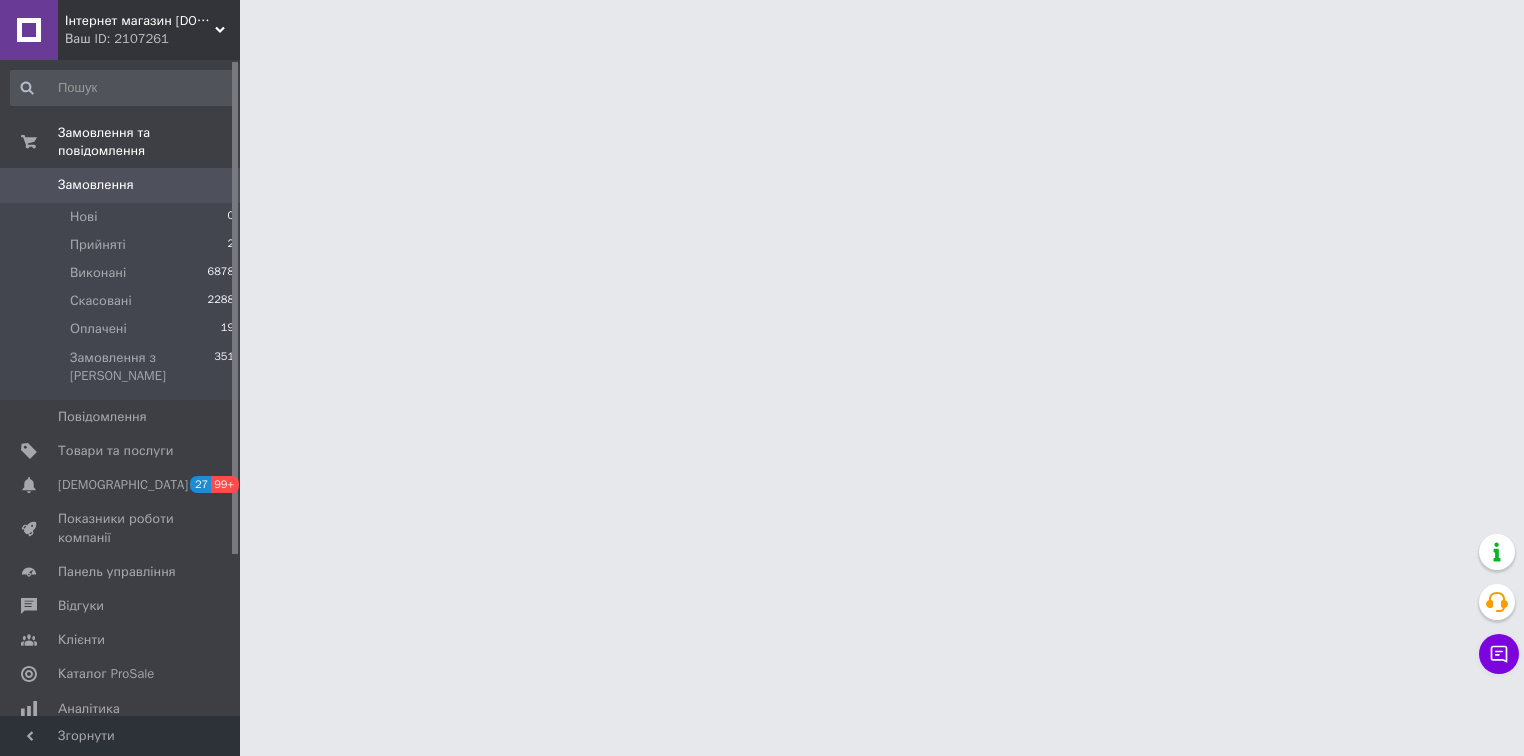 scroll, scrollTop: 0, scrollLeft: 0, axis: both 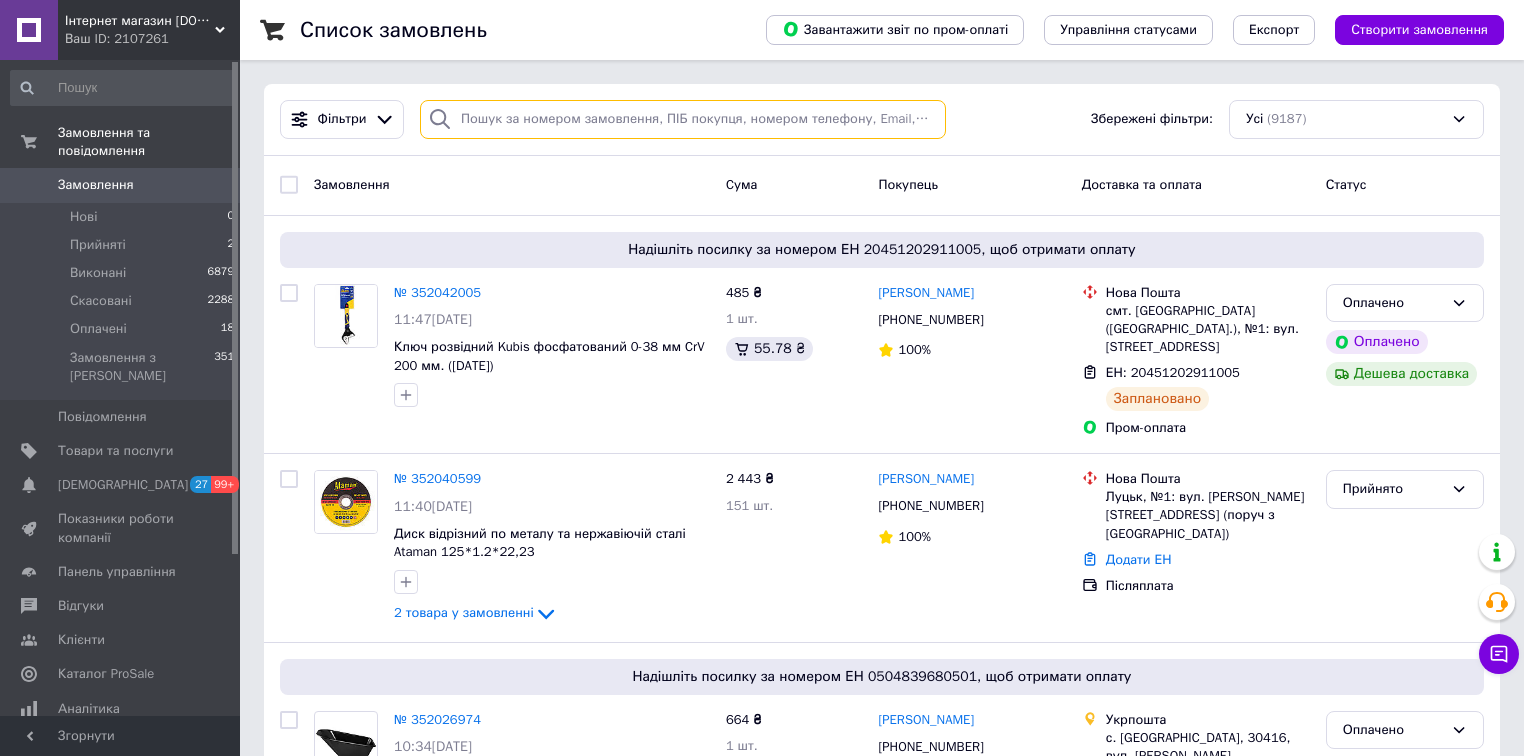 click at bounding box center (683, 119) 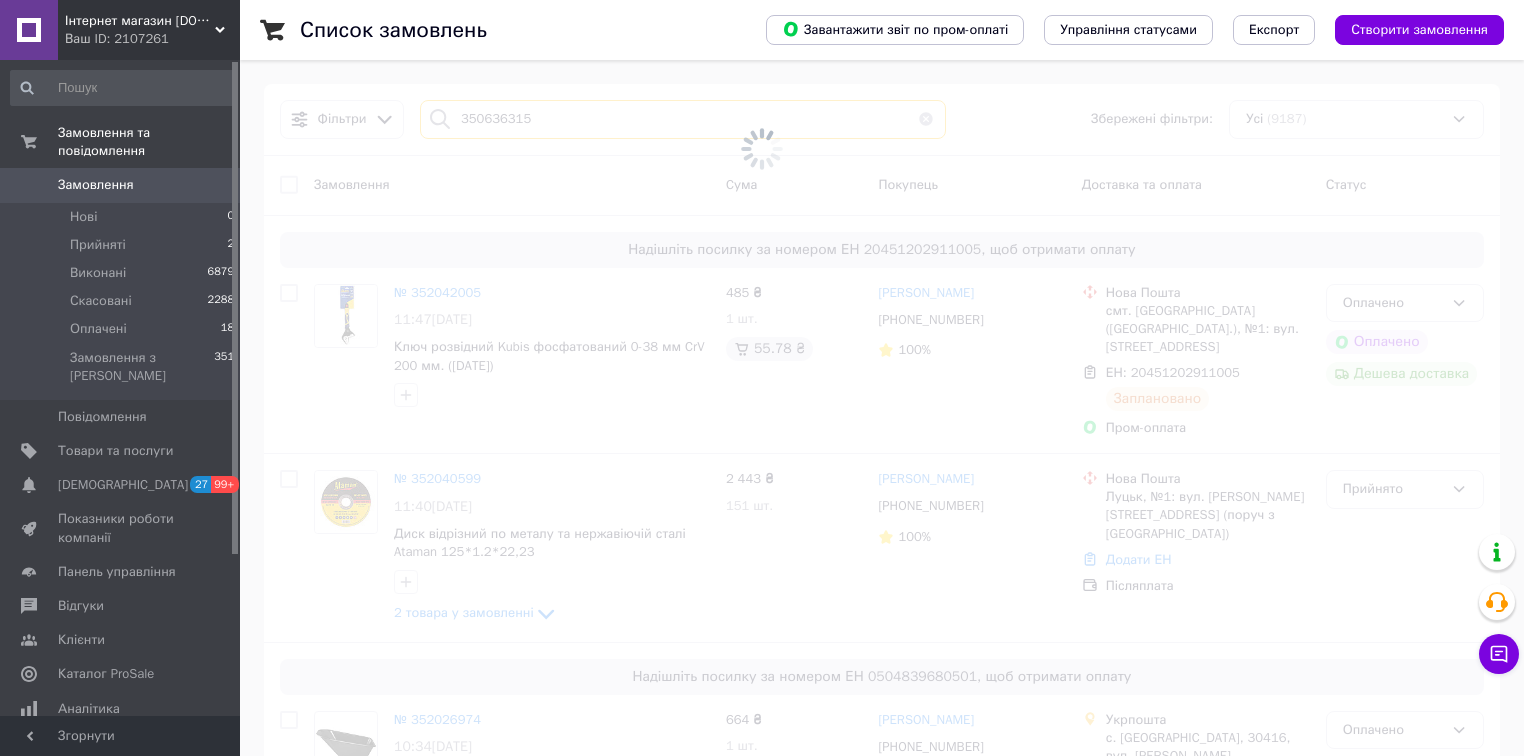 type on "350636315" 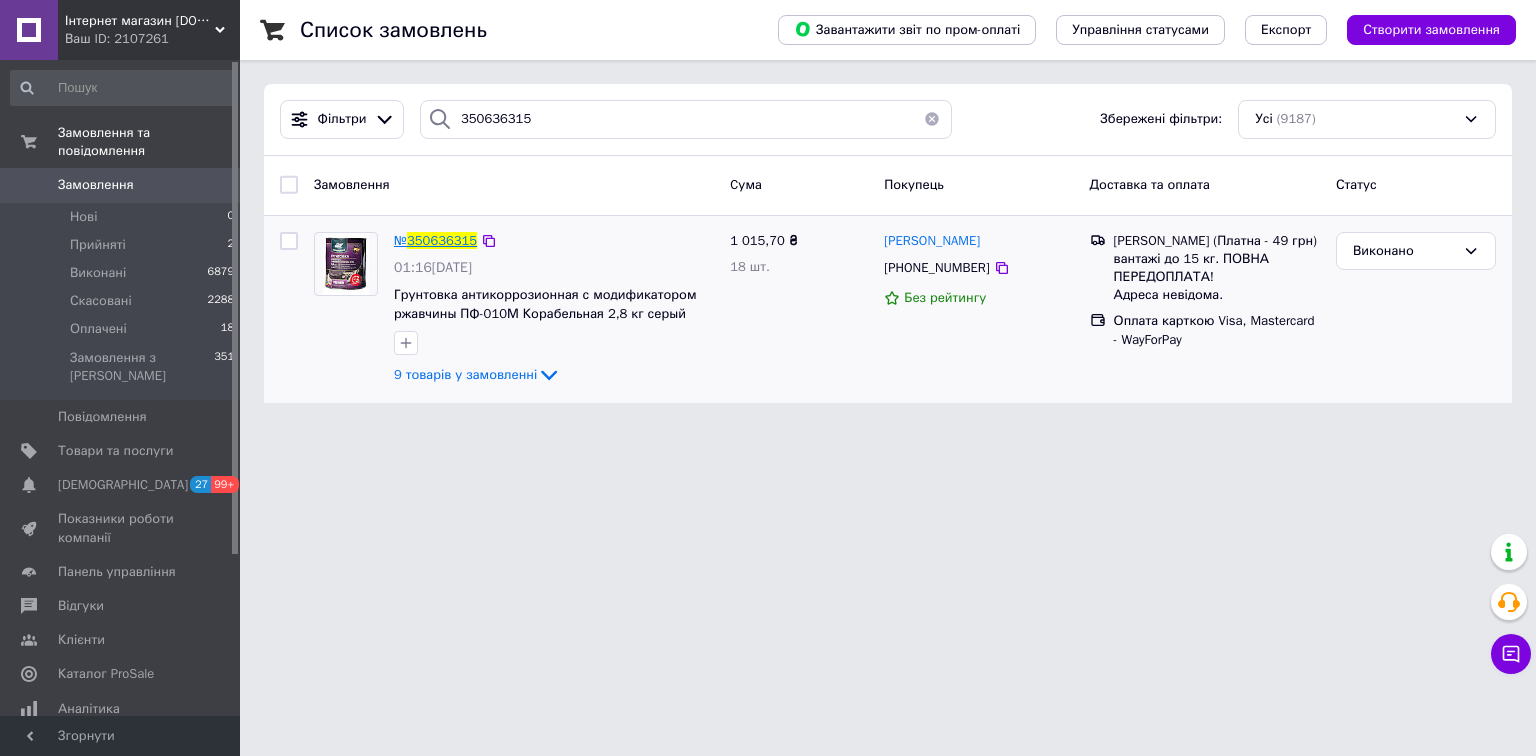 click on "350636315" at bounding box center [442, 240] 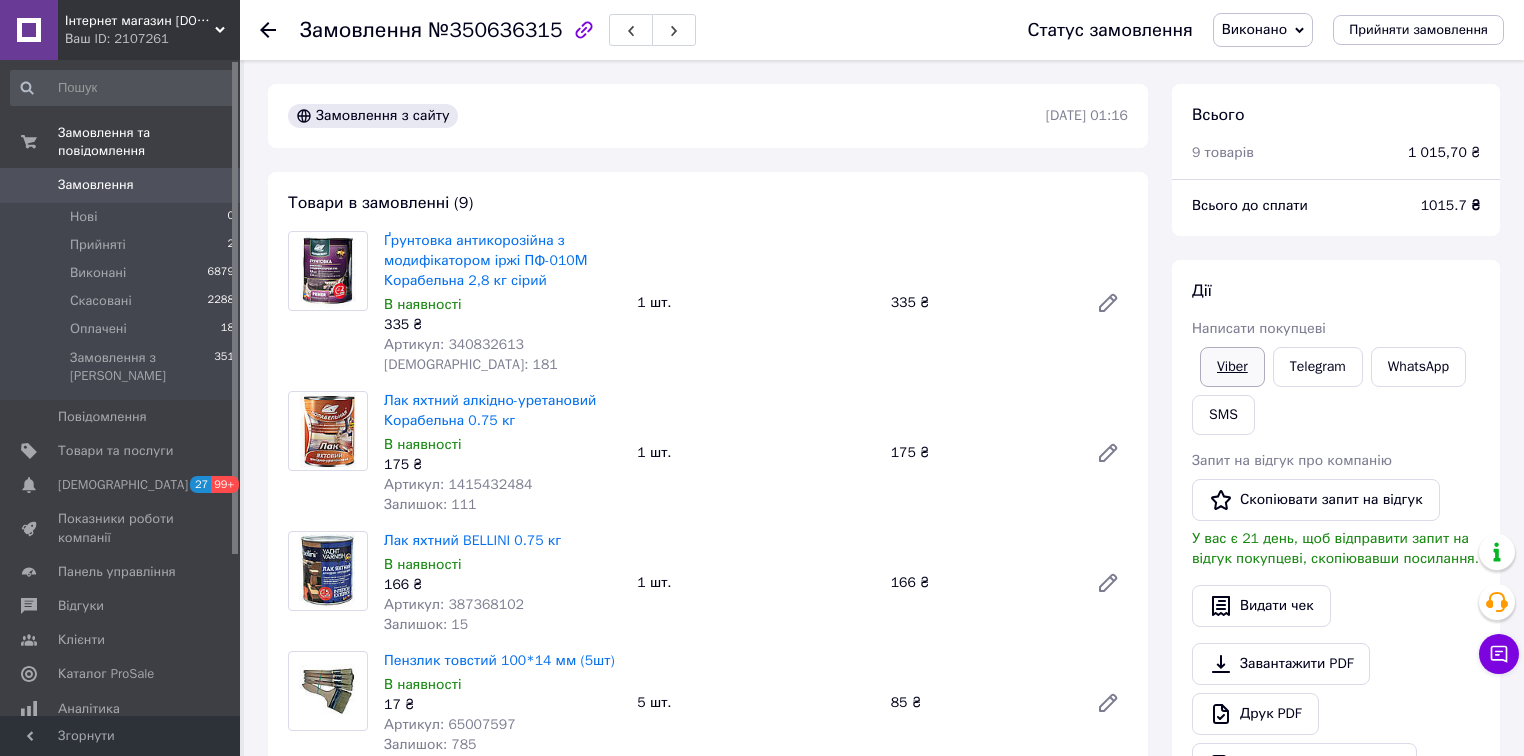 click on "Viber" at bounding box center [1232, 367] 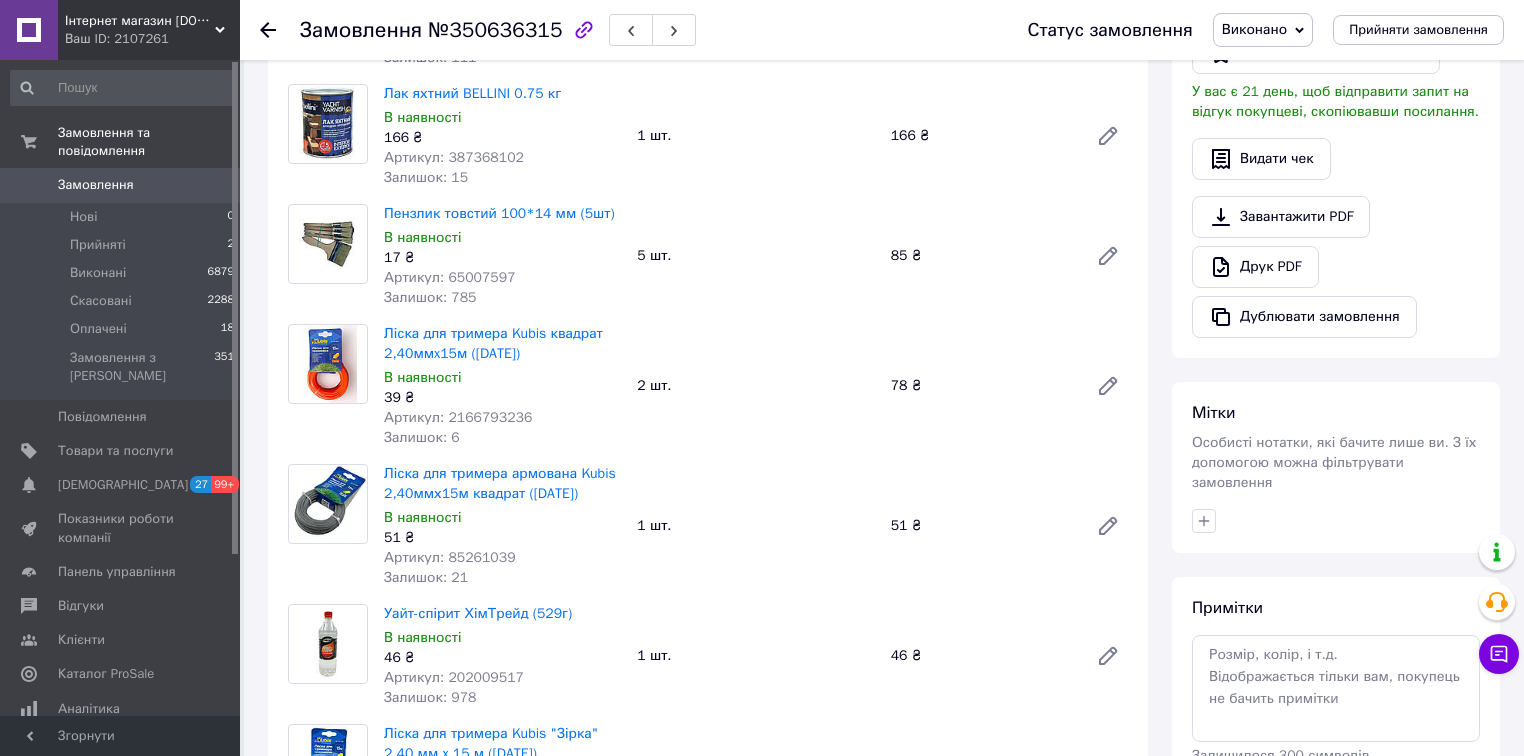 scroll, scrollTop: 160, scrollLeft: 0, axis: vertical 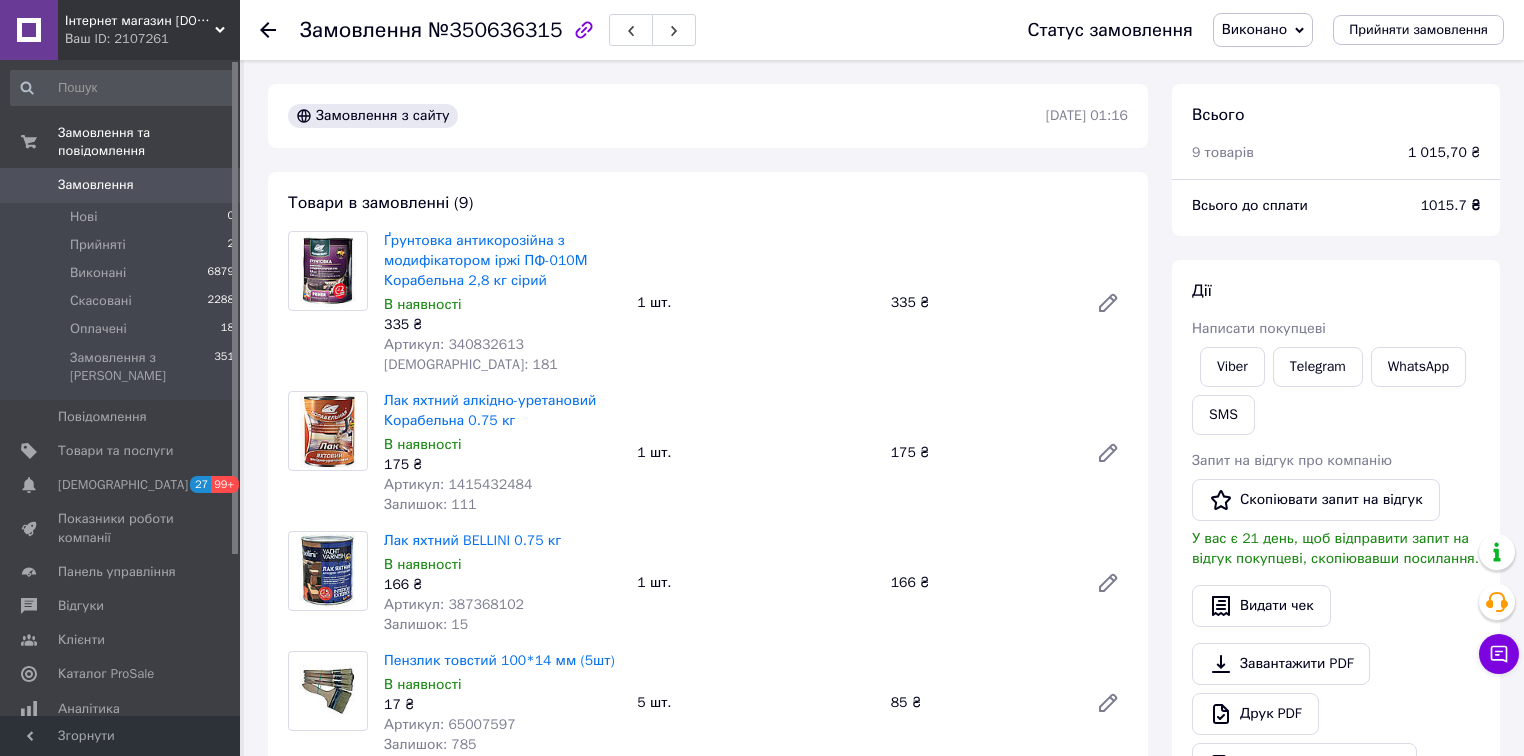 click 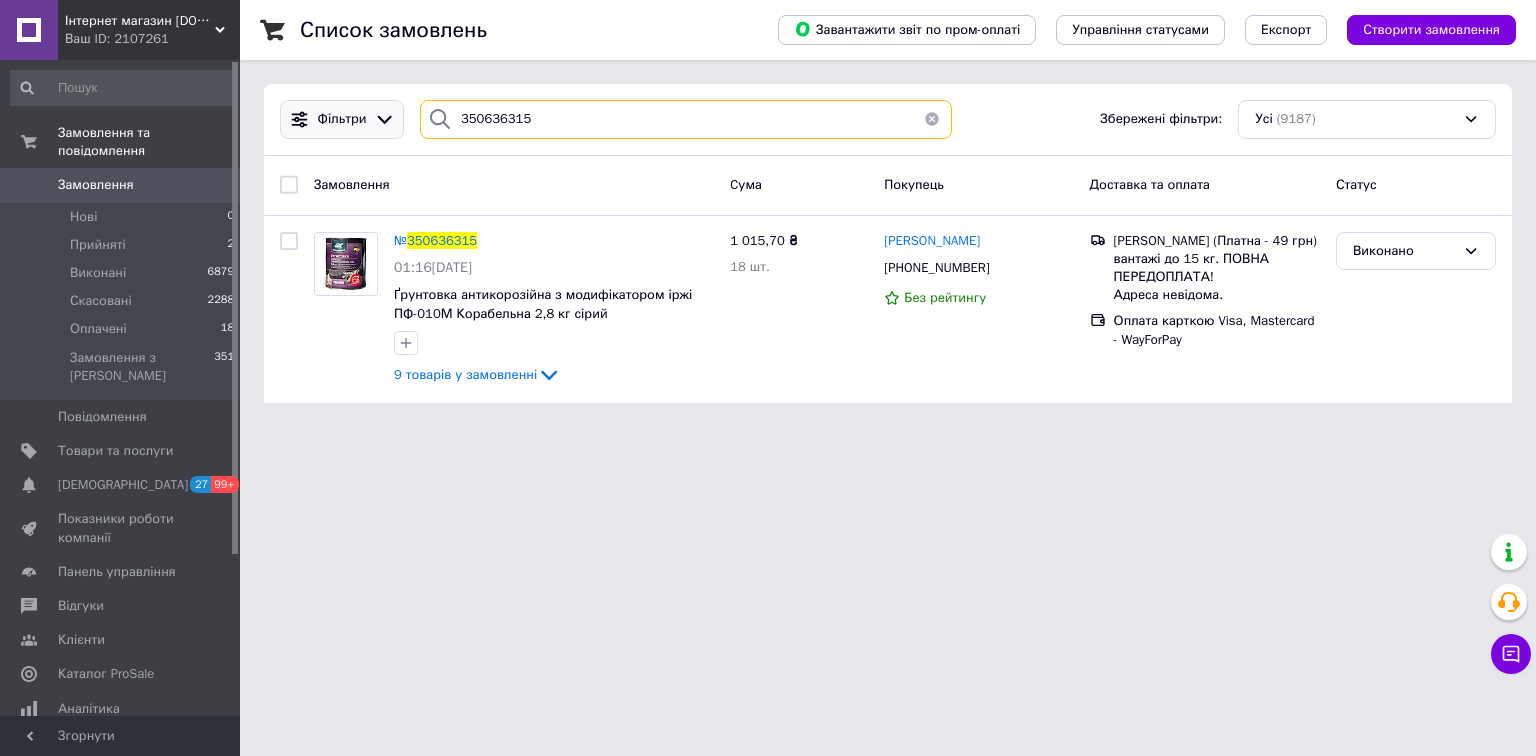 drag, startPoint x: 553, startPoint y: 121, endPoint x: 371, endPoint y: 113, distance: 182.17574 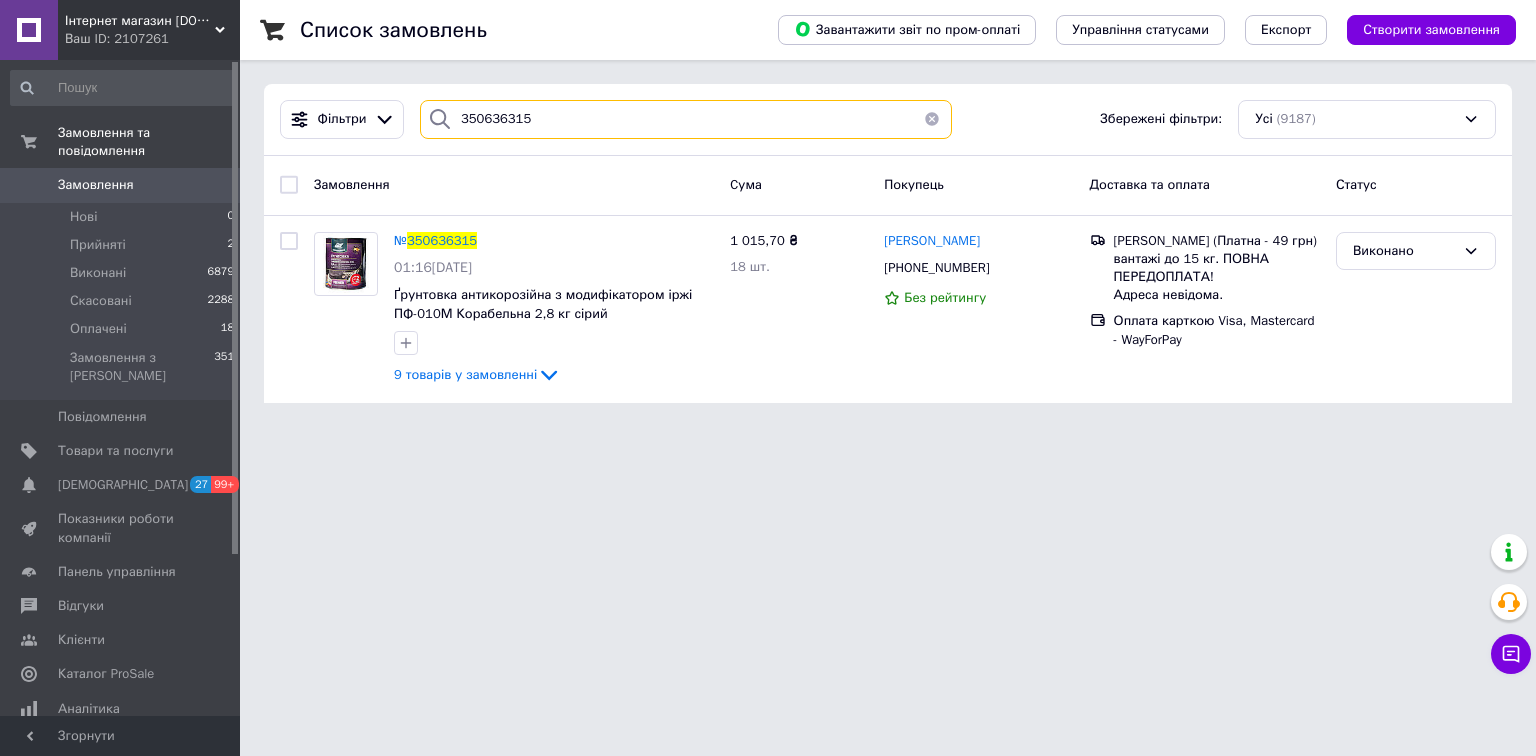 paste on "84674" 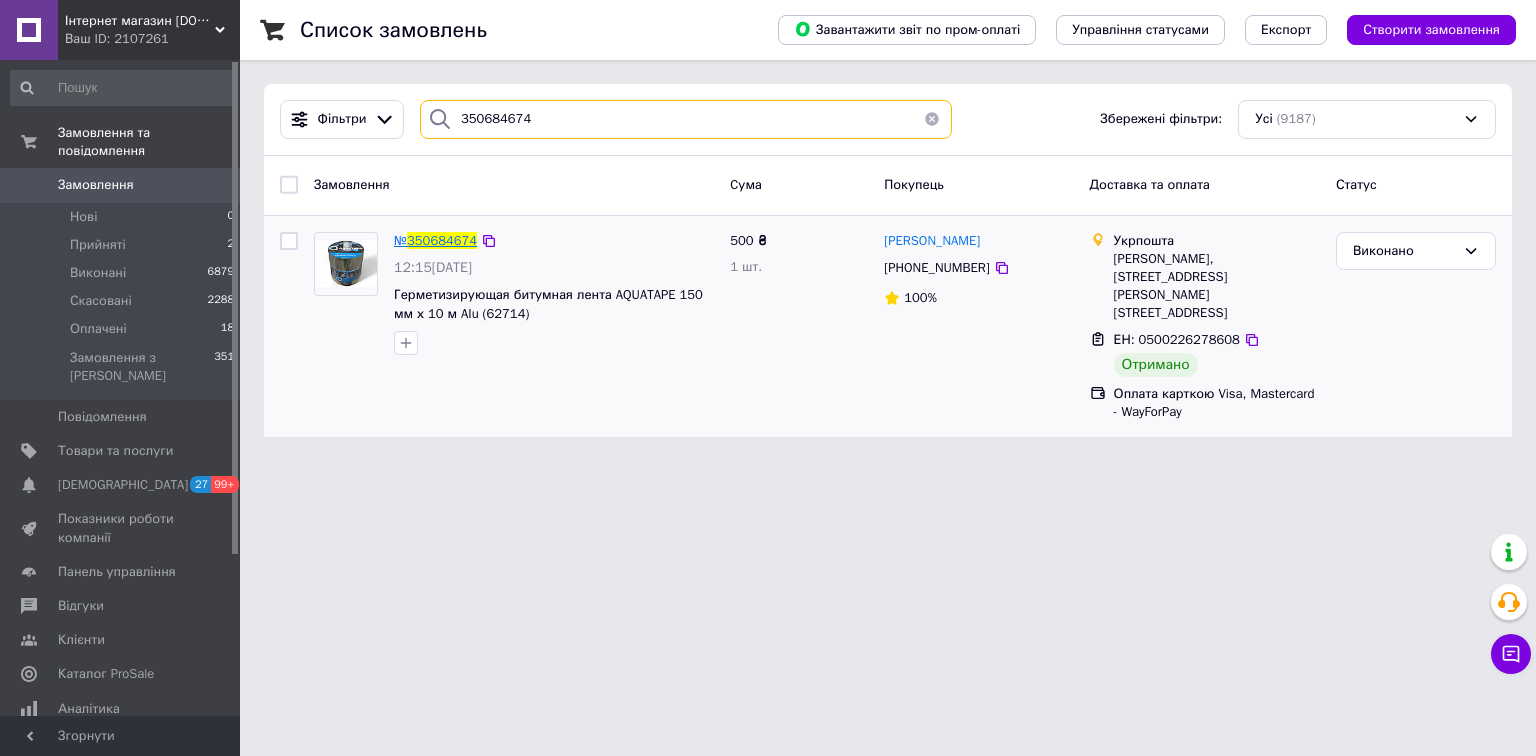 type on "350684674" 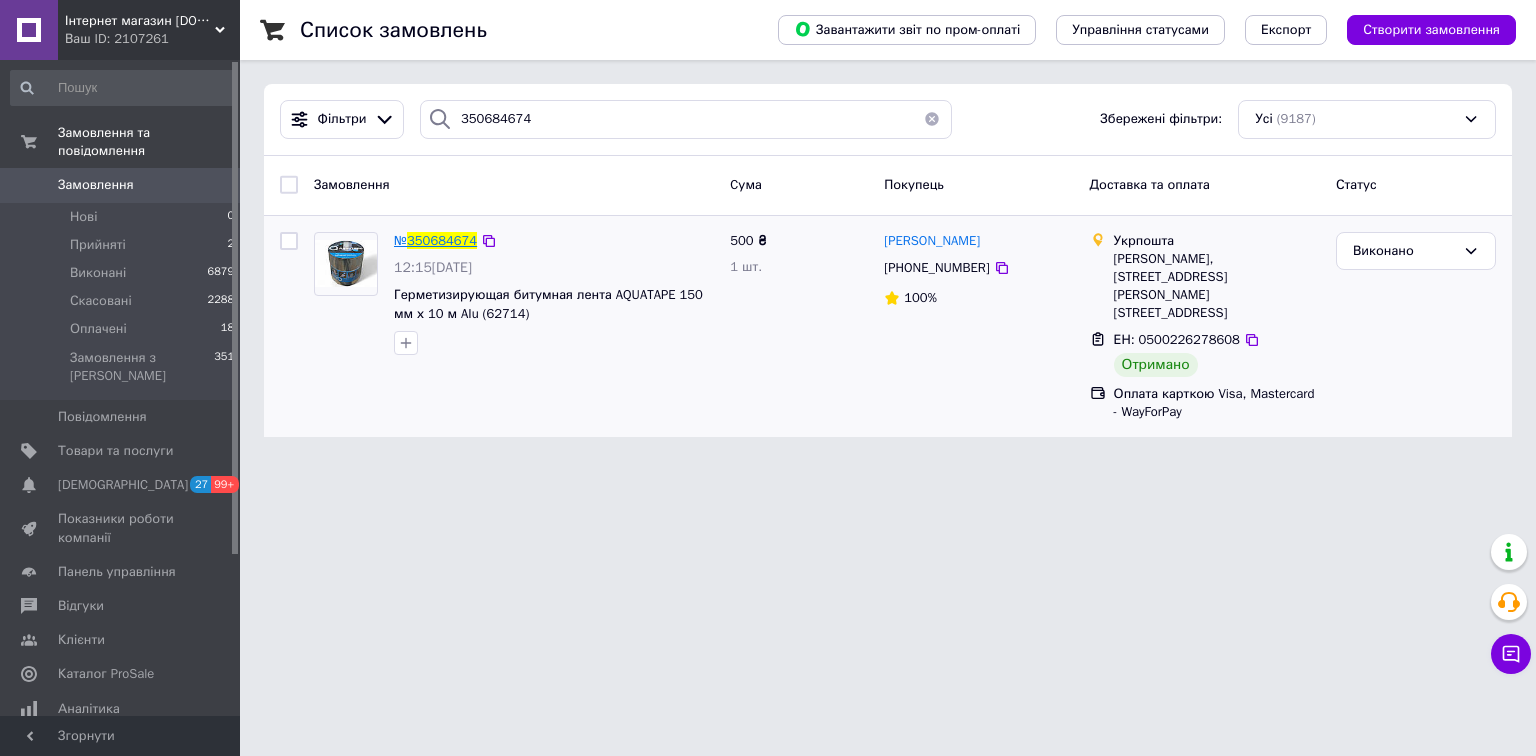 click on "350684674" at bounding box center [442, 240] 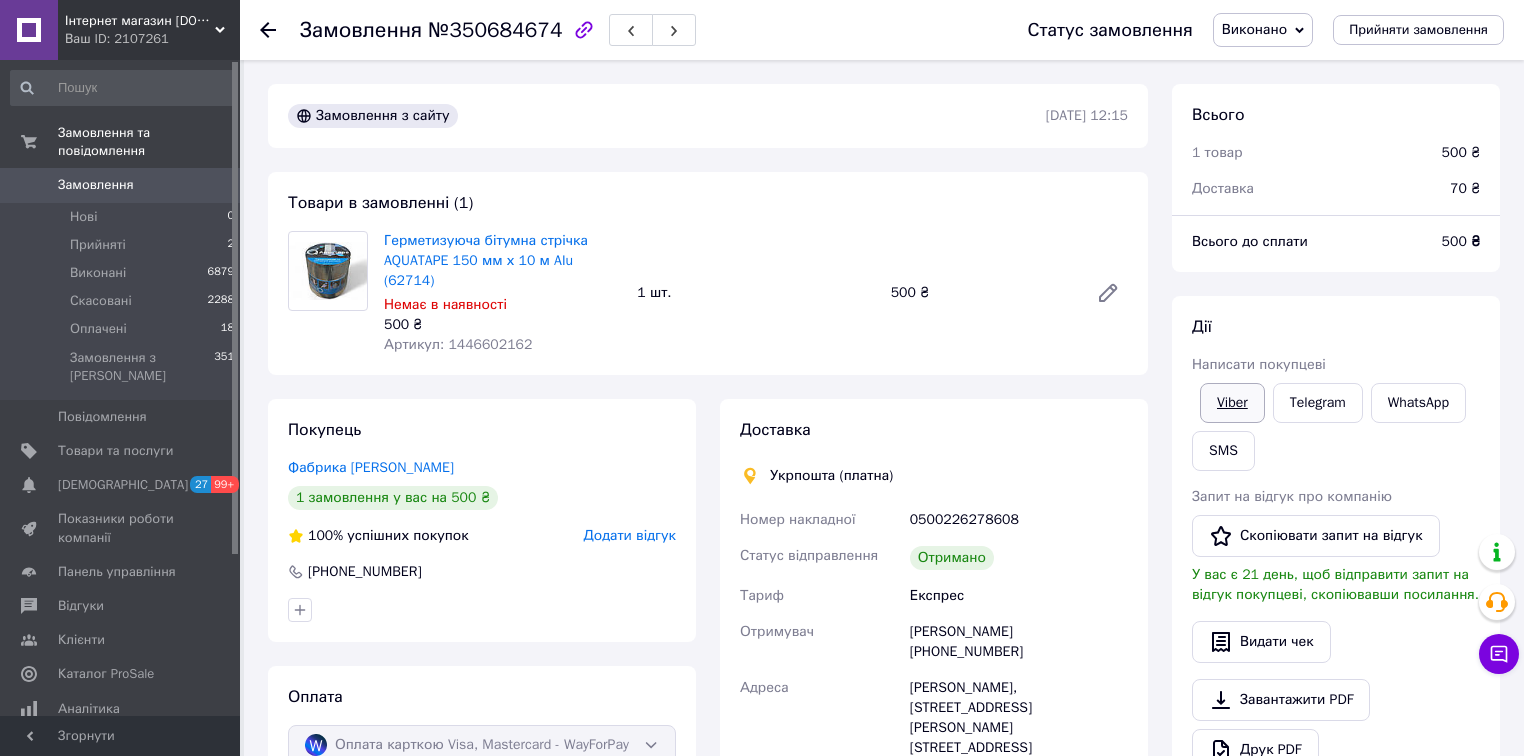 click on "Viber" at bounding box center [1232, 403] 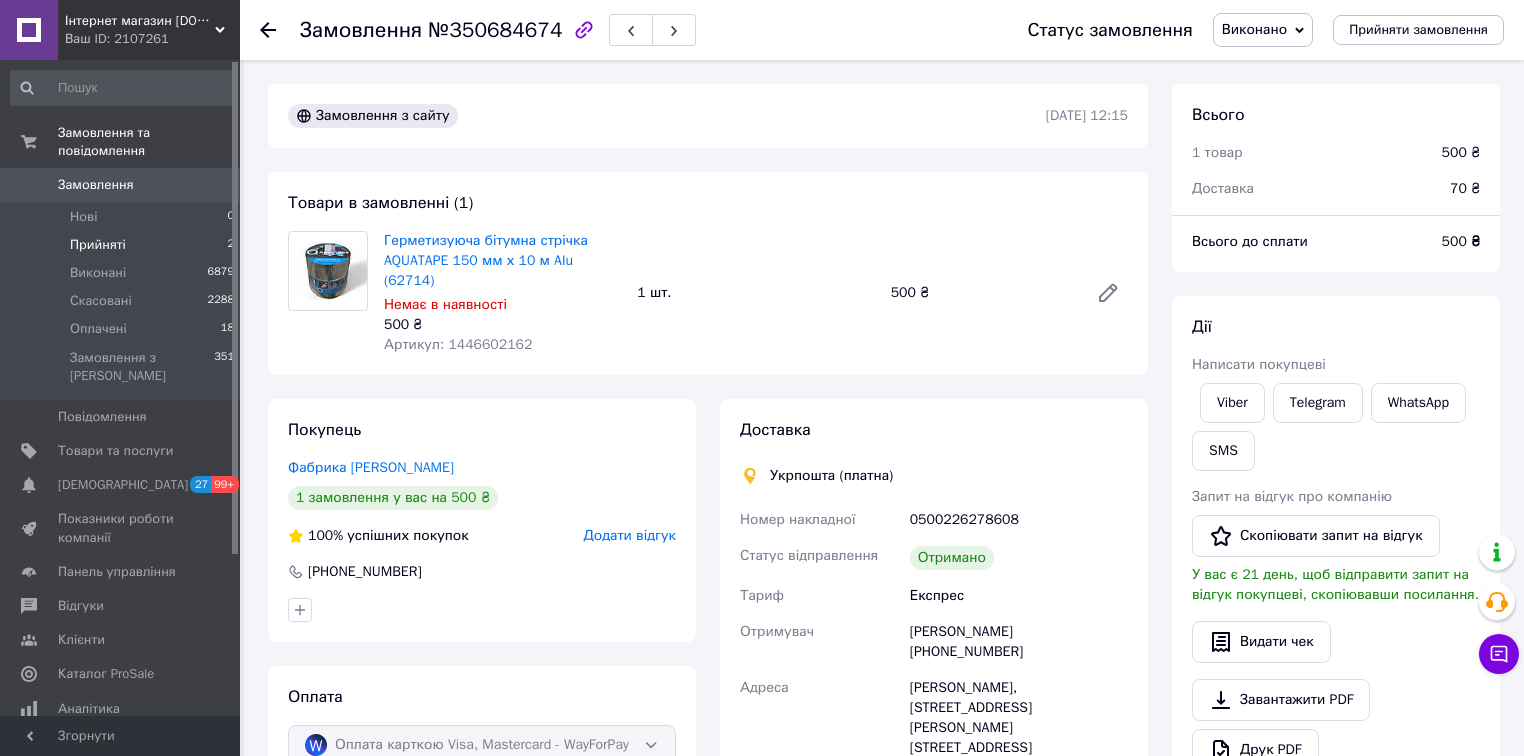 click on "Прийняті" at bounding box center (98, 245) 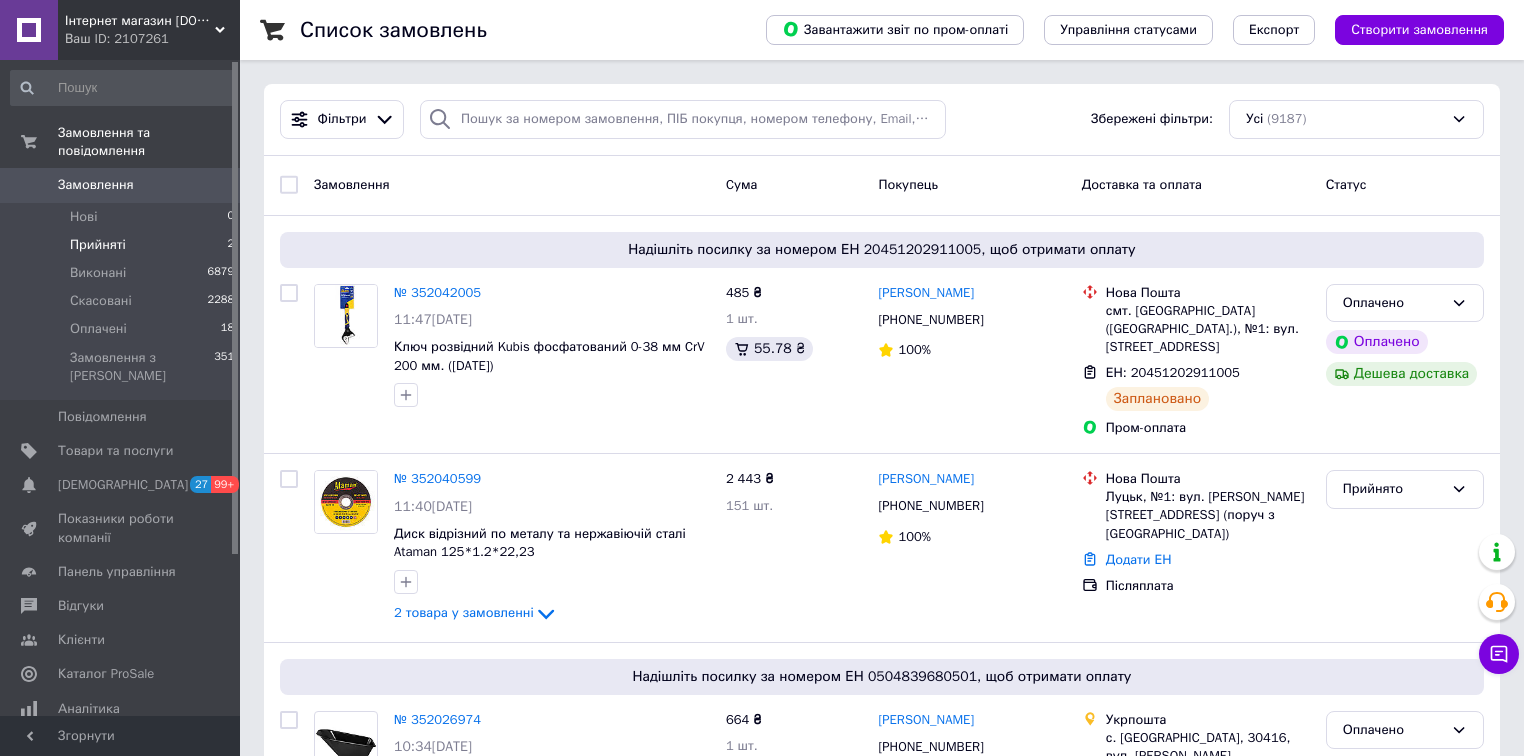 click on "Прийняті" at bounding box center [98, 245] 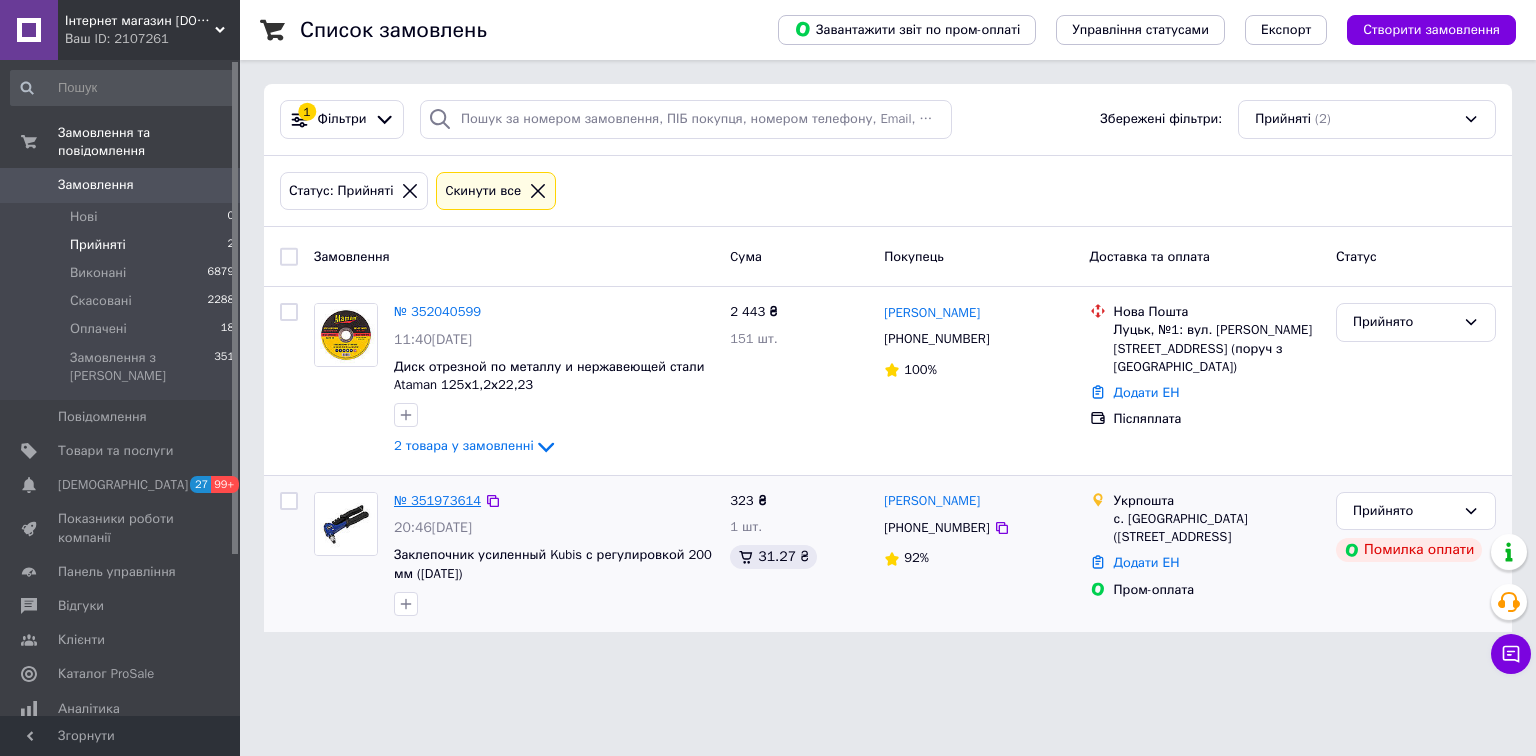 click on "№ 351973614" at bounding box center (437, 500) 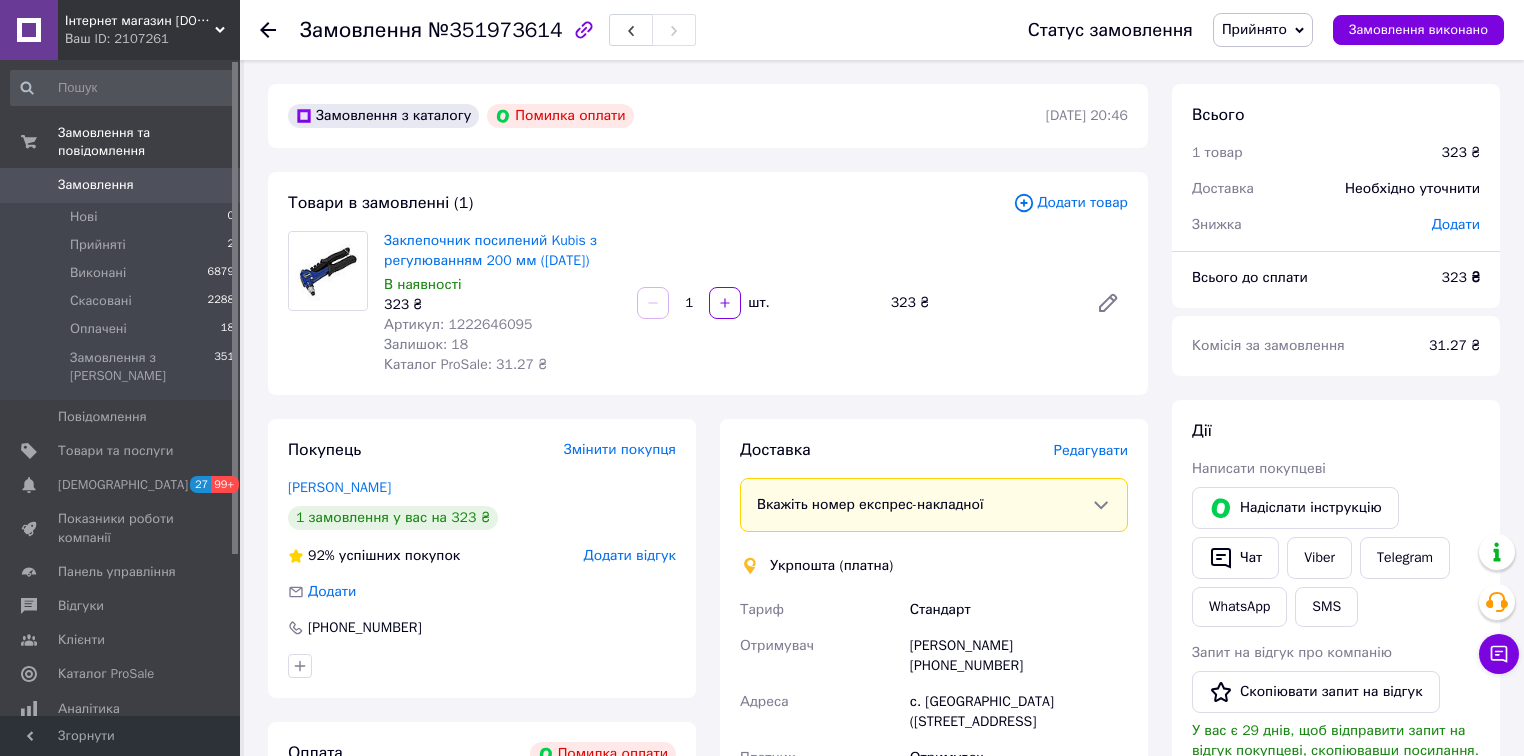 click on "Прийнято" at bounding box center [1254, 29] 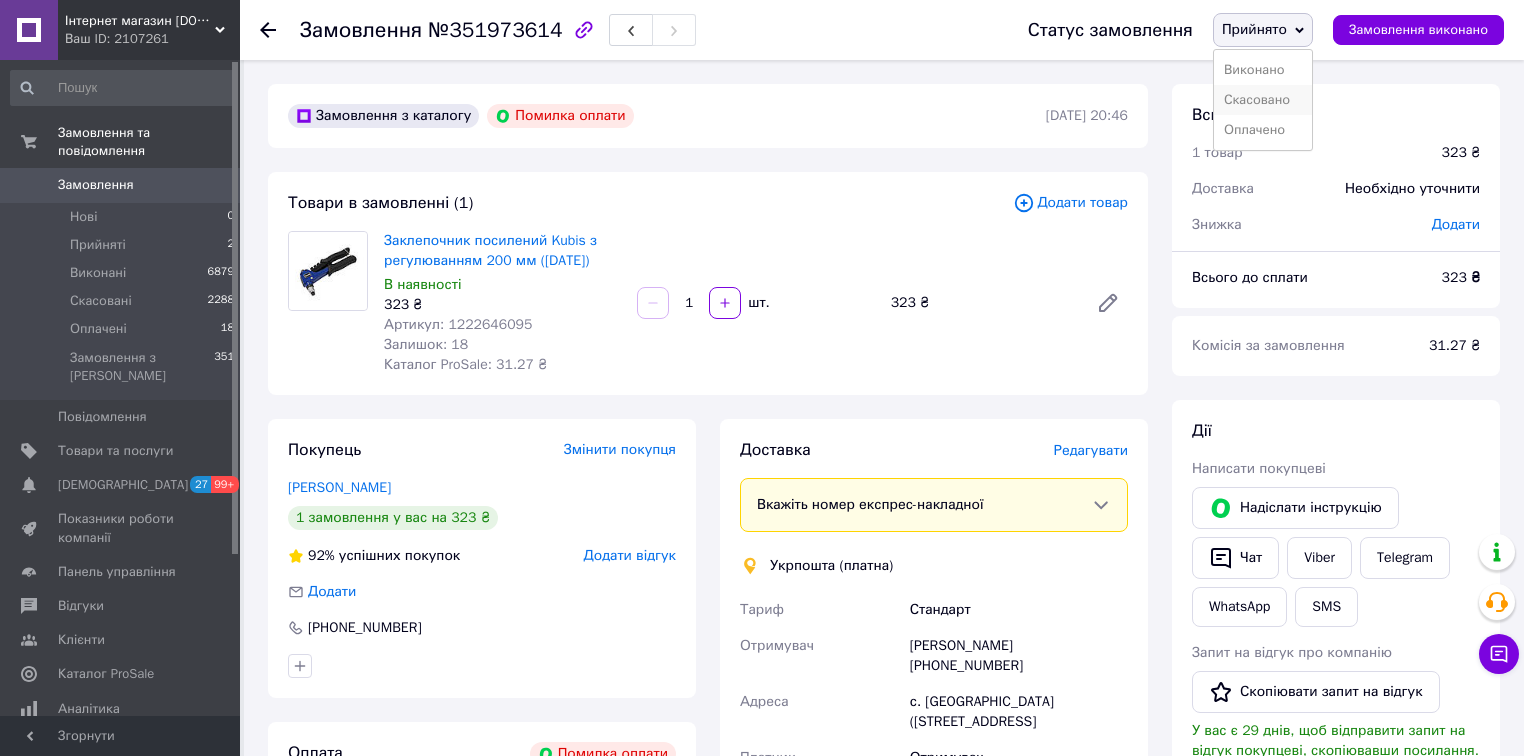 click on "Скасовано" at bounding box center [1263, 100] 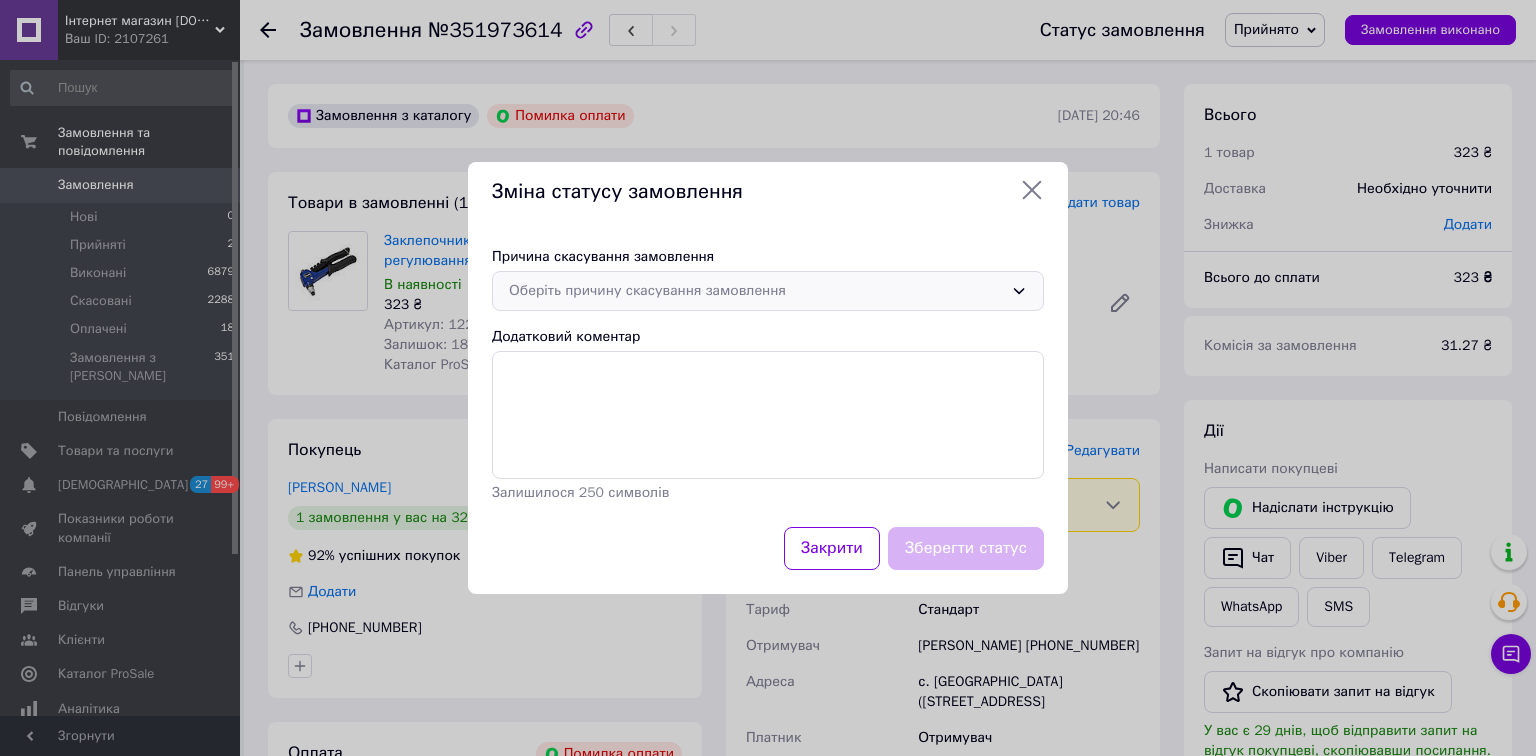 click on "Оберіть причину скасування замовлення" at bounding box center [756, 291] 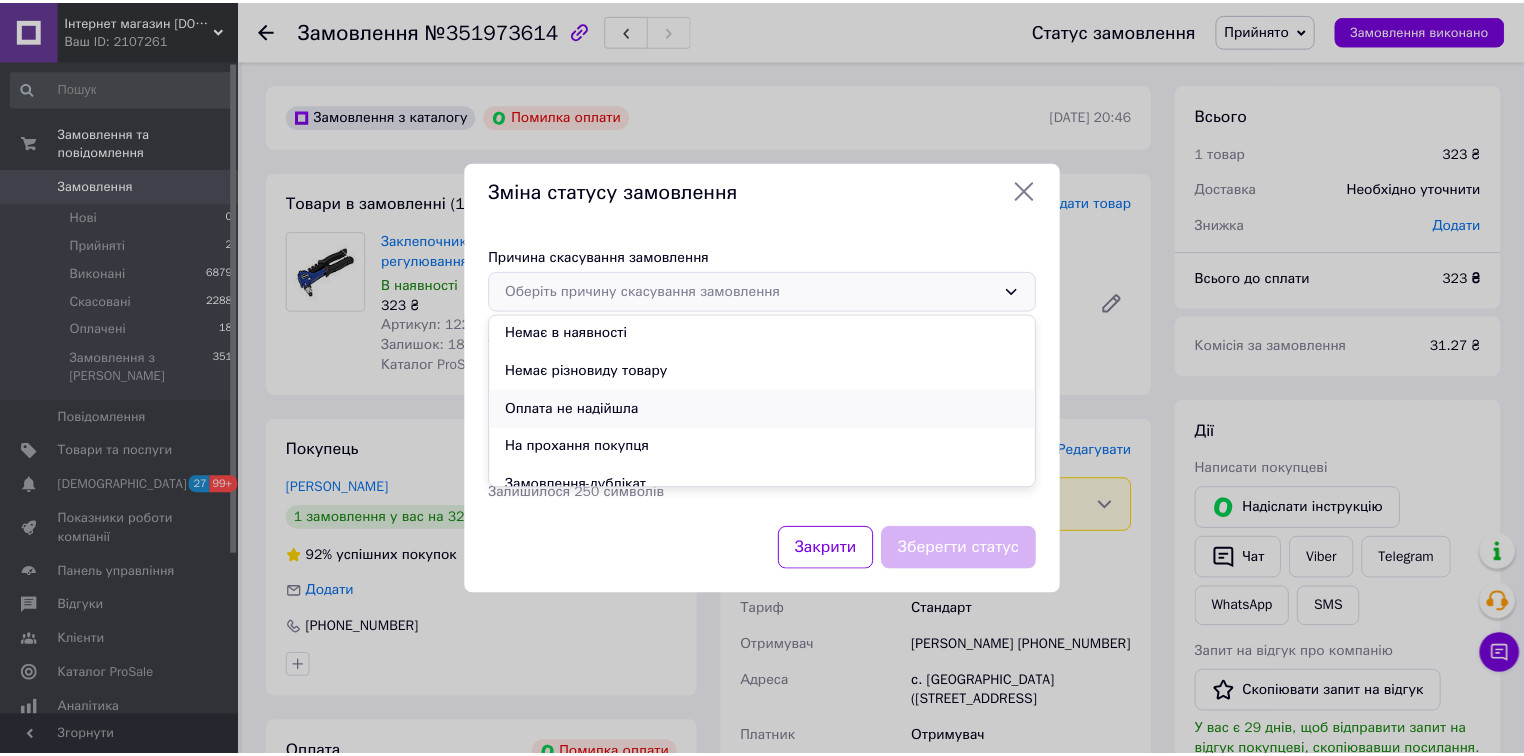 scroll, scrollTop: 0, scrollLeft: 0, axis: both 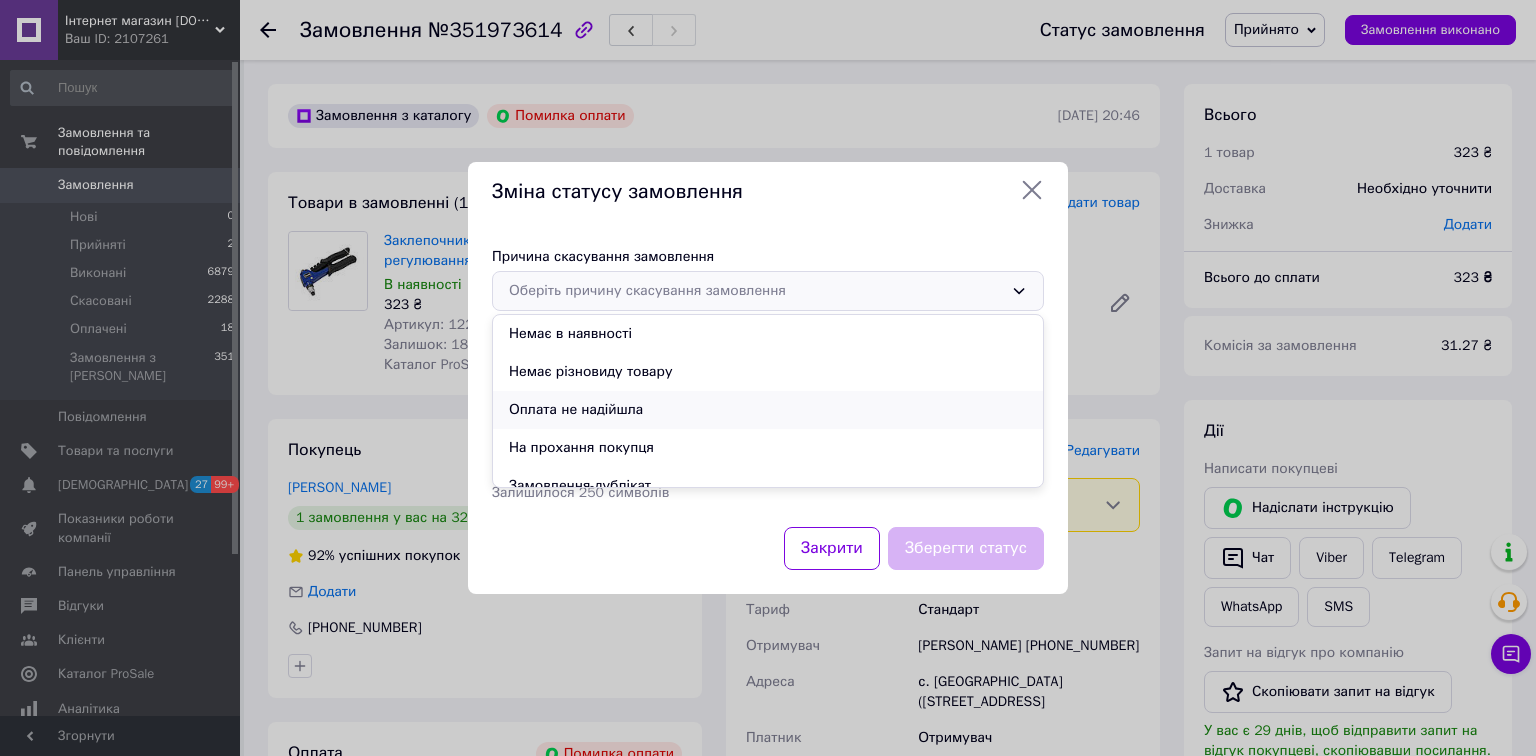 click on "Оплата не надійшла" at bounding box center [768, 410] 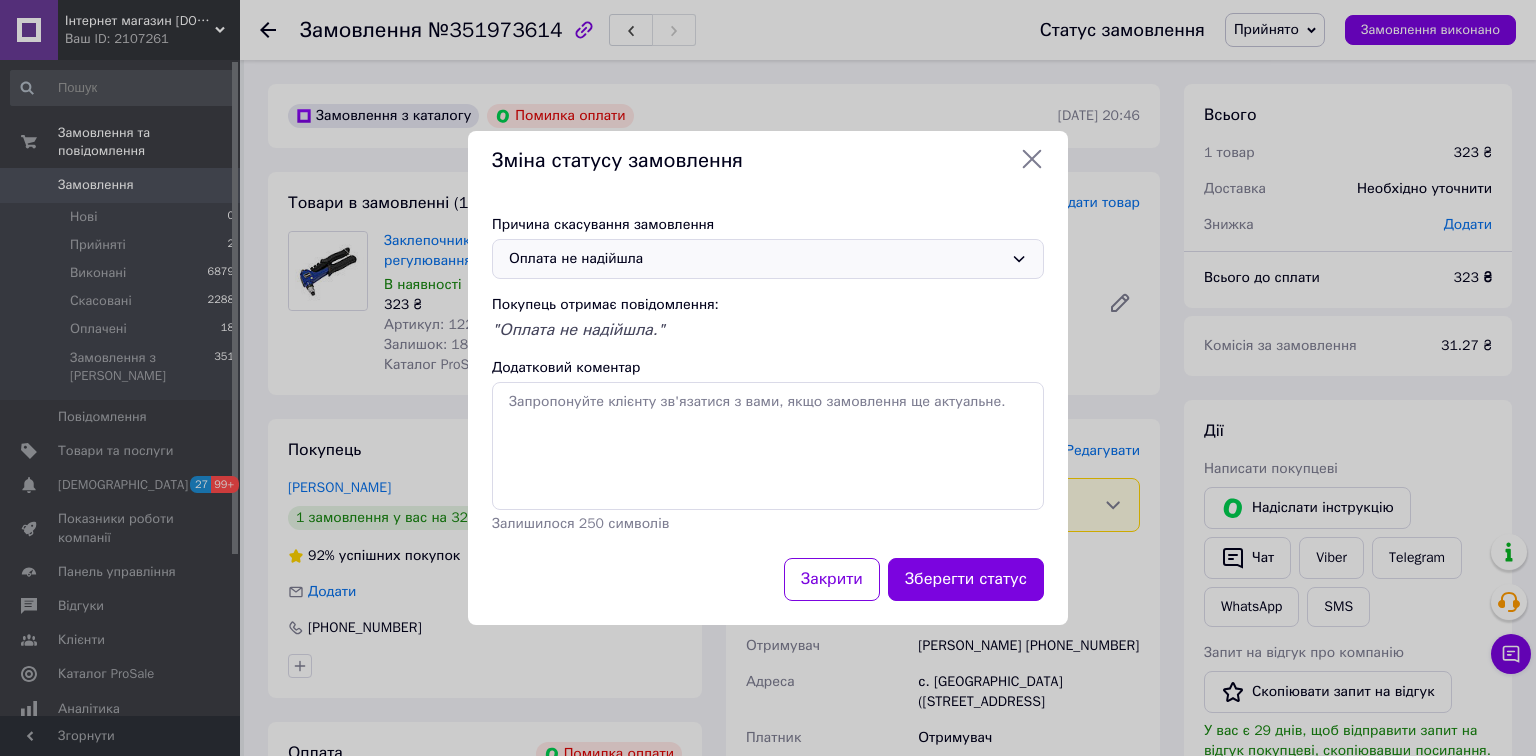 click on "Зберегти статус" at bounding box center [966, 579] 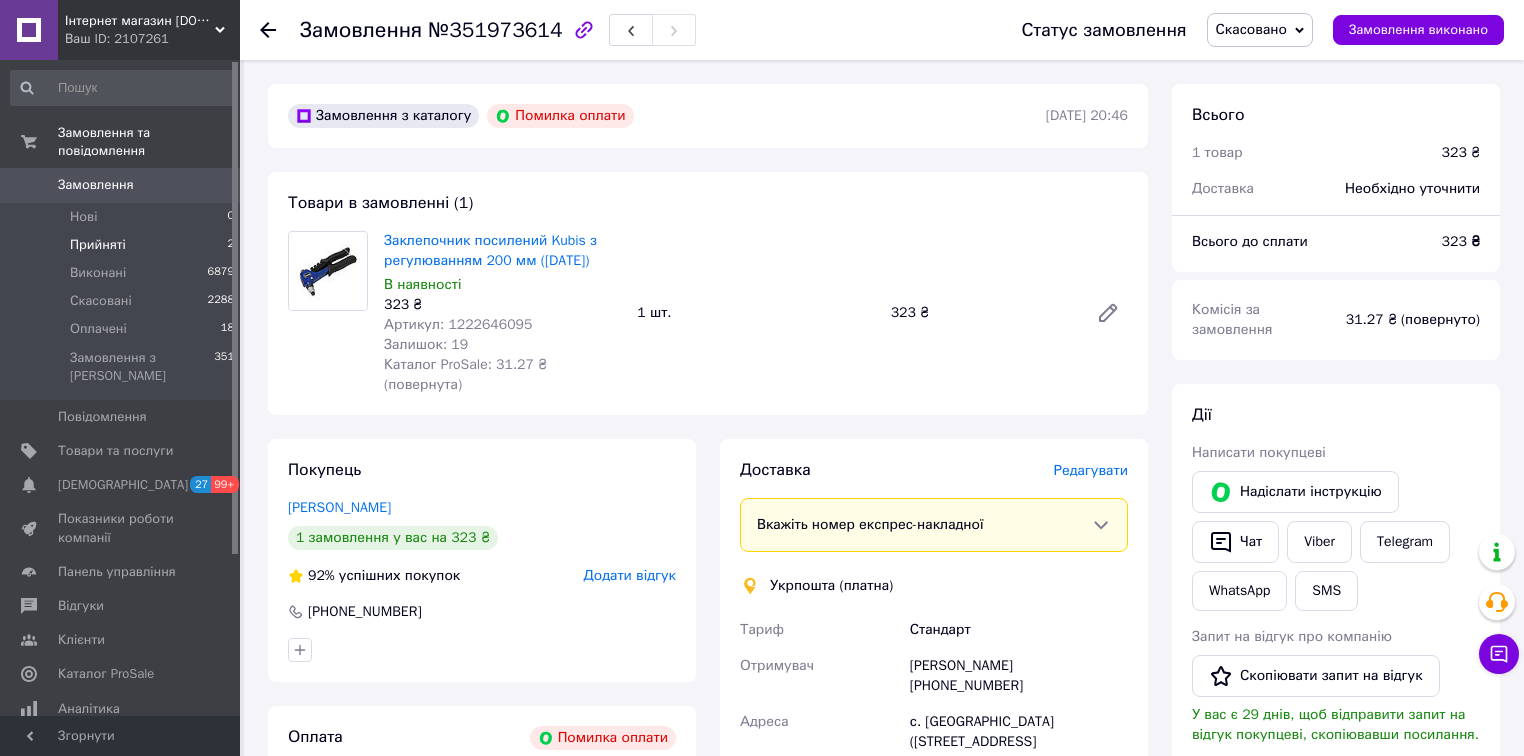 click on "Прийняті 2" at bounding box center (123, 245) 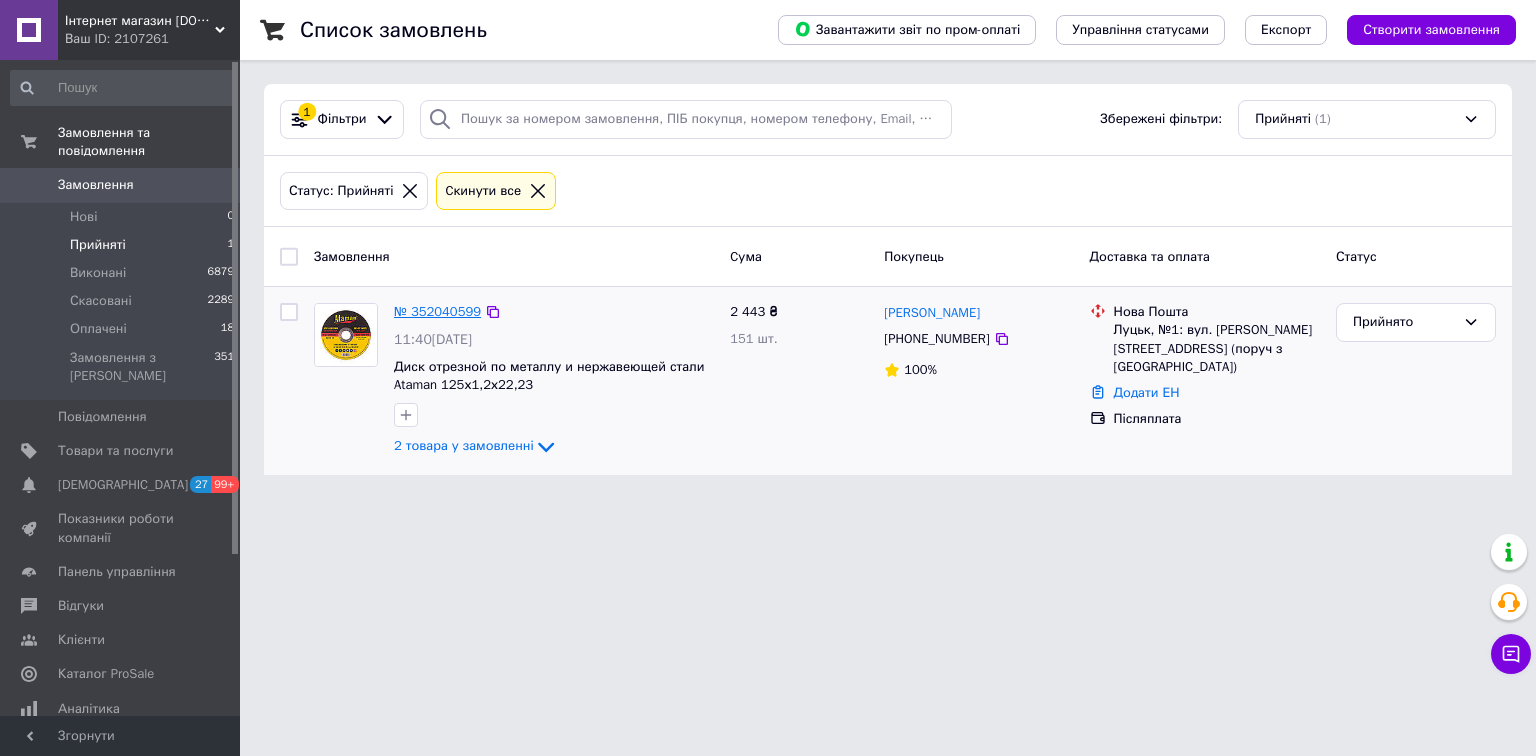 click on "№ 352040599" at bounding box center [437, 311] 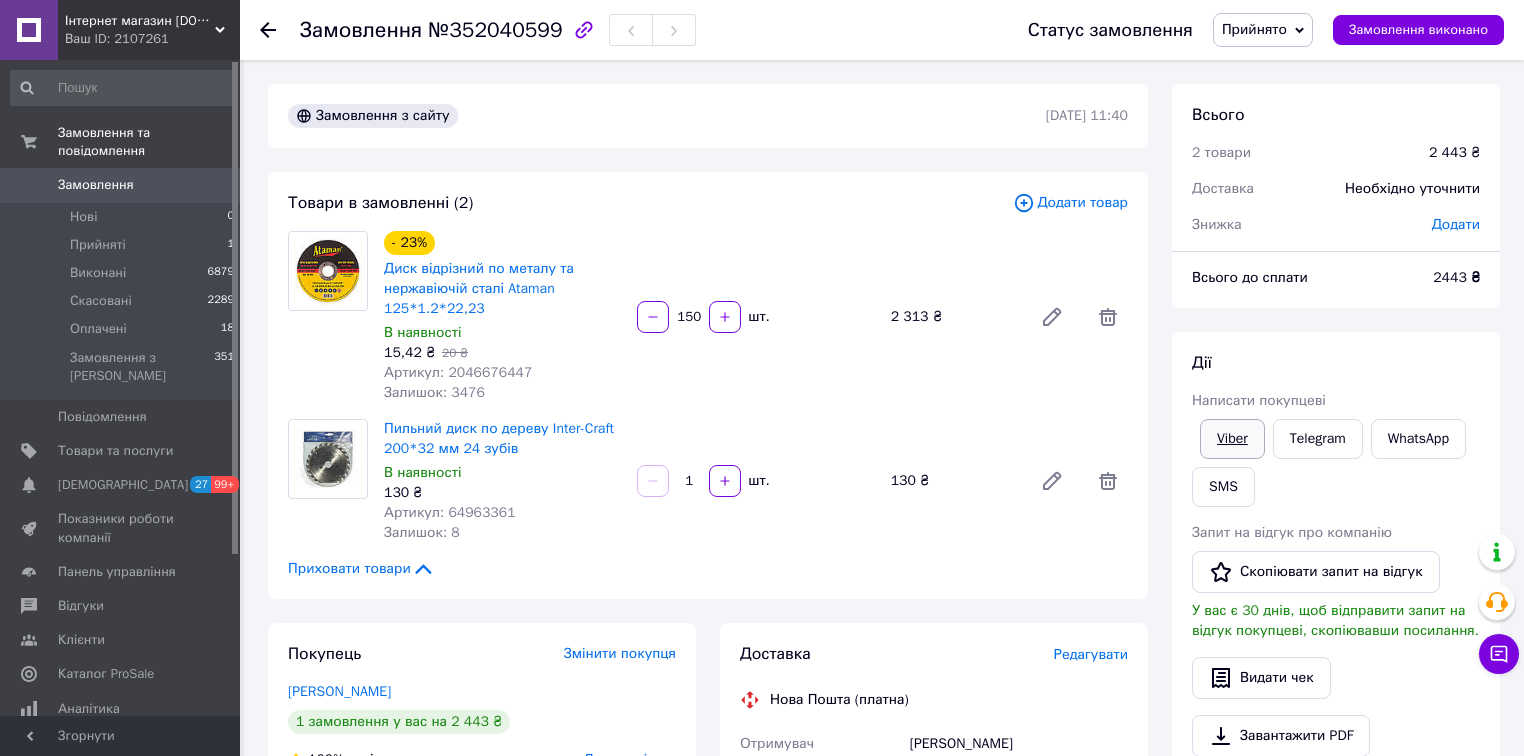 click on "Viber" at bounding box center [1232, 439] 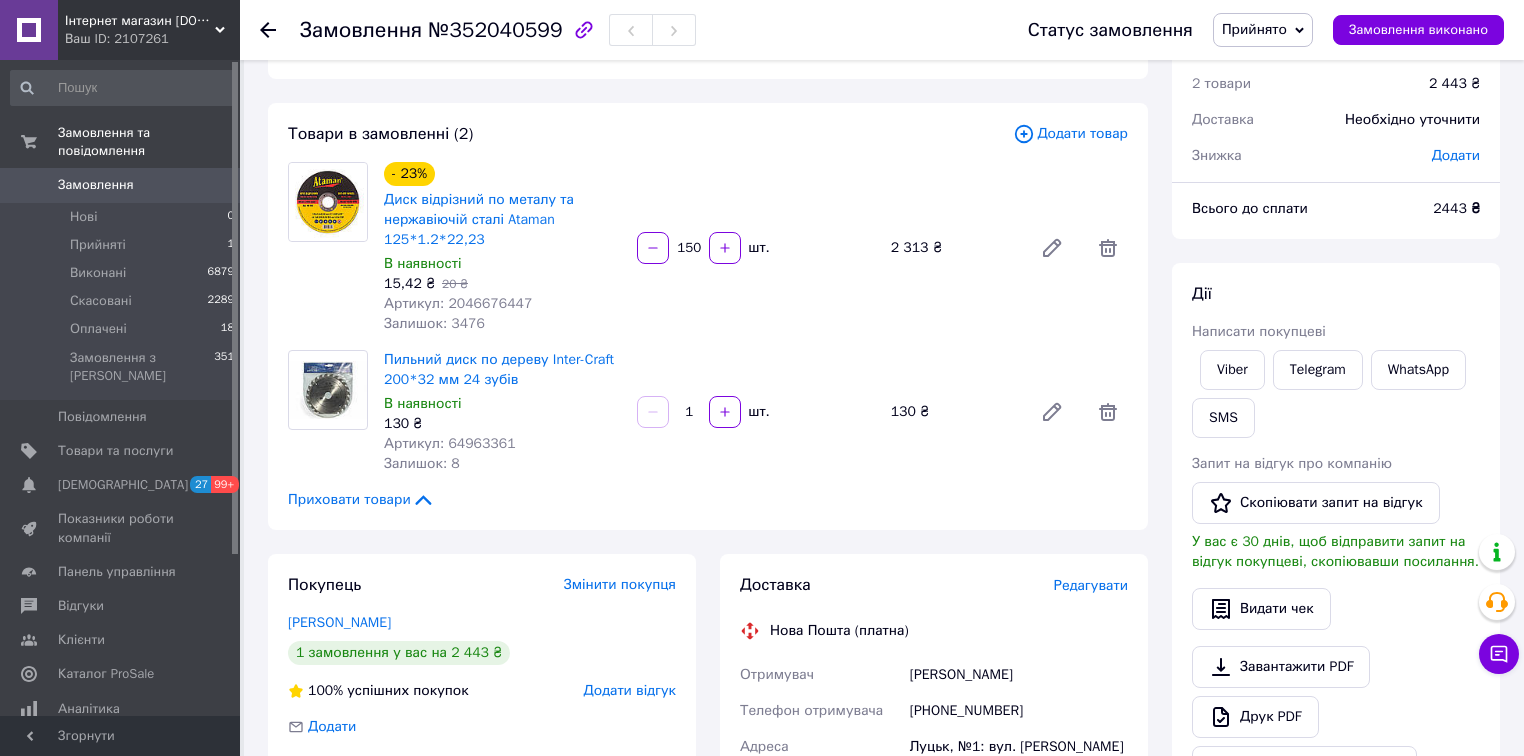 scroll, scrollTop: 0, scrollLeft: 0, axis: both 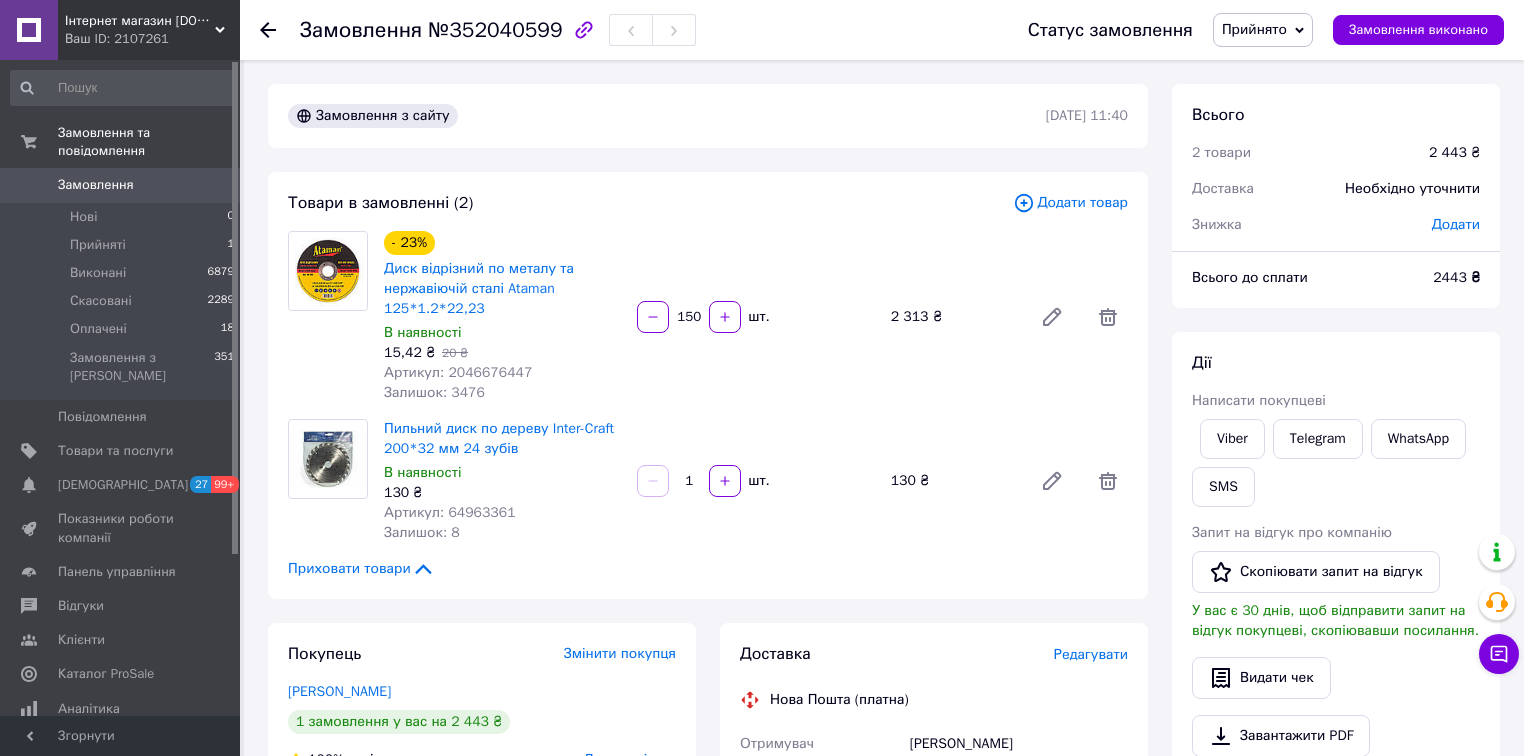 click on "Прийнято" at bounding box center (1254, 29) 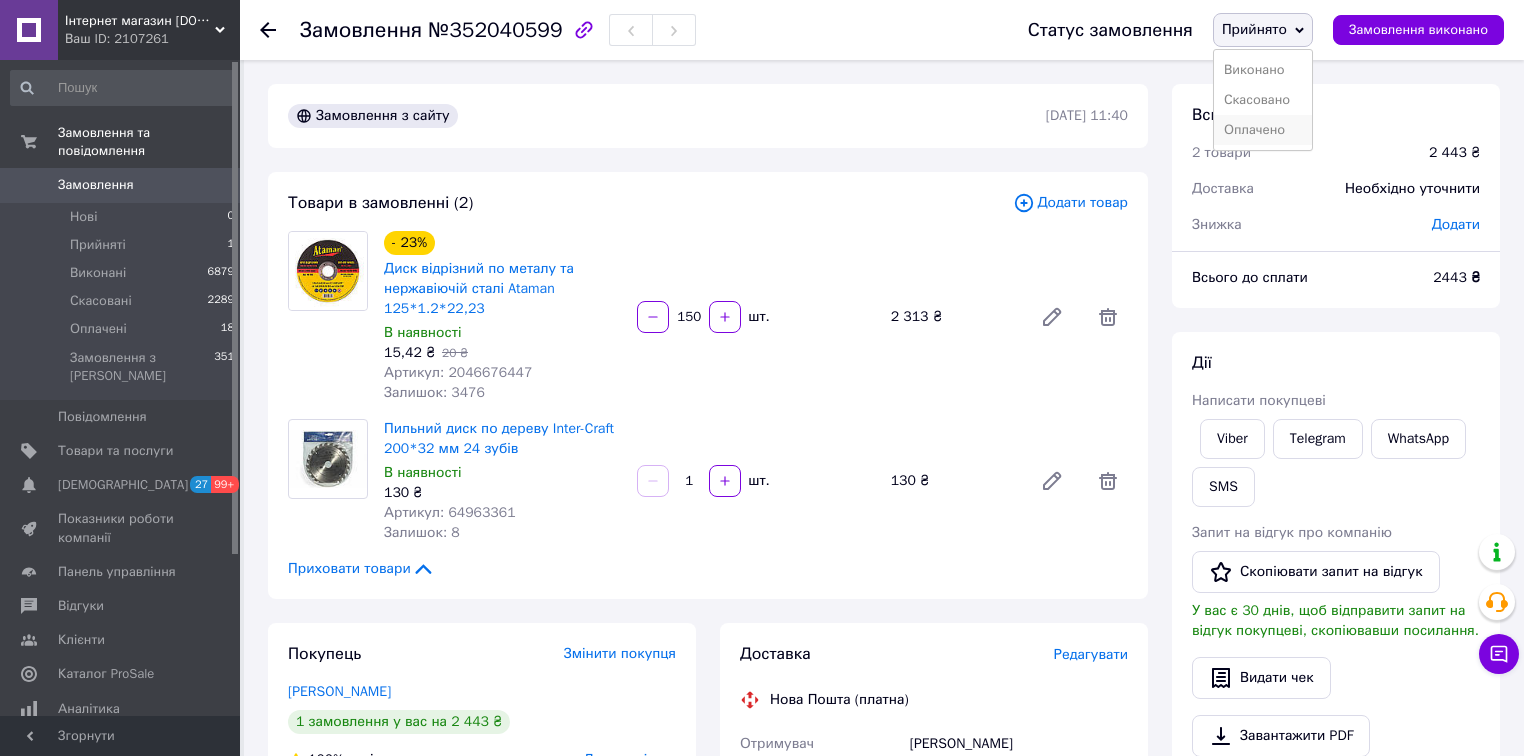 click on "Оплачено" at bounding box center [1263, 130] 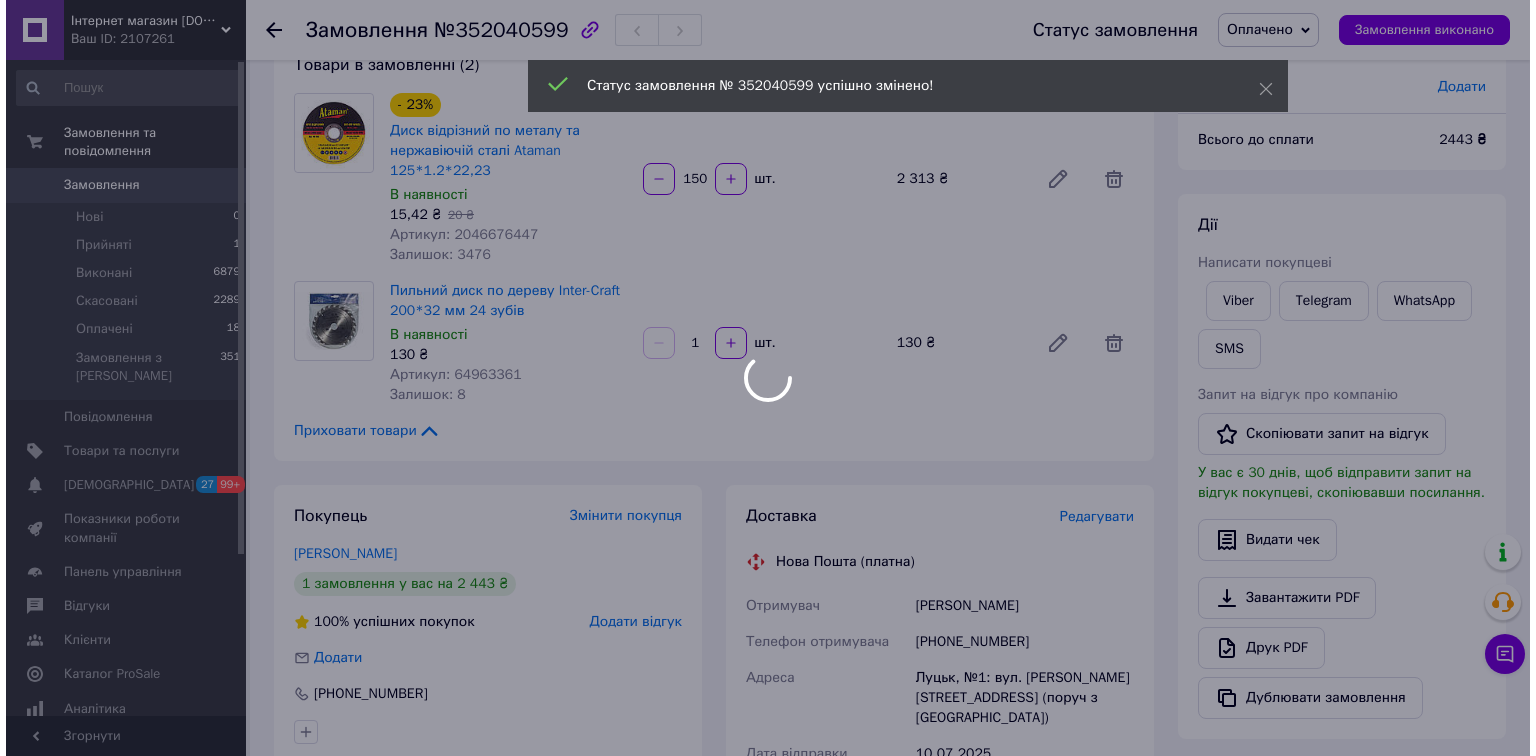 scroll, scrollTop: 160, scrollLeft: 0, axis: vertical 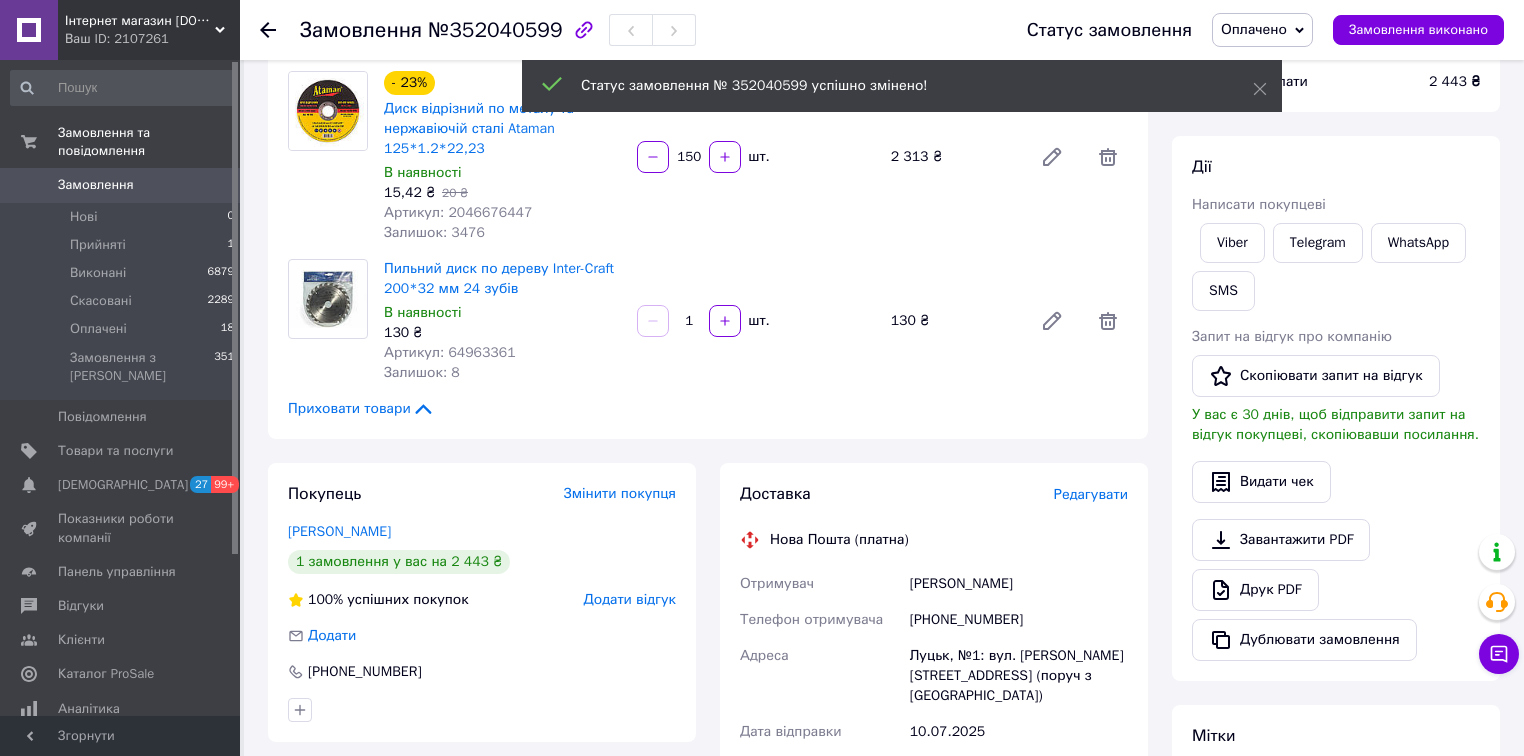 click on "Редагувати" at bounding box center [1091, 494] 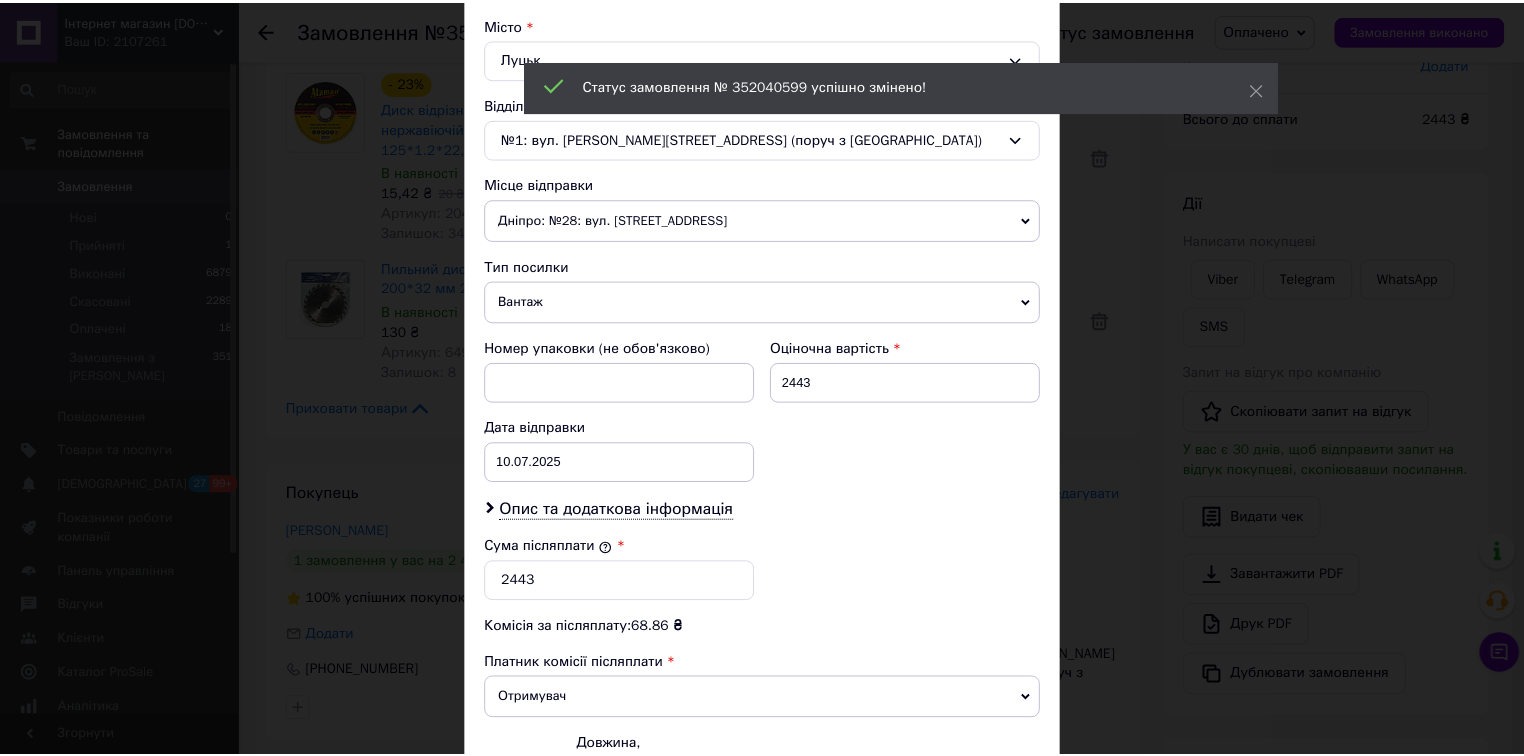 scroll, scrollTop: 764, scrollLeft: 0, axis: vertical 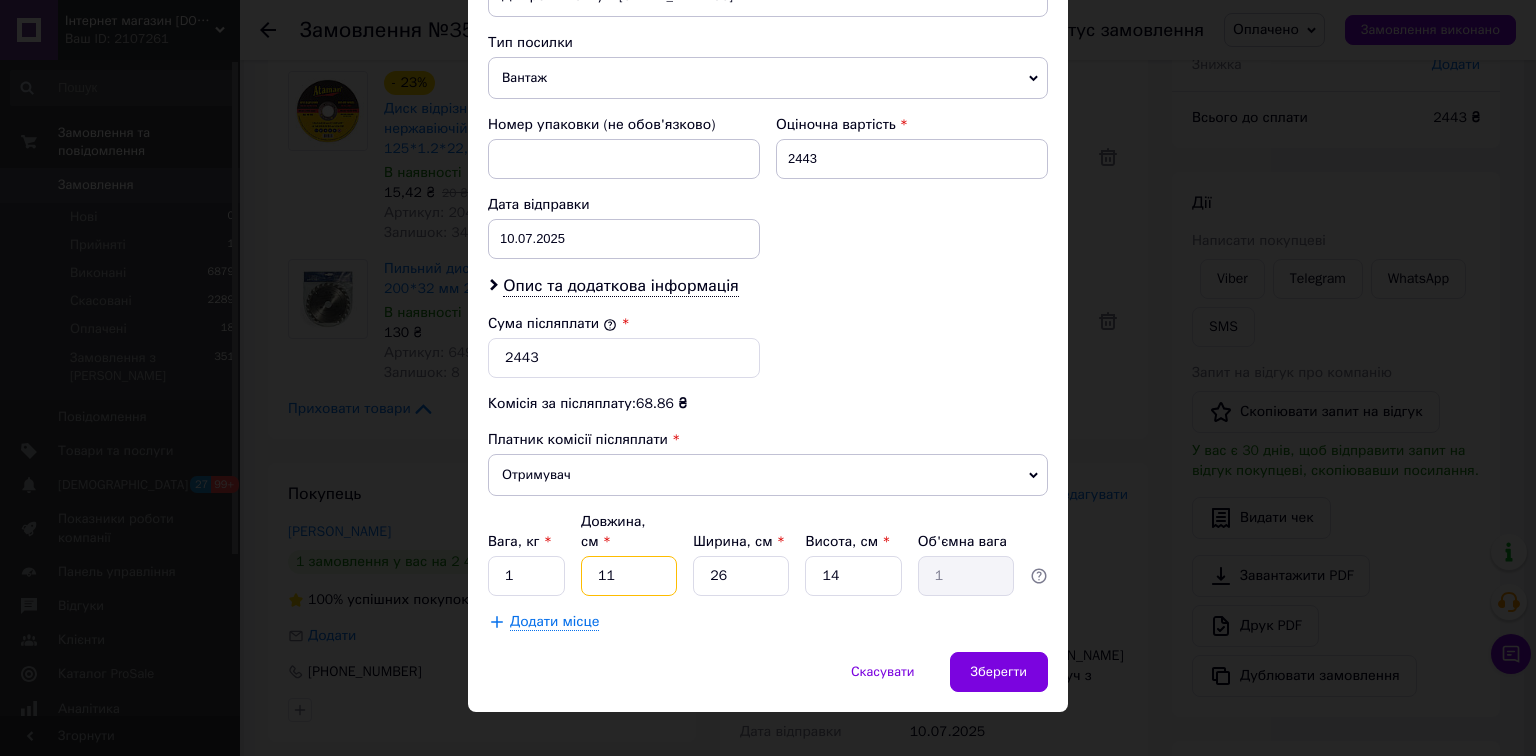 drag, startPoint x: 630, startPoint y: 553, endPoint x: 572, endPoint y: 549, distance: 58.137768 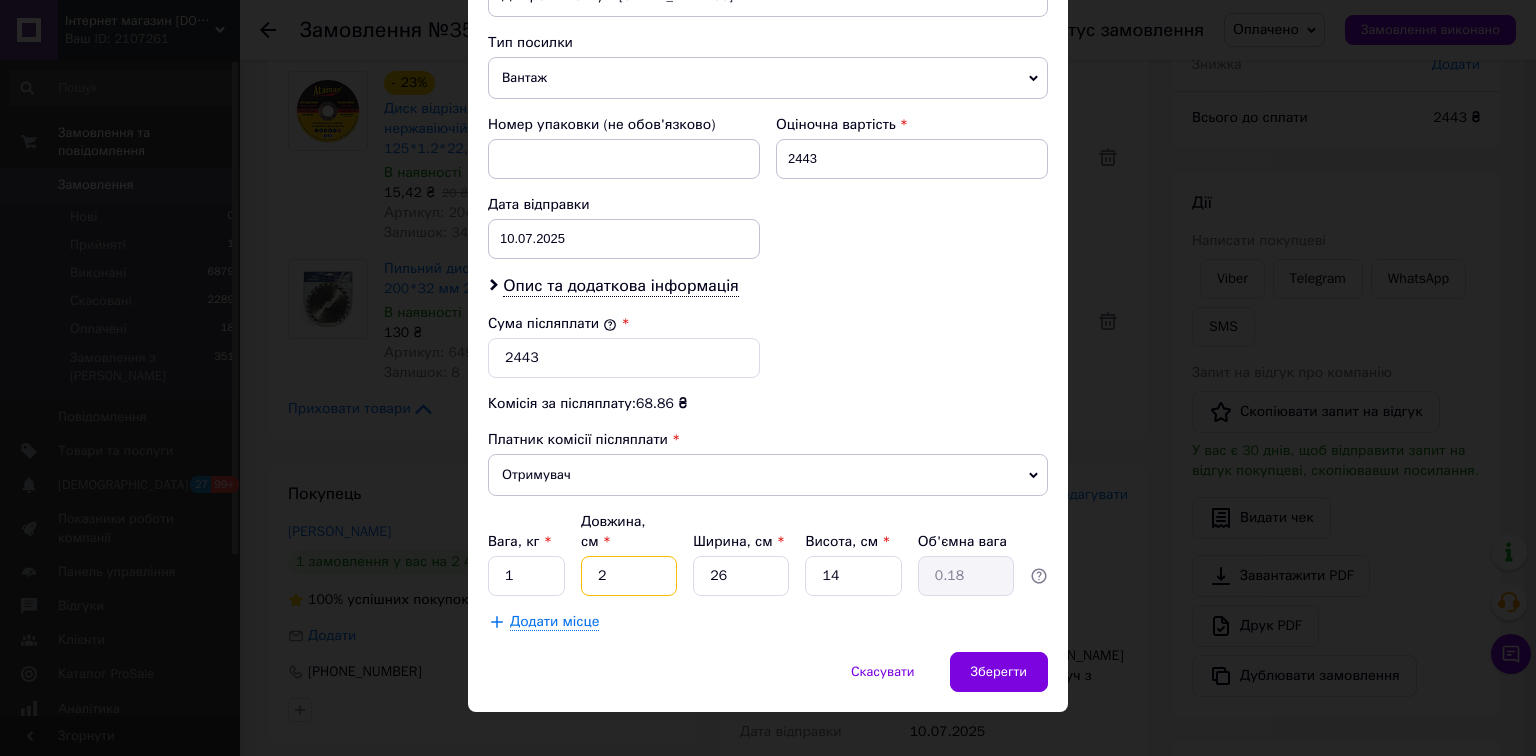 type on "20" 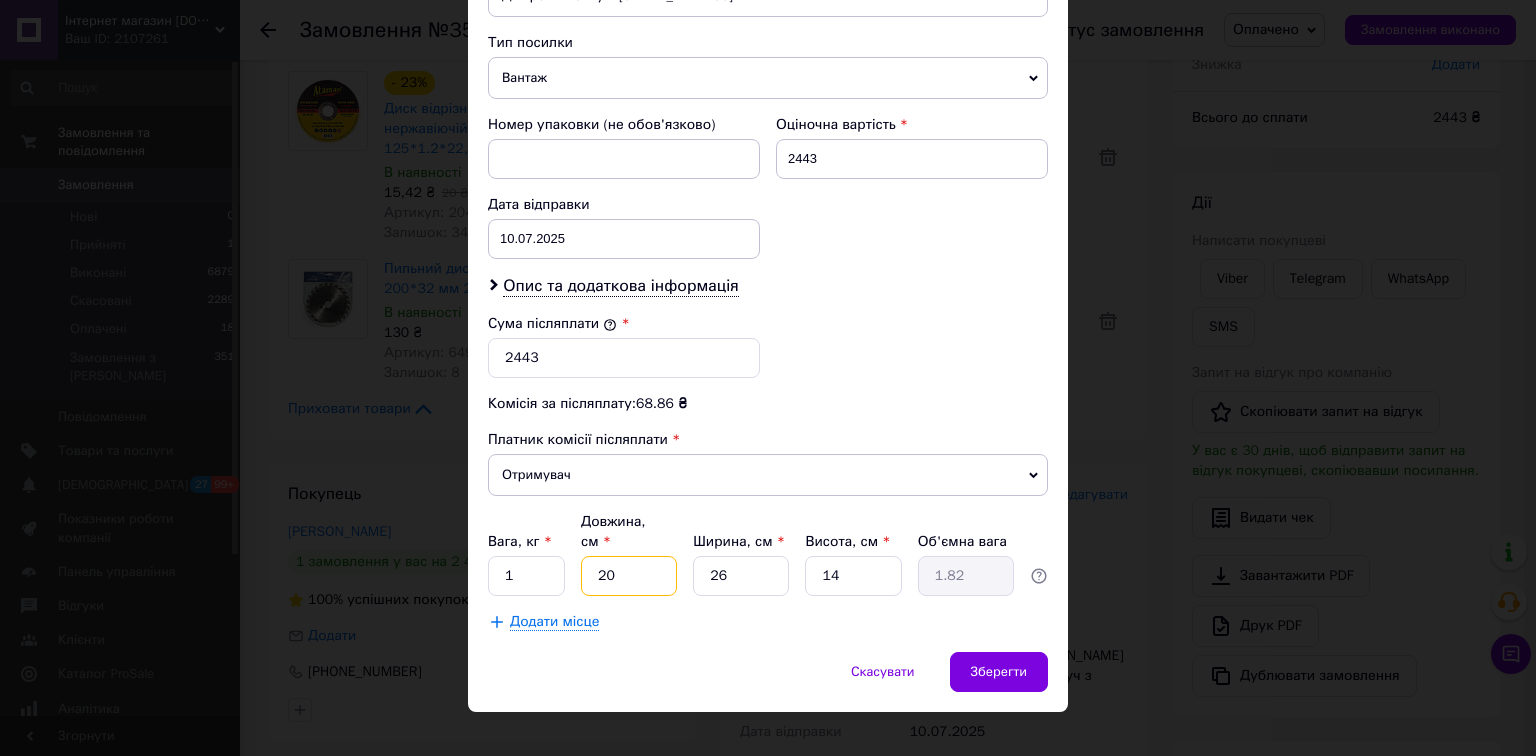 type on "20" 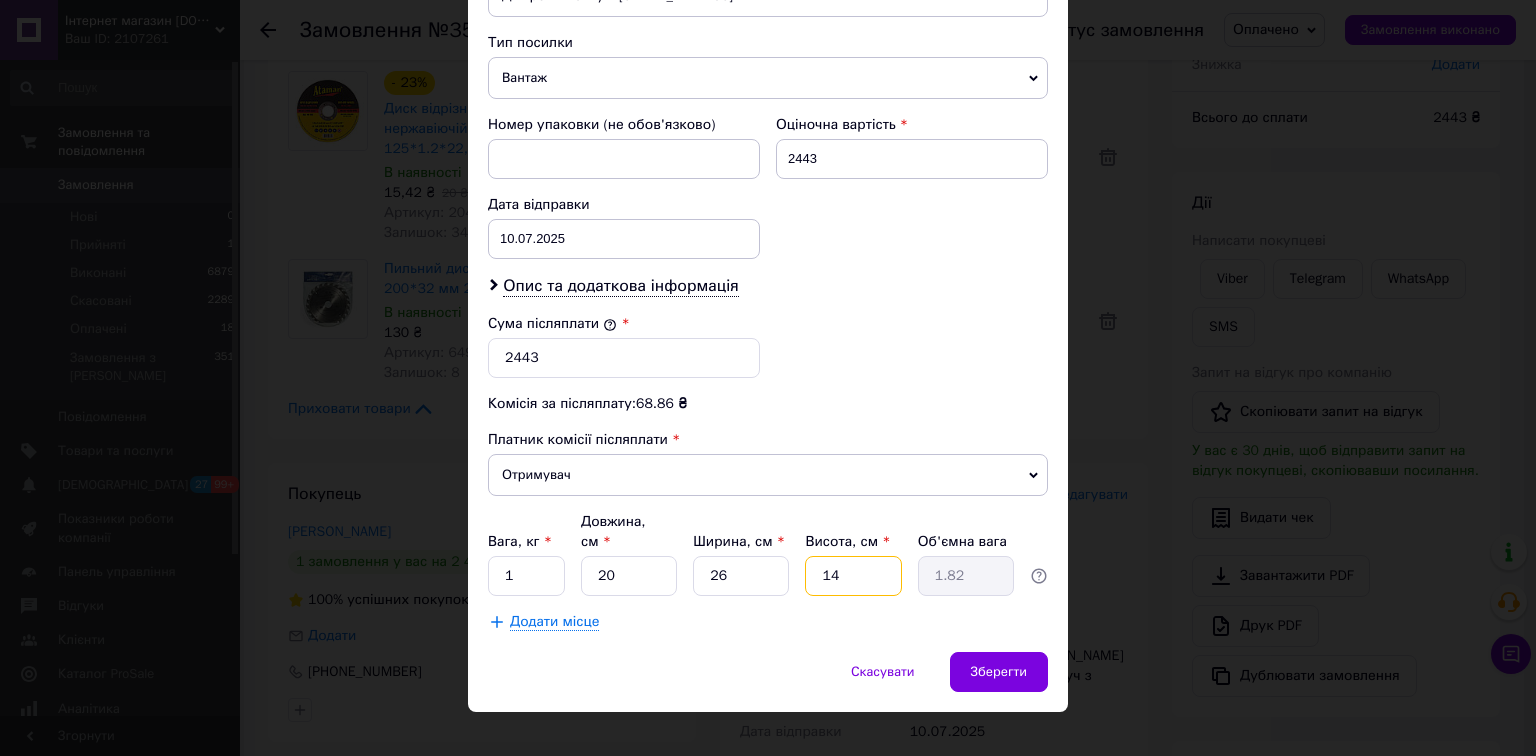 drag, startPoint x: 867, startPoint y: 543, endPoint x: 773, endPoint y: 540, distance: 94.04786 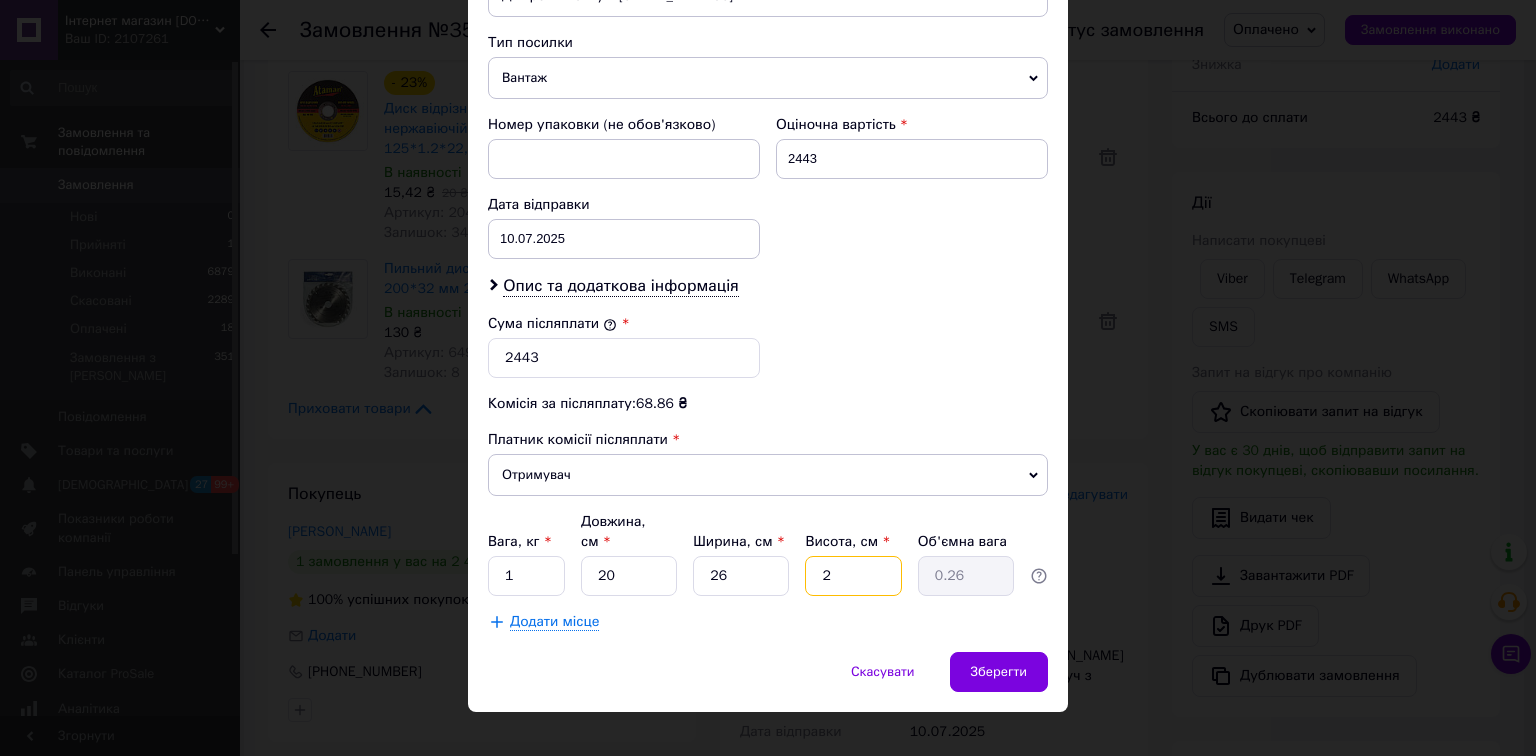 type on "20" 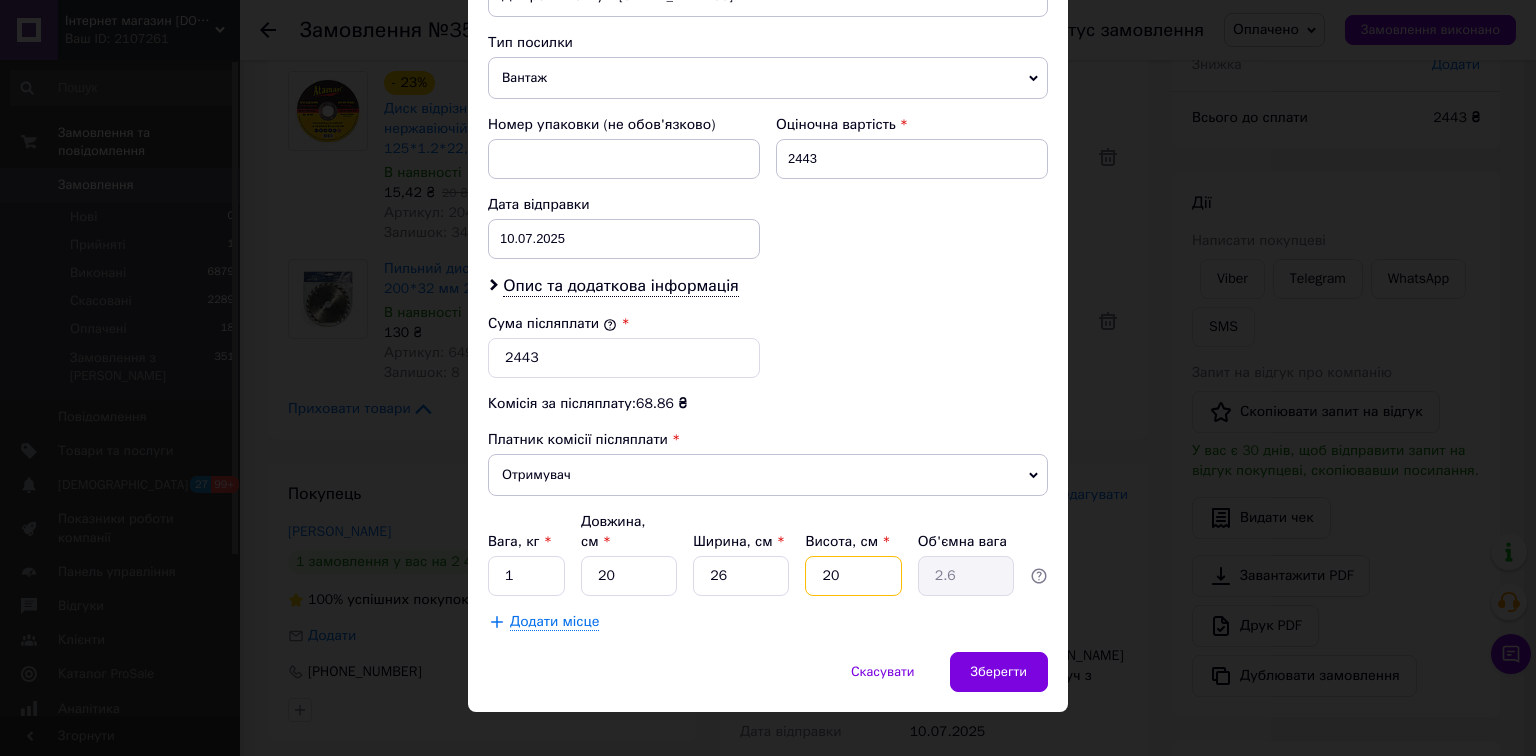 type on "20" 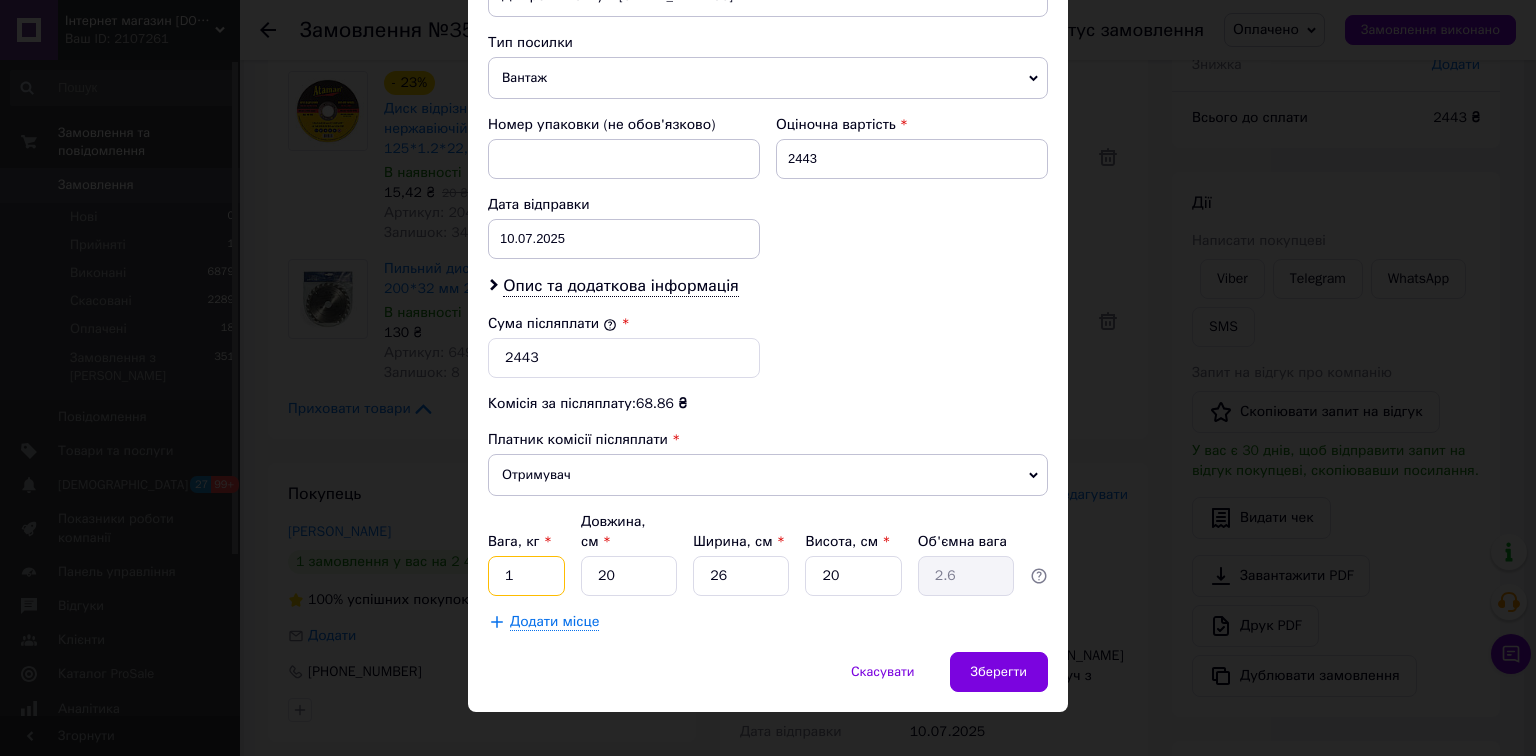 drag, startPoint x: 522, startPoint y: 545, endPoint x: 500, endPoint y: 552, distance: 23.086792 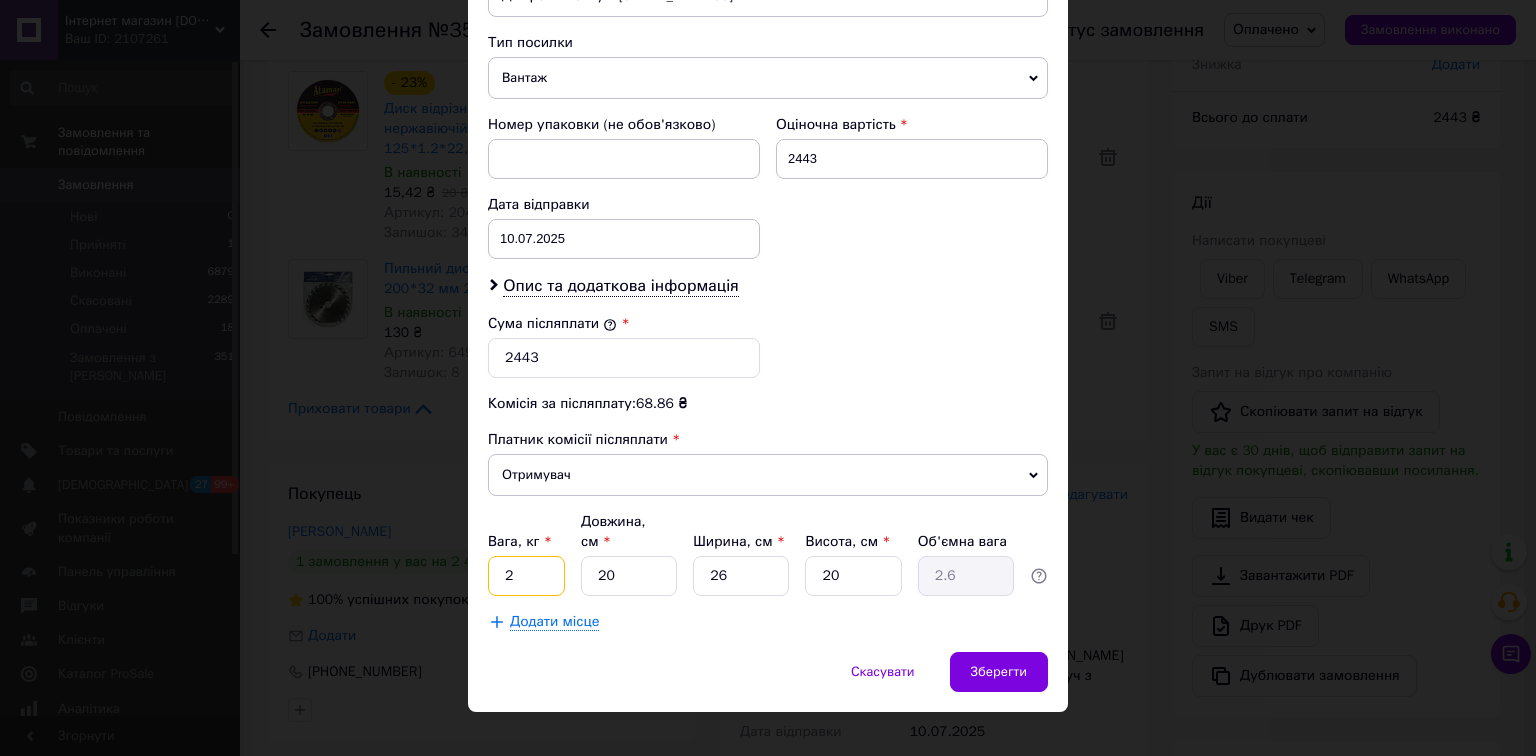 drag, startPoint x: 514, startPoint y: 548, endPoint x: 472, endPoint y: 548, distance: 42 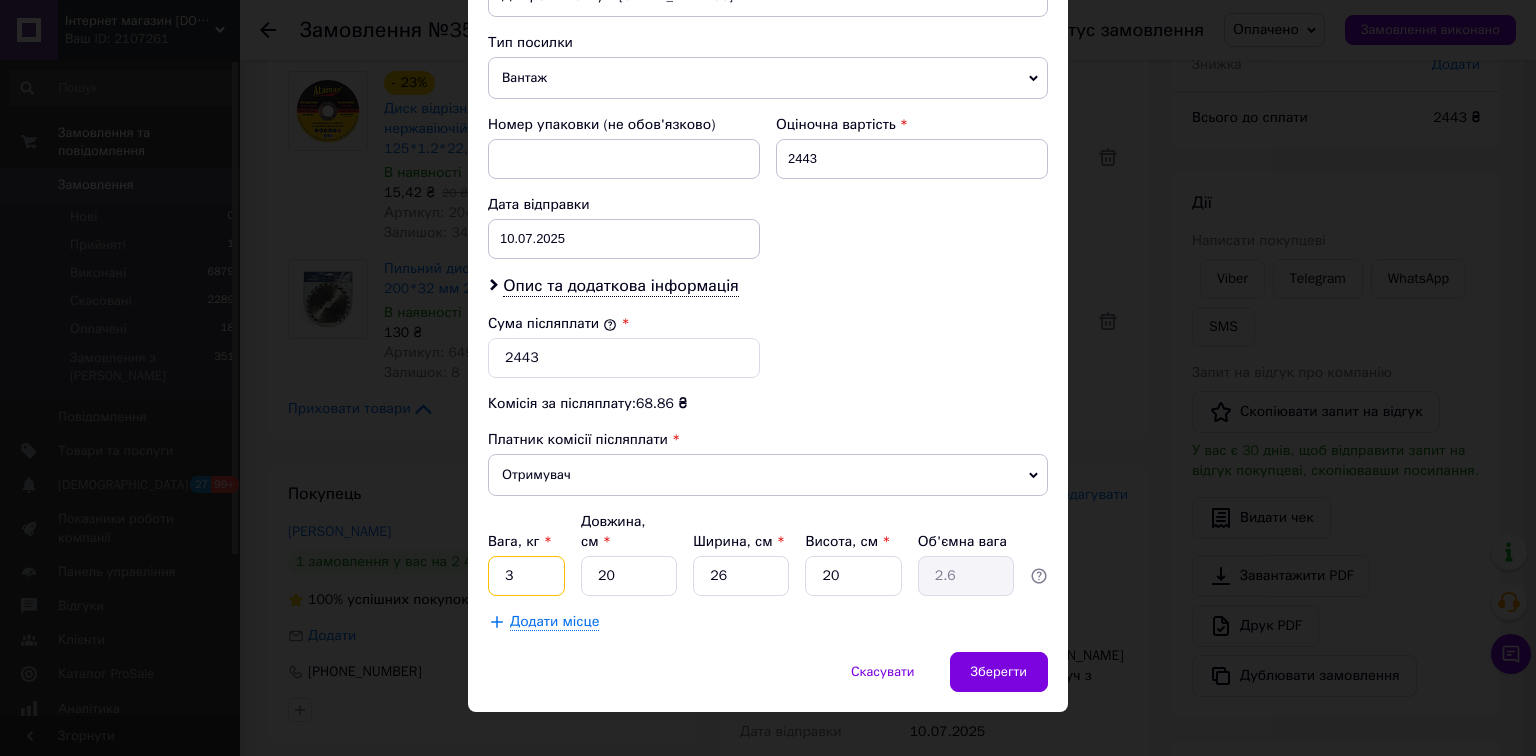 drag, startPoint x: 532, startPoint y: 552, endPoint x: 495, endPoint y: 552, distance: 37 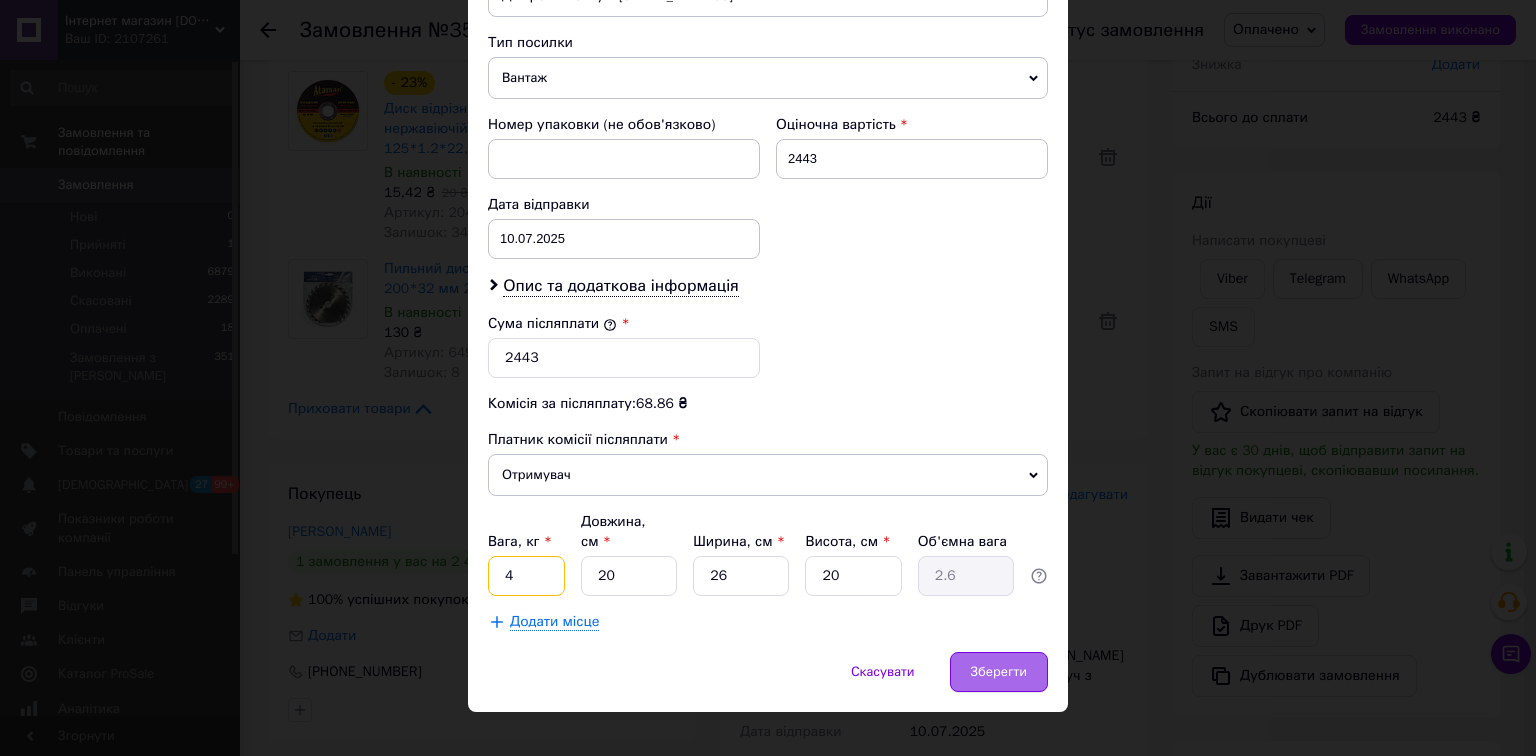 type on "4" 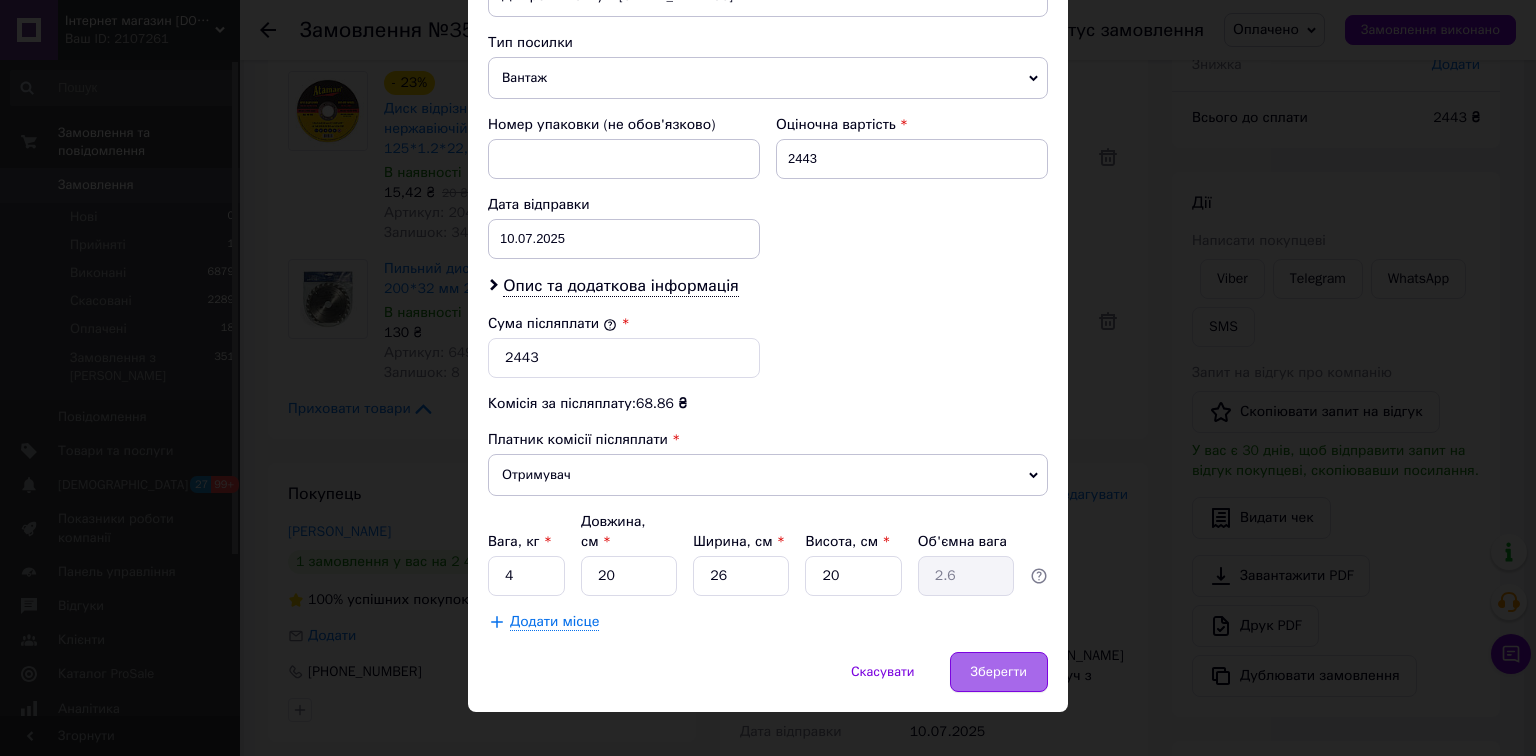 click on "Зберегти" at bounding box center (999, 672) 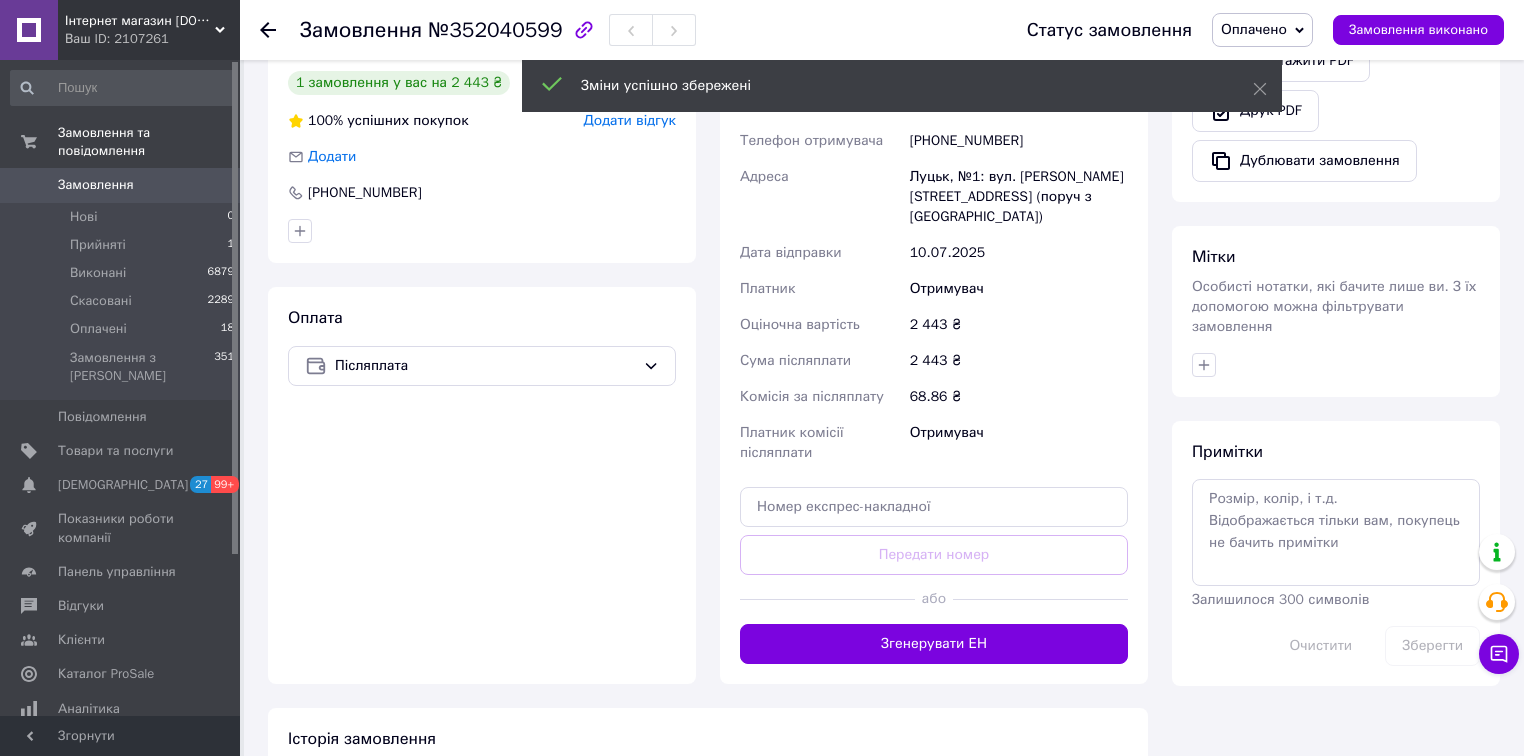 scroll, scrollTop: 640, scrollLeft: 0, axis: vertical 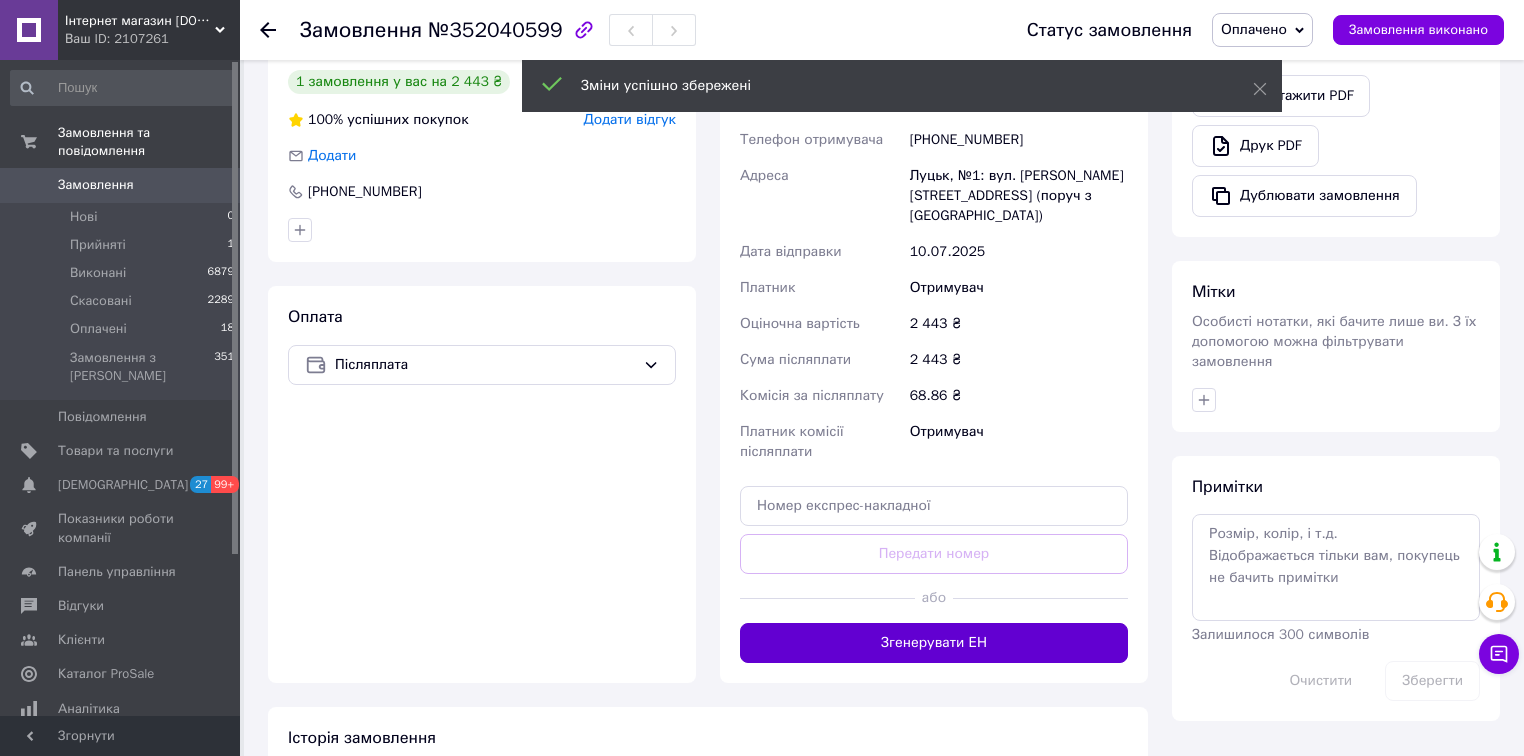 click on "Згенерувати ЕН" at bounding box center [934, 643] 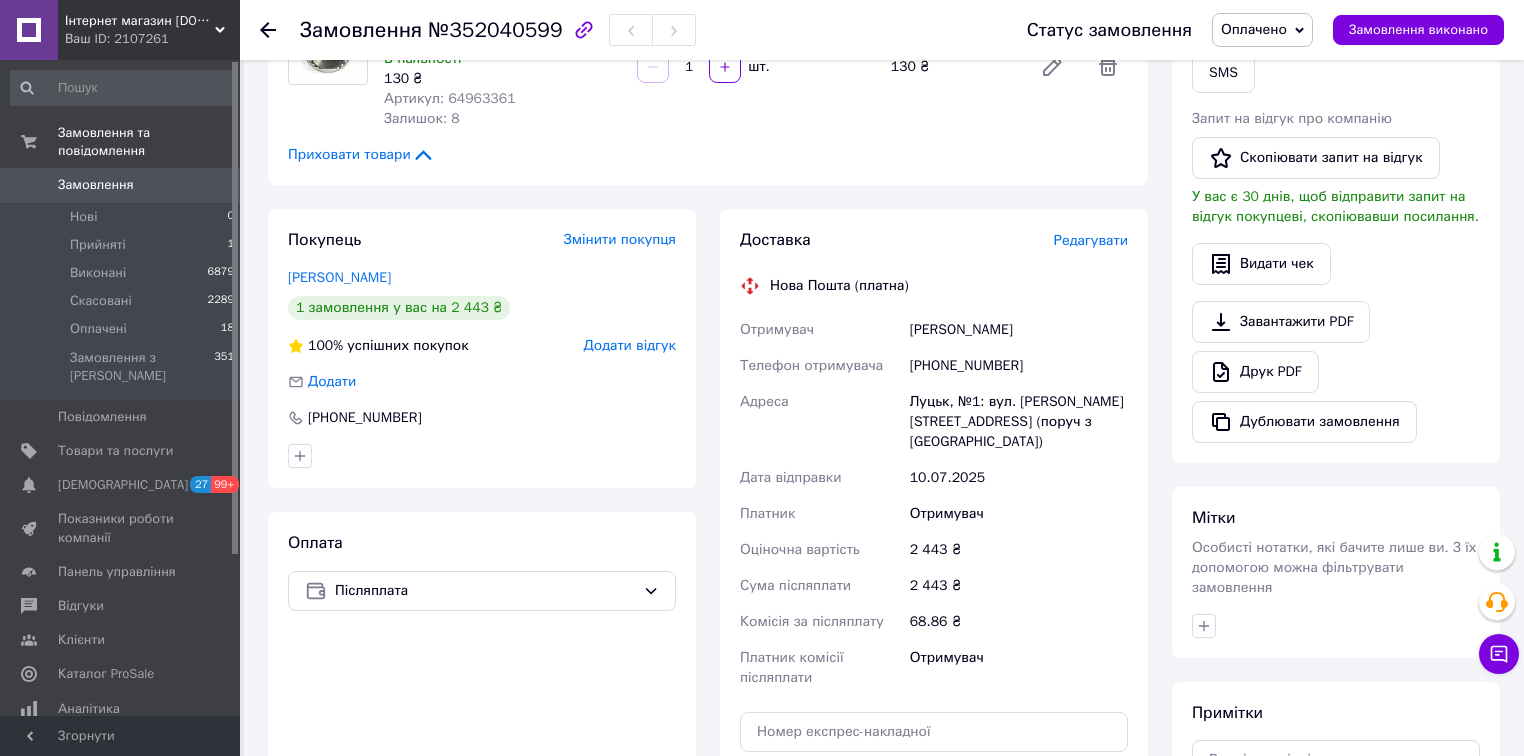 scroll, scrollTop: 400, scrollLeft: 0, axis: vertical 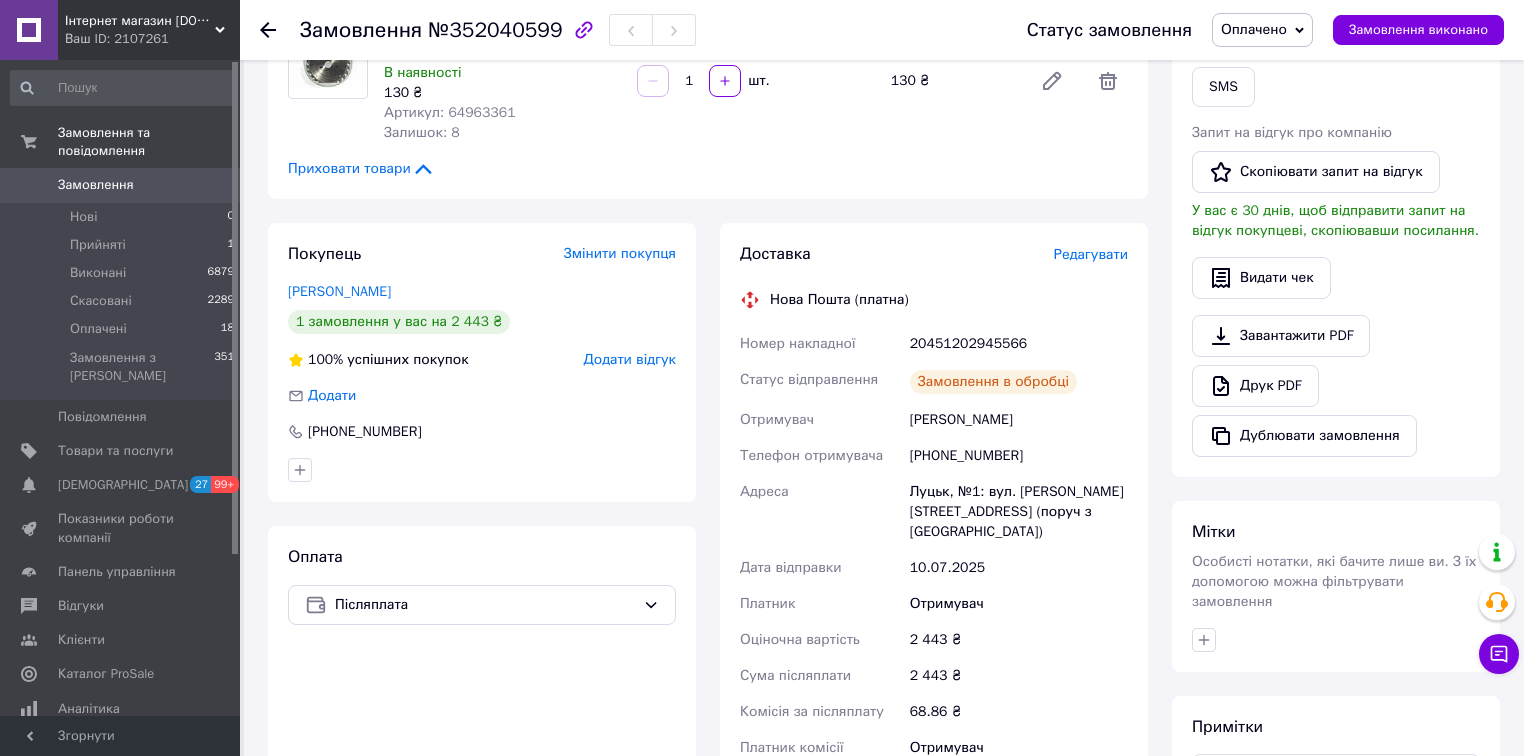 click on "20451202945566" at bounding box center [1019, 344] 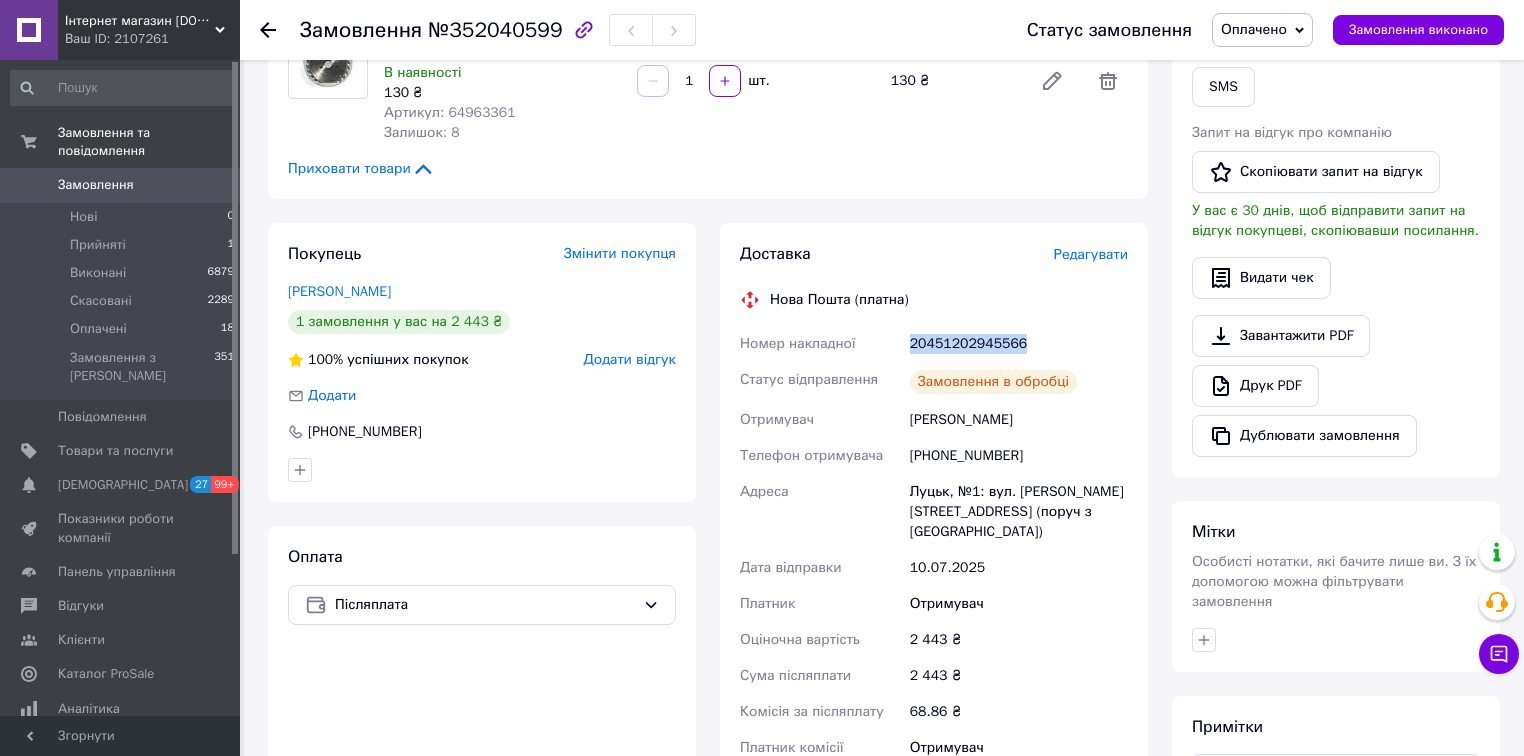 click on "20451202945566" at bounding box center [1019, 344] 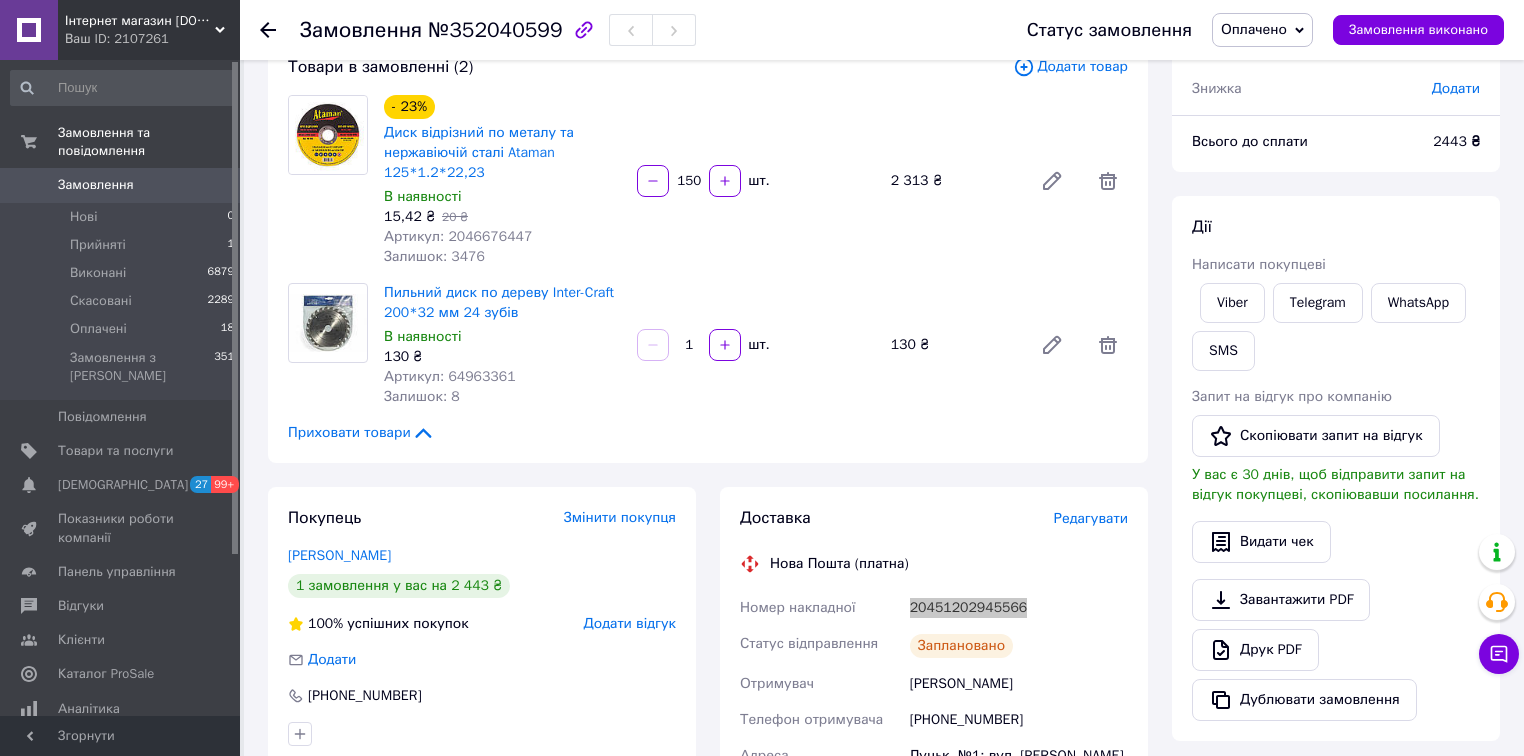 scroll, scrollTop: 320, scrollLeft: 0, axis: vertical 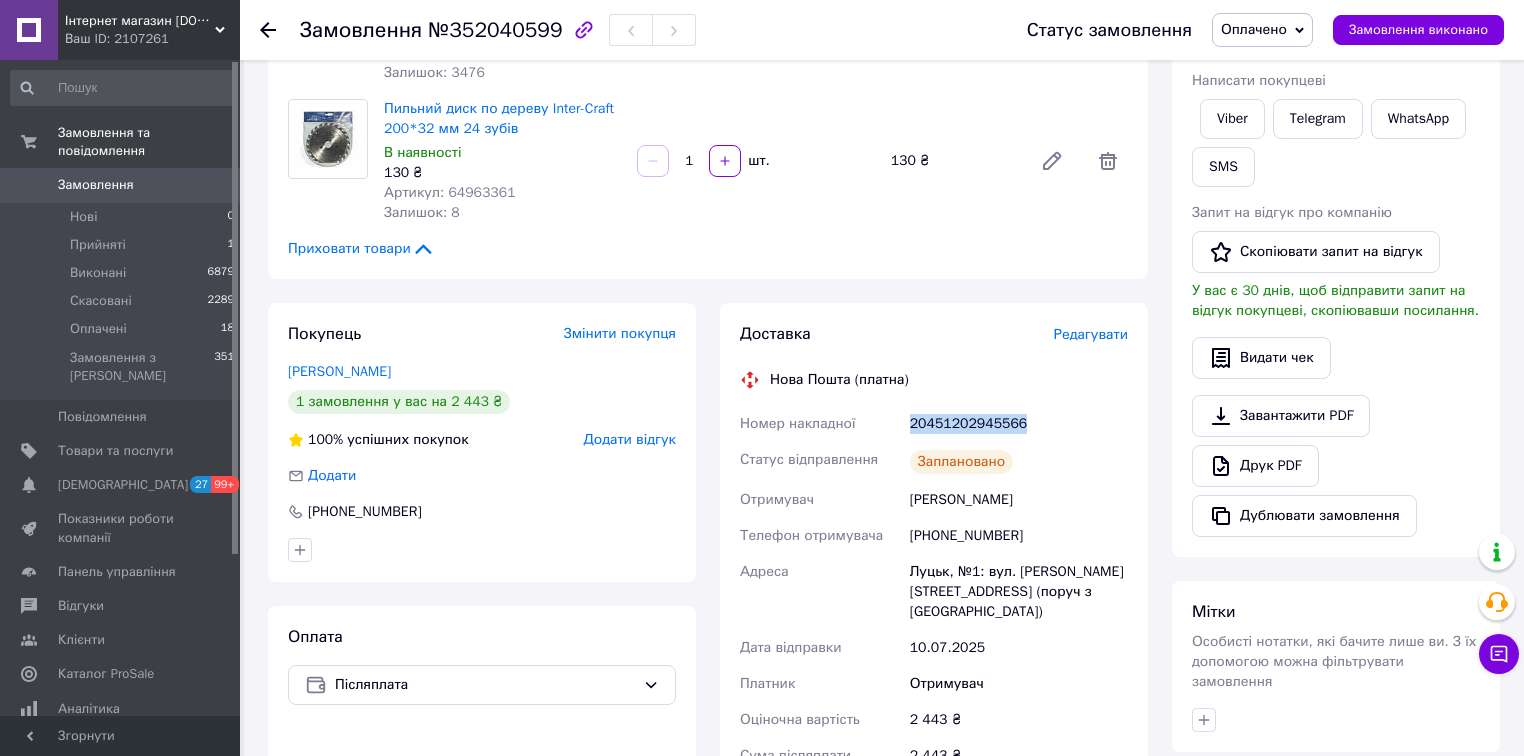 click on "20451202945566" at bounding box center [1019, 424] 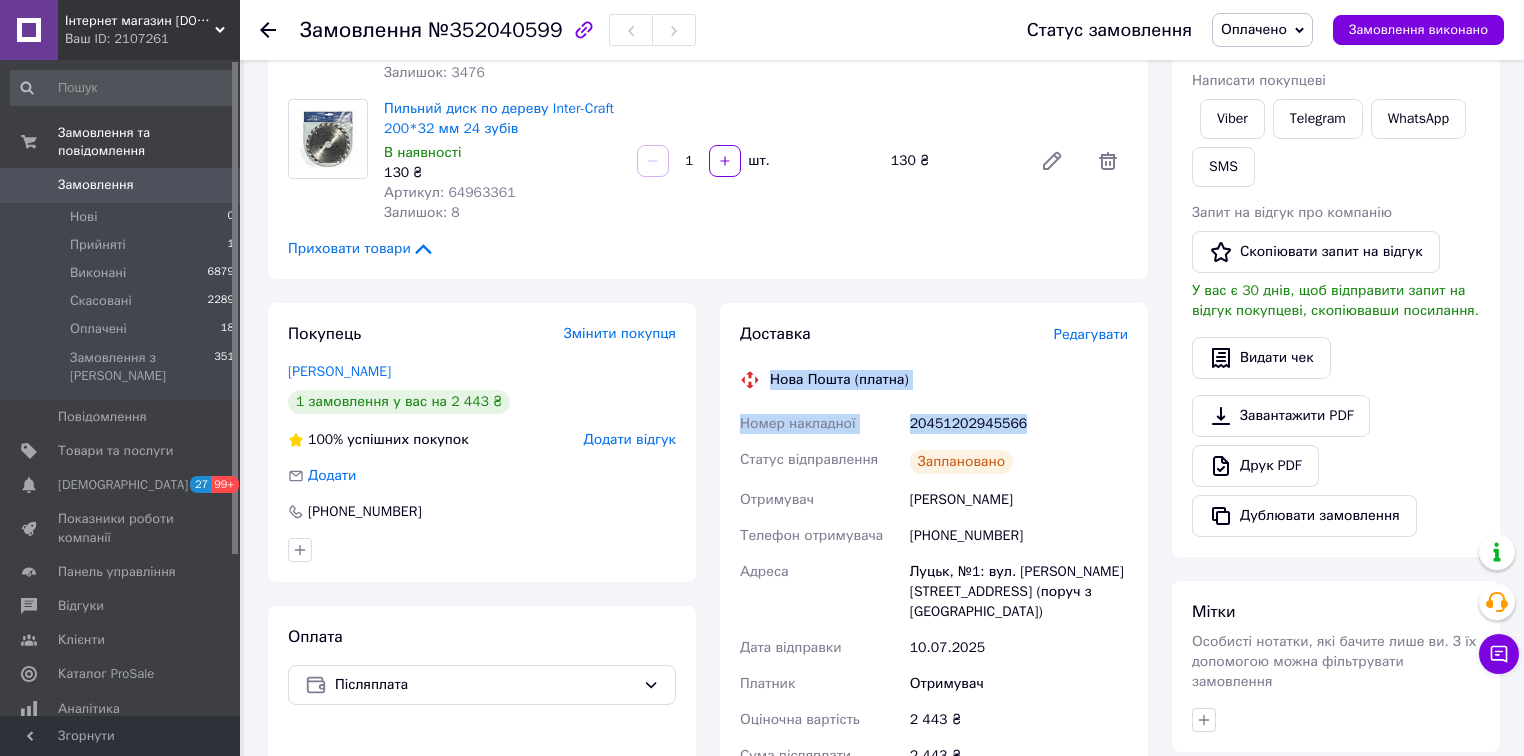 drag, startPoint x: 1052, startPoint y: 418, endPoint x: 771, endPoint y: 388, distance: 282.5969 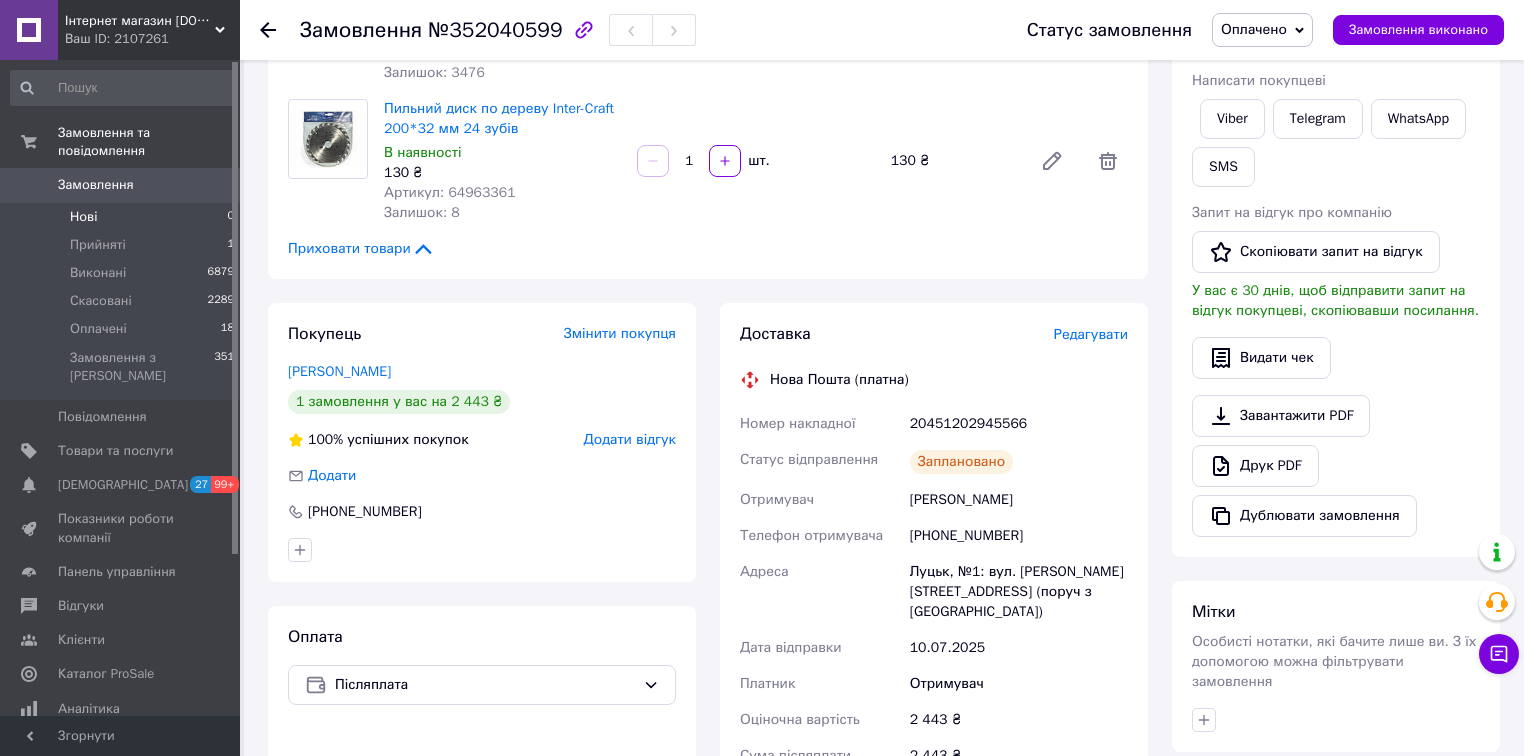 click on "Нові" at bounding box center [83, 217] 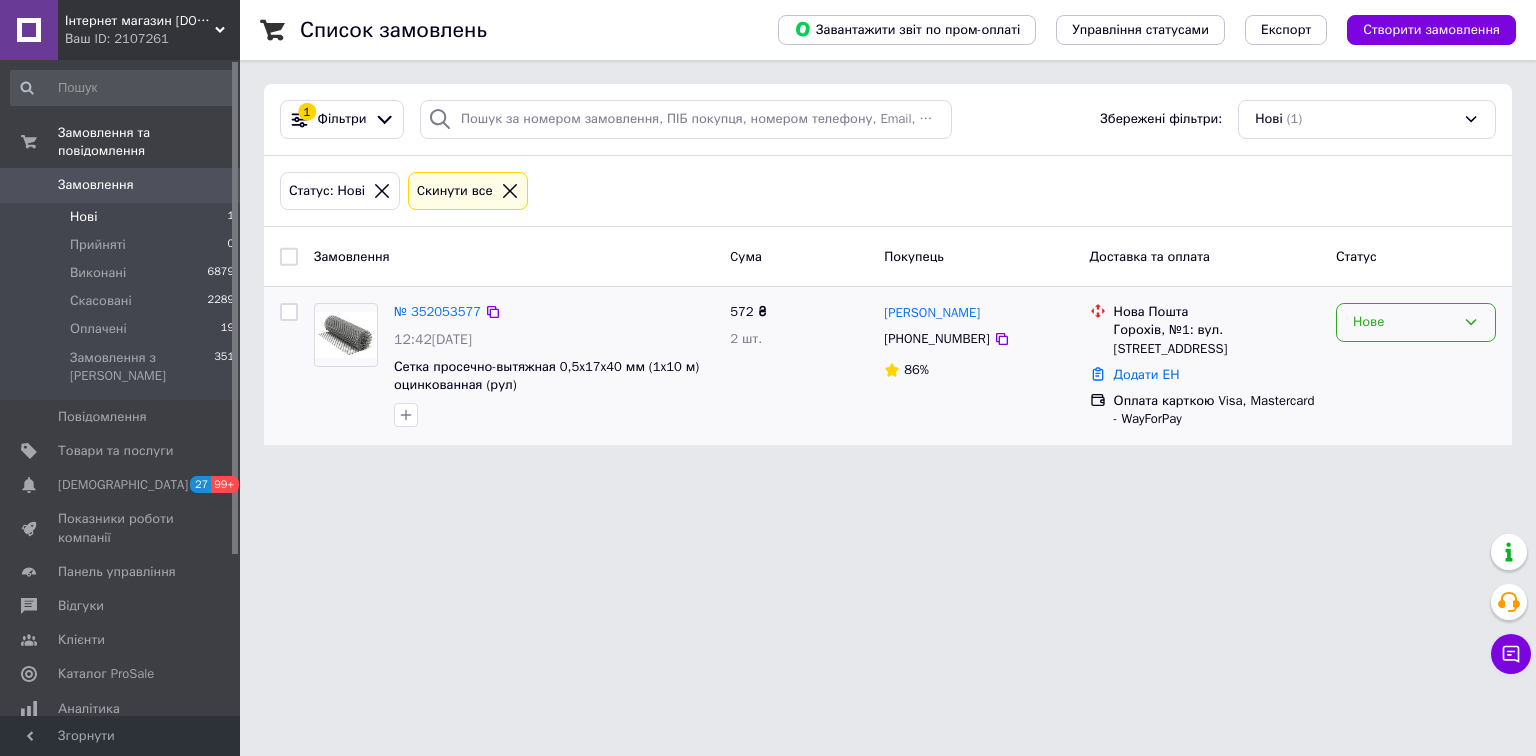 click on "Нове" at bounding box center [1404, 322] 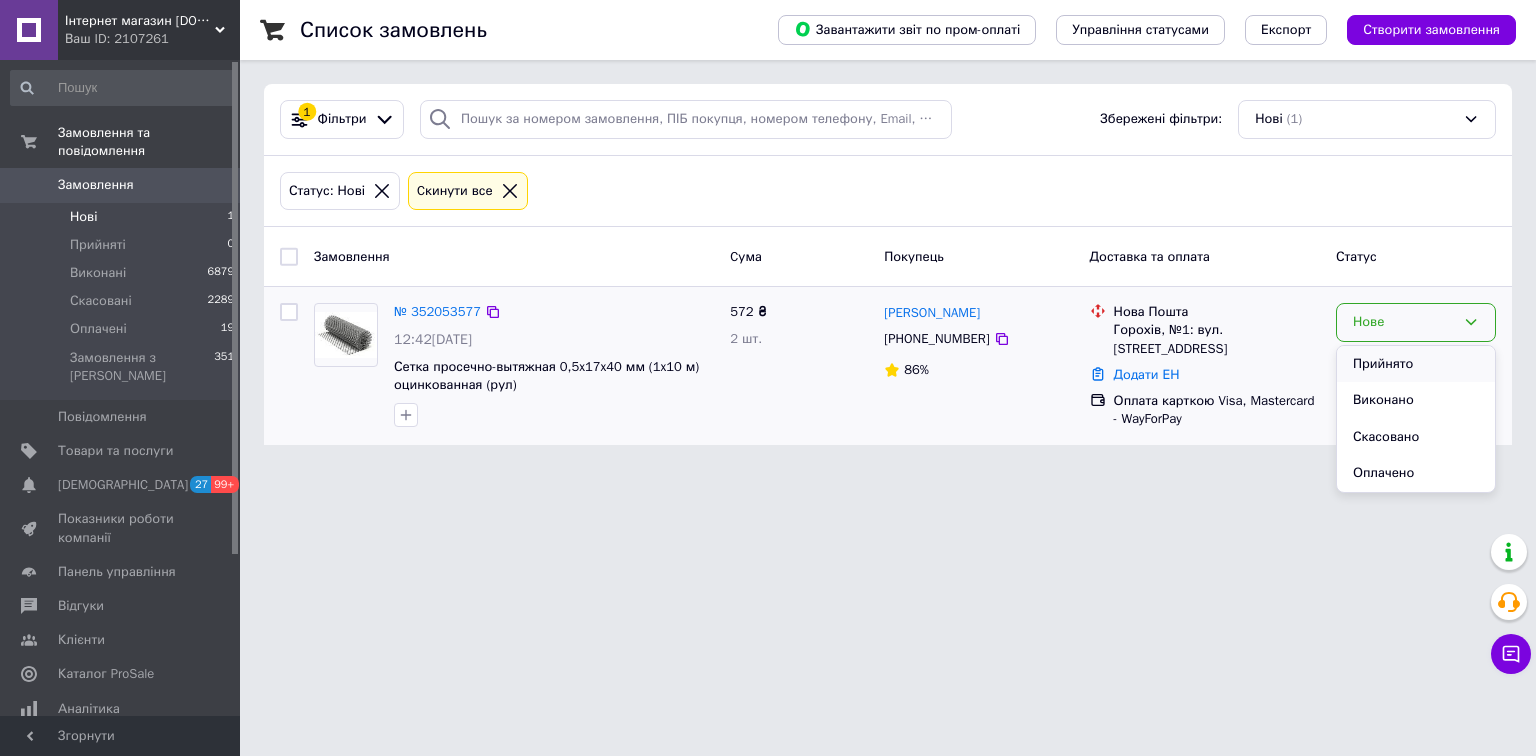 click on "Прийнято" at bounding box center [1416, 364] 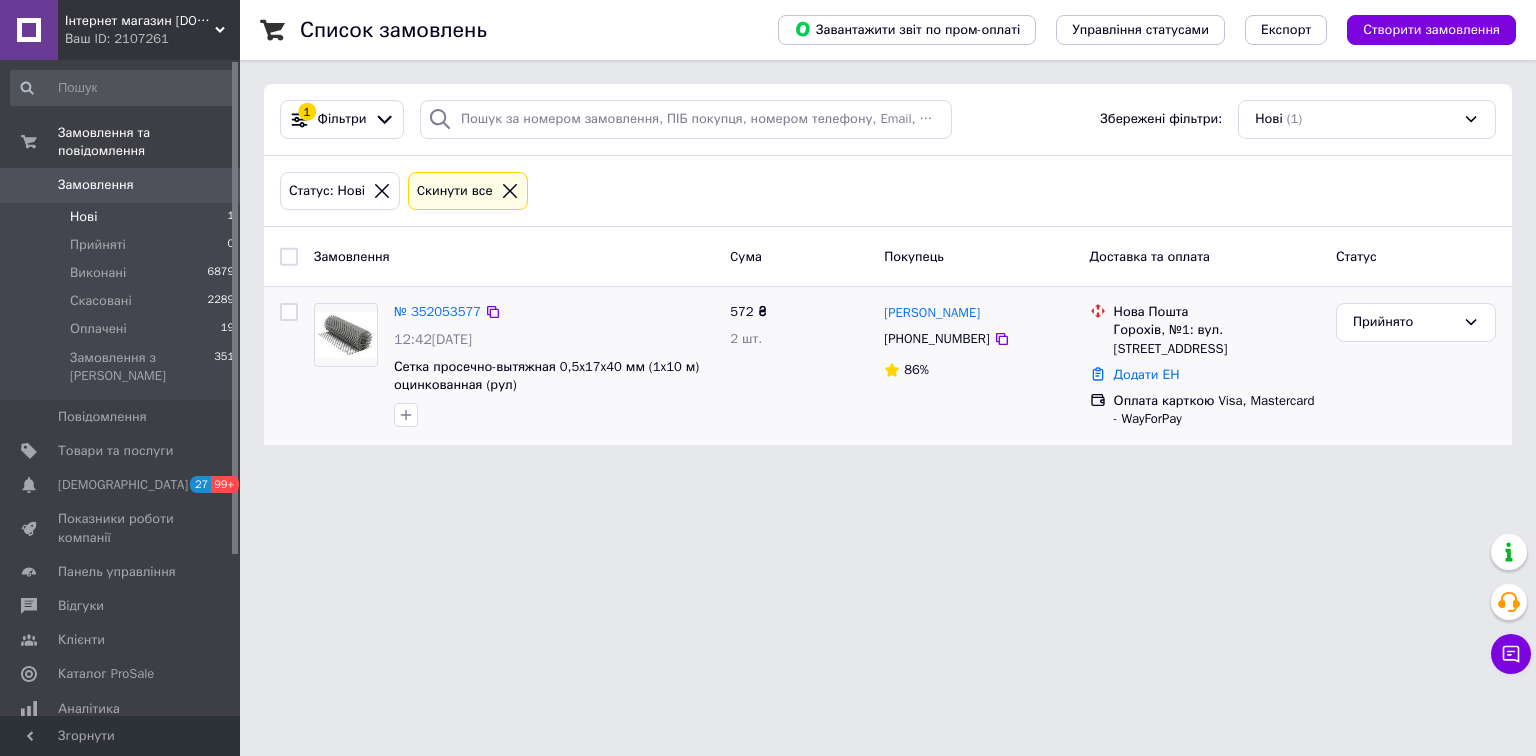 click on "№ 352053577" at bounding box center (437, 311) 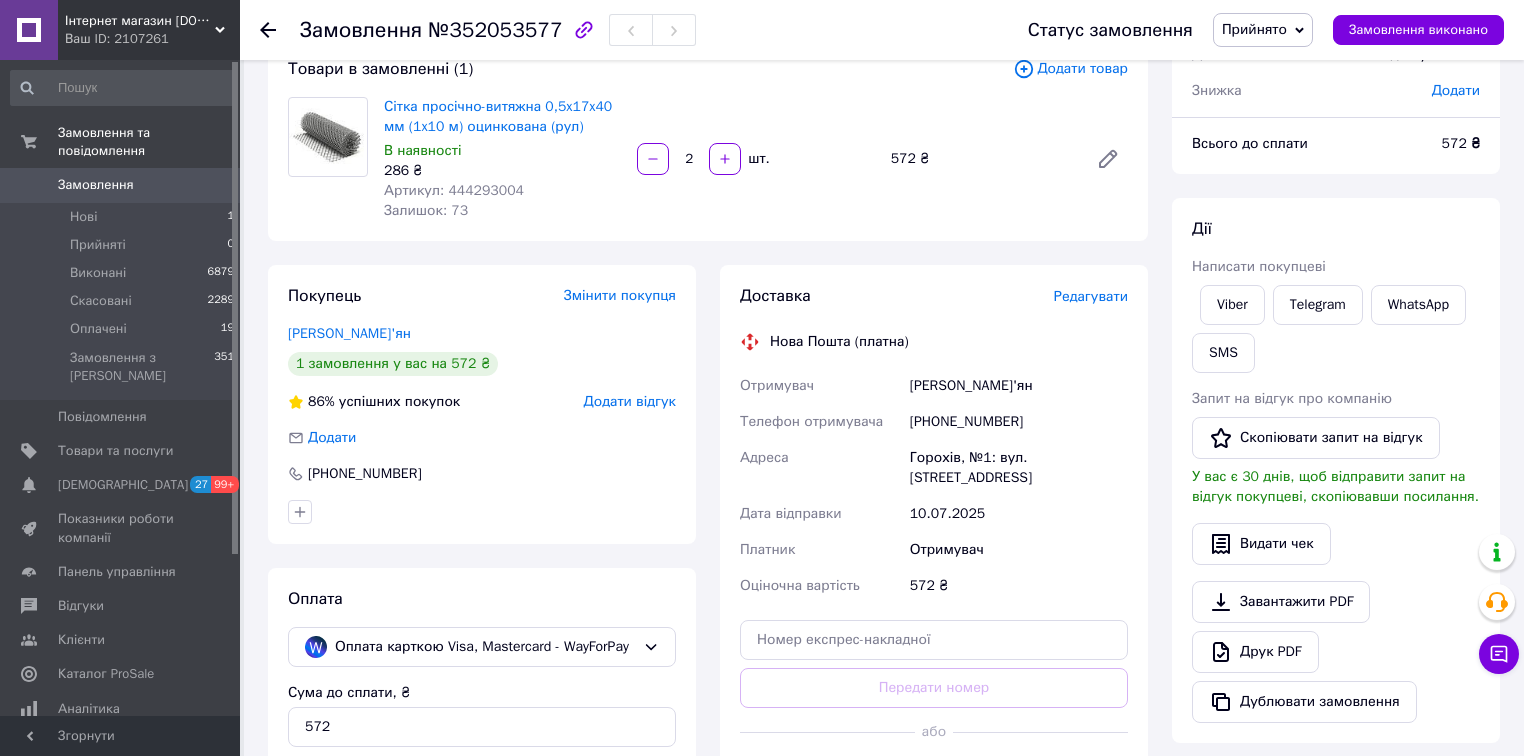 scroll, scrollTop: 80, scrollLeft: 0, axis: vertical 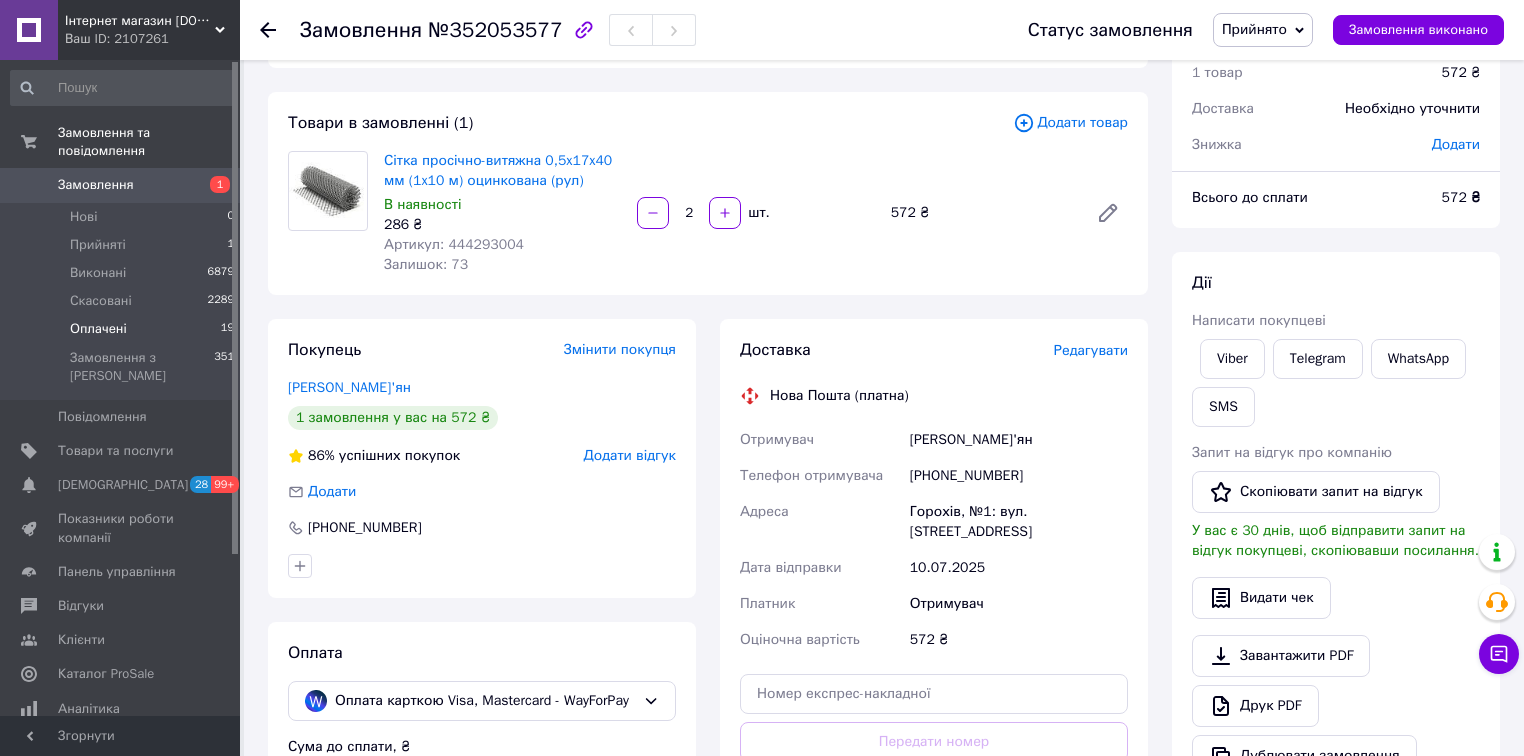 click on "Оплачені" at bounding box center (98, 329) 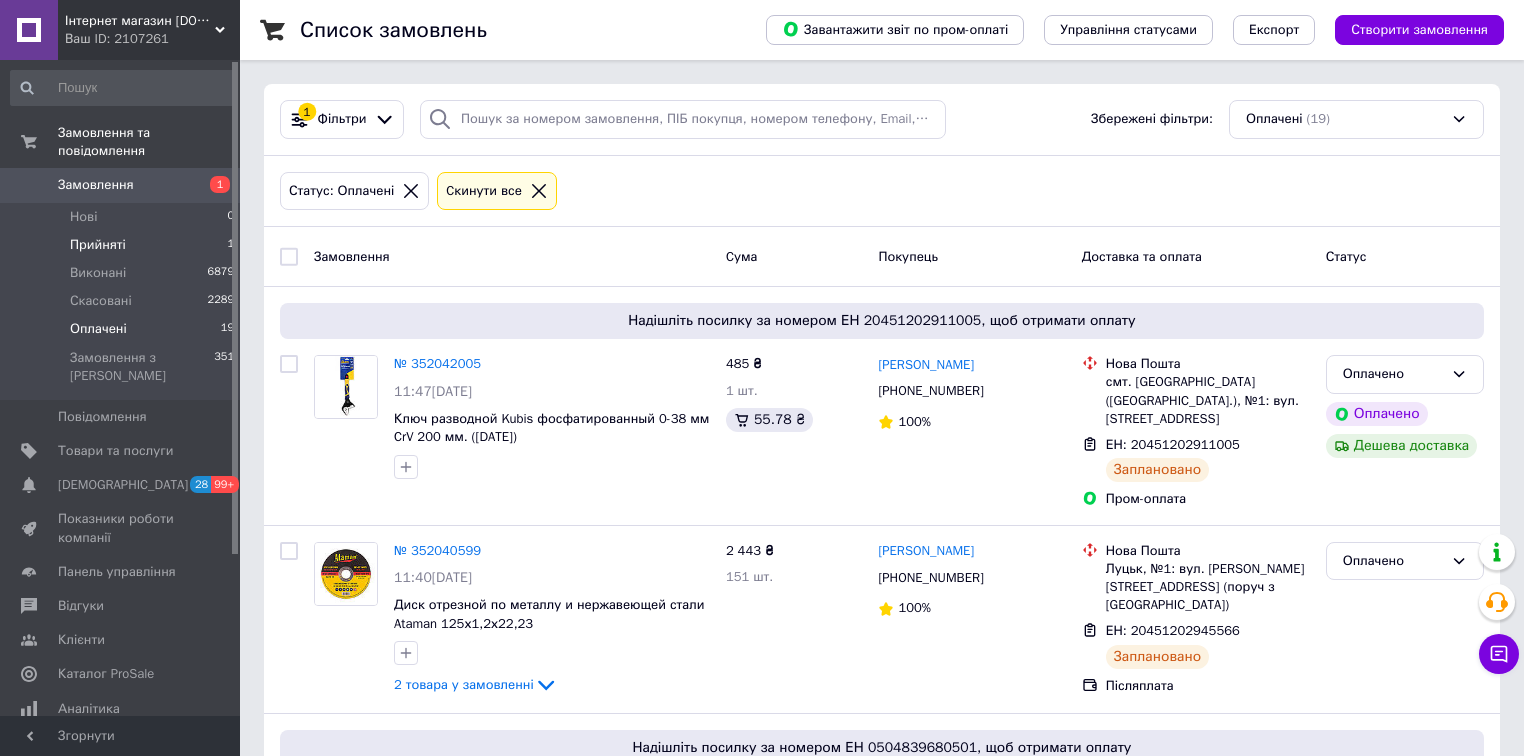 click on "Прийняті" at bounding box center (98, 245) 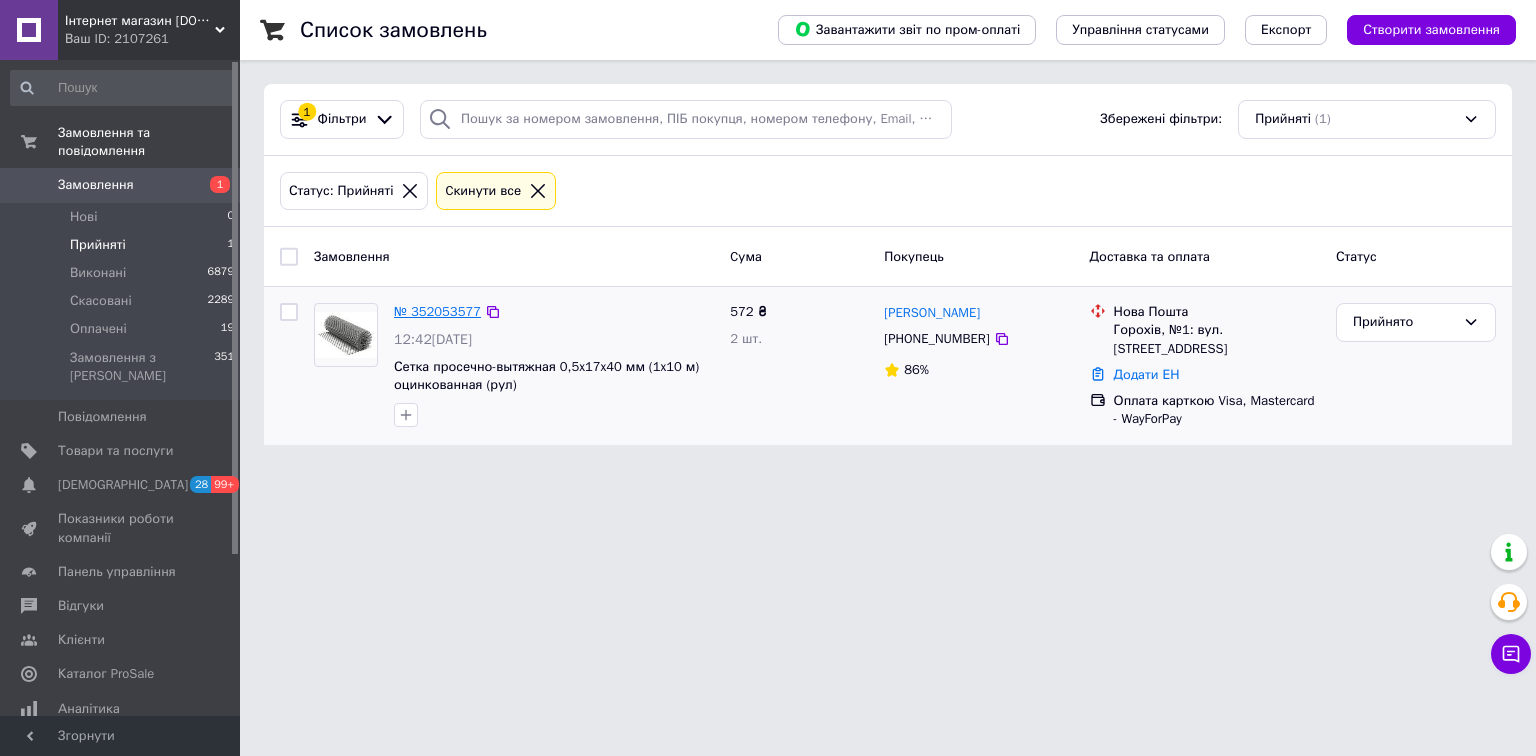 click on "№ 352053577" at bounding box center (437, 311) 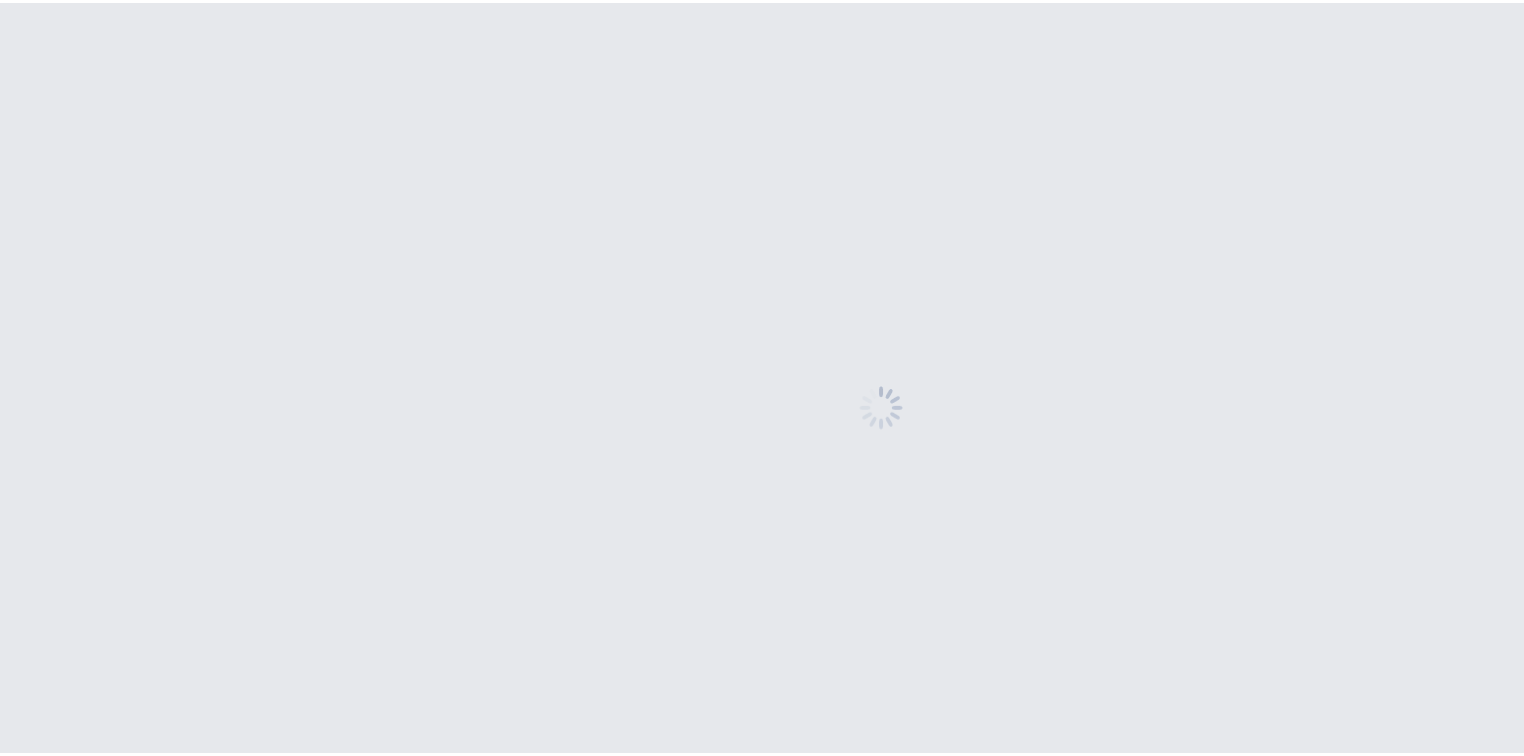 scroll, scrollTop: 0, scrollLeft: 0, axis: both 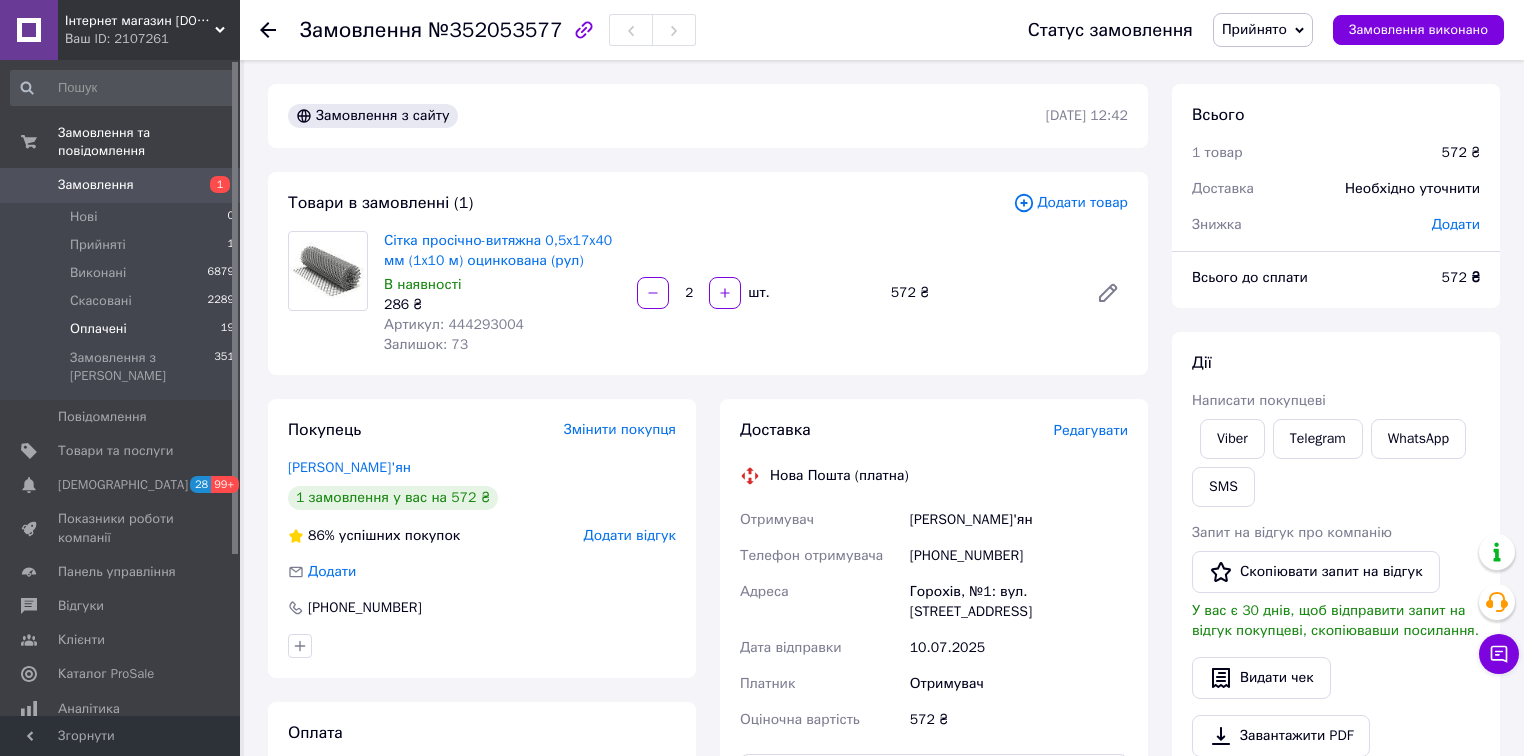 click on "Оплачені" at bounding box center (98, 329) 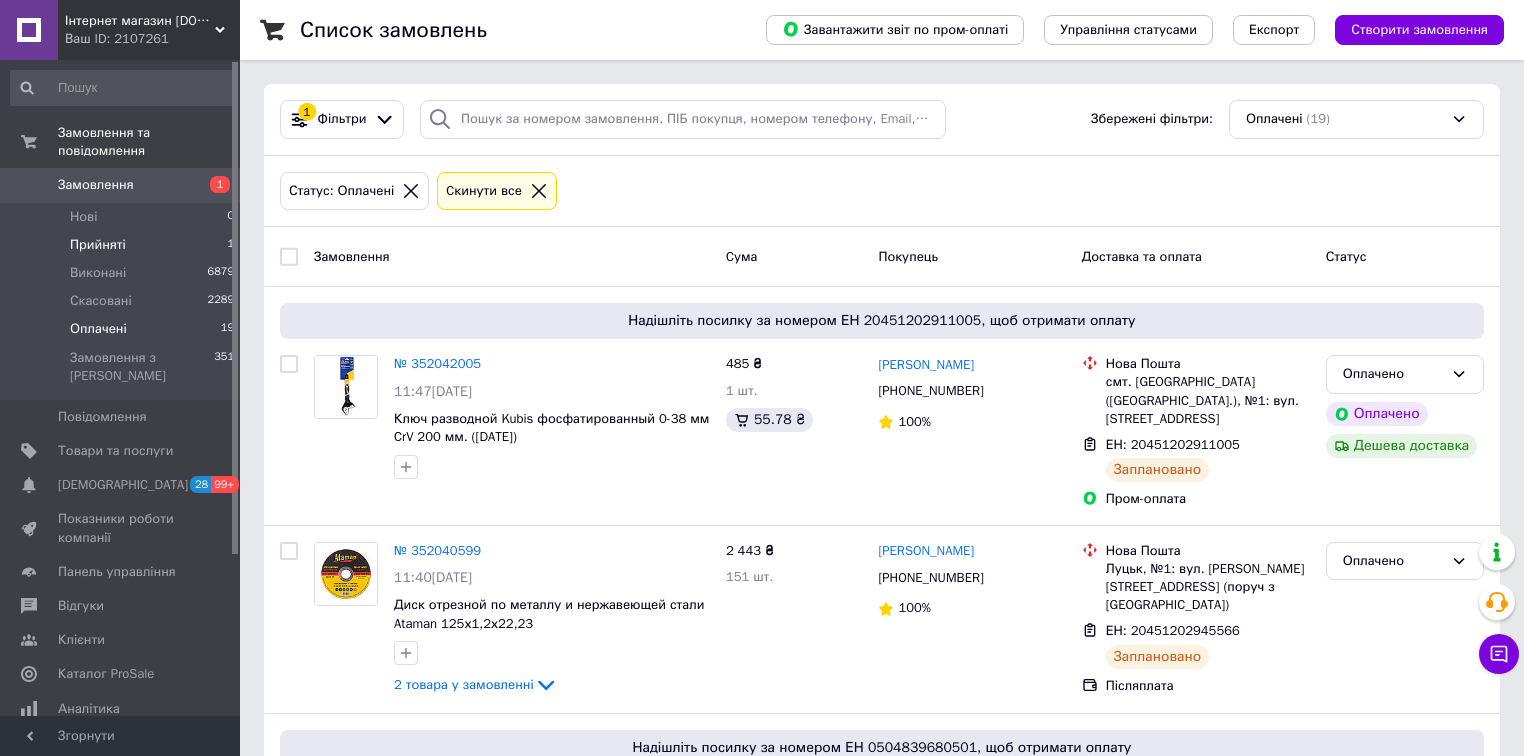 click on "Прийняті 1" at bounding box center [123, 245] 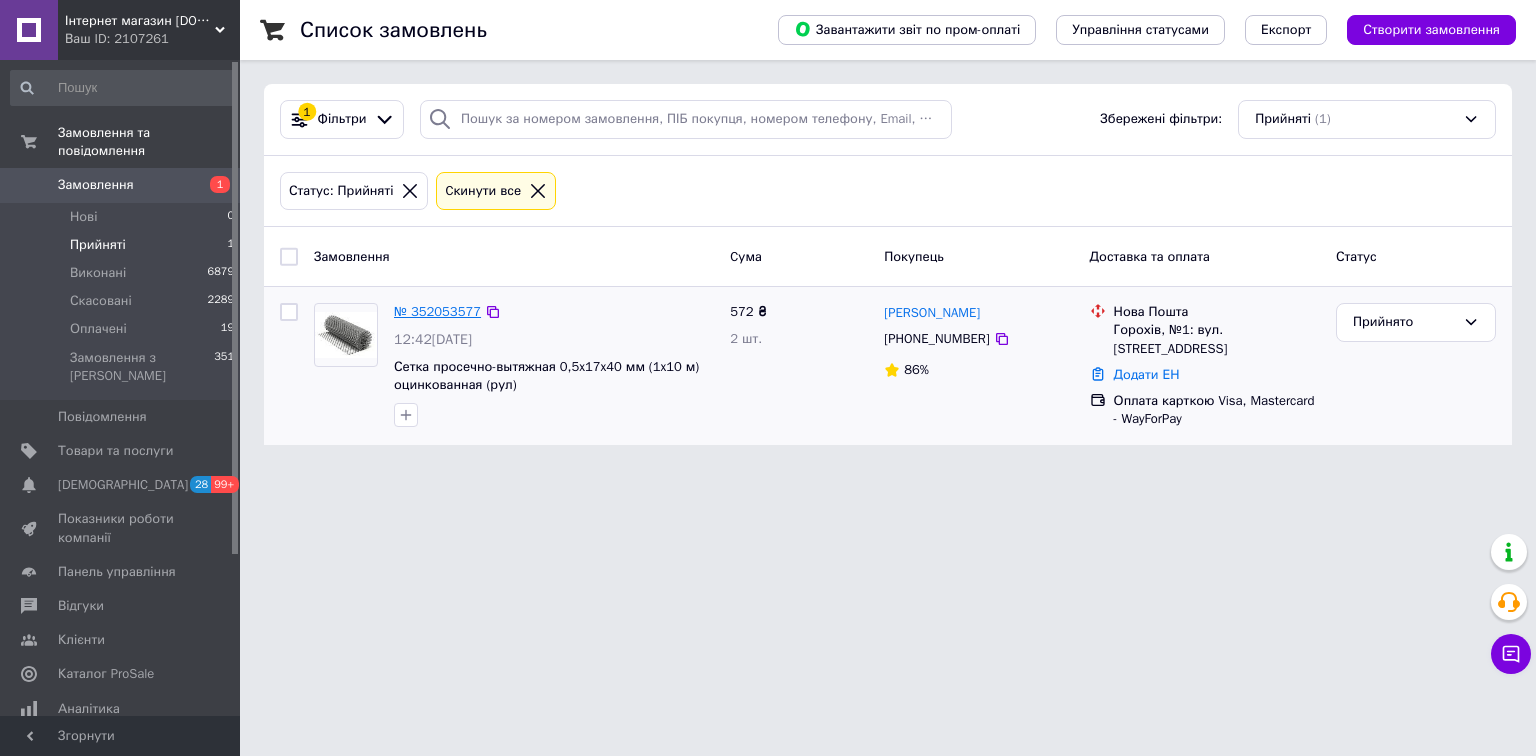 click on "№ 352053577" at bounding box center (437, 311) 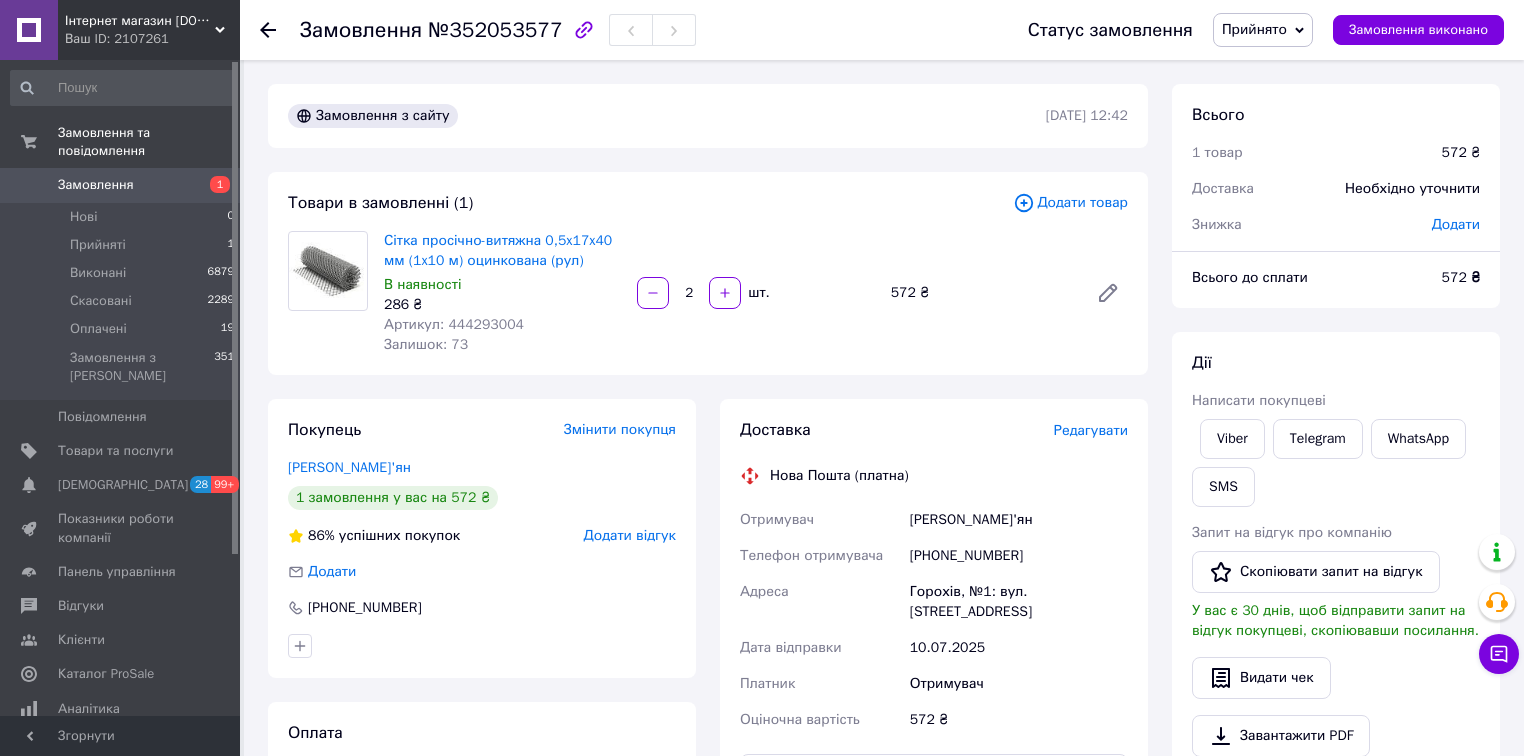 click on "Написати покупцеві" at bounding box center (1259, 400) 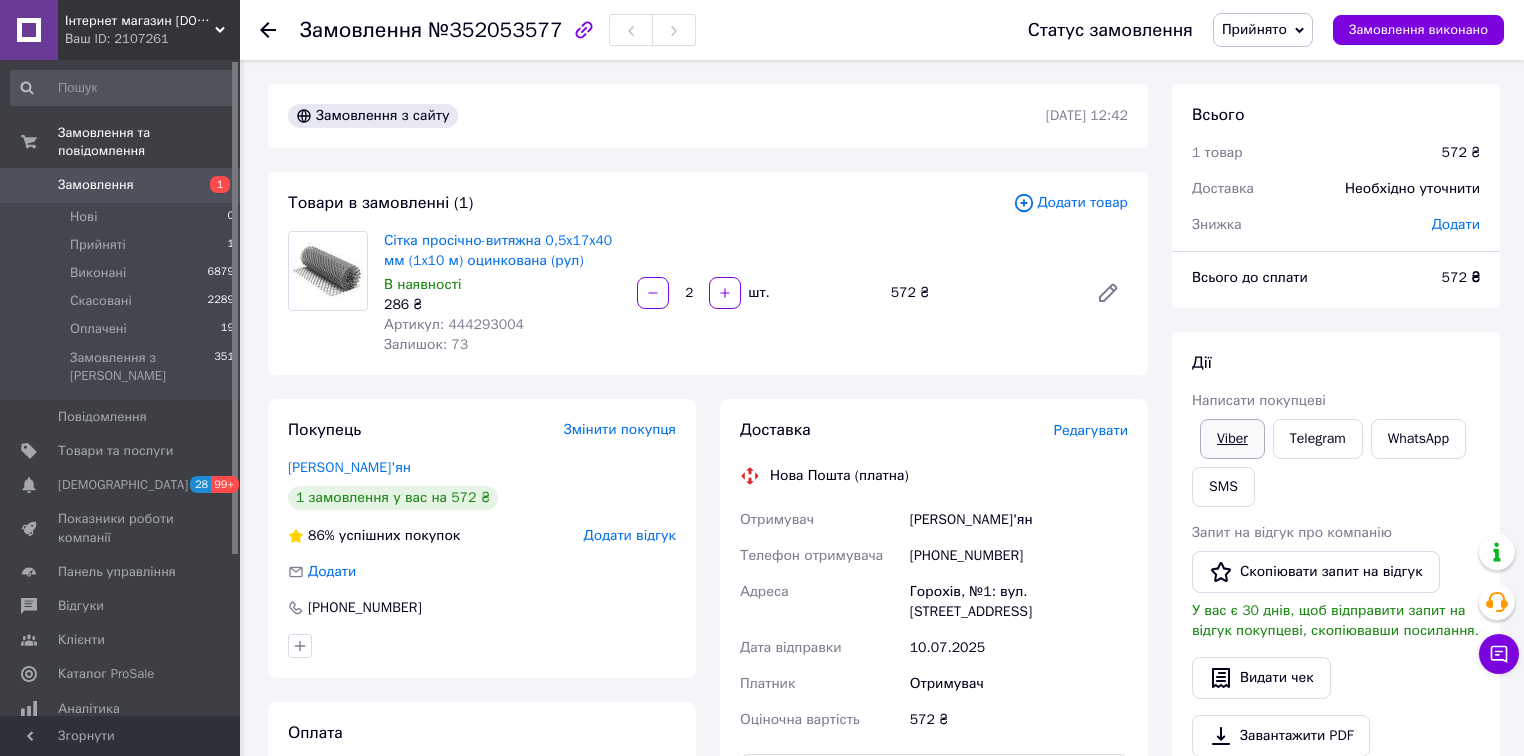 click on "Viber" at bounding box center [1232, 439] 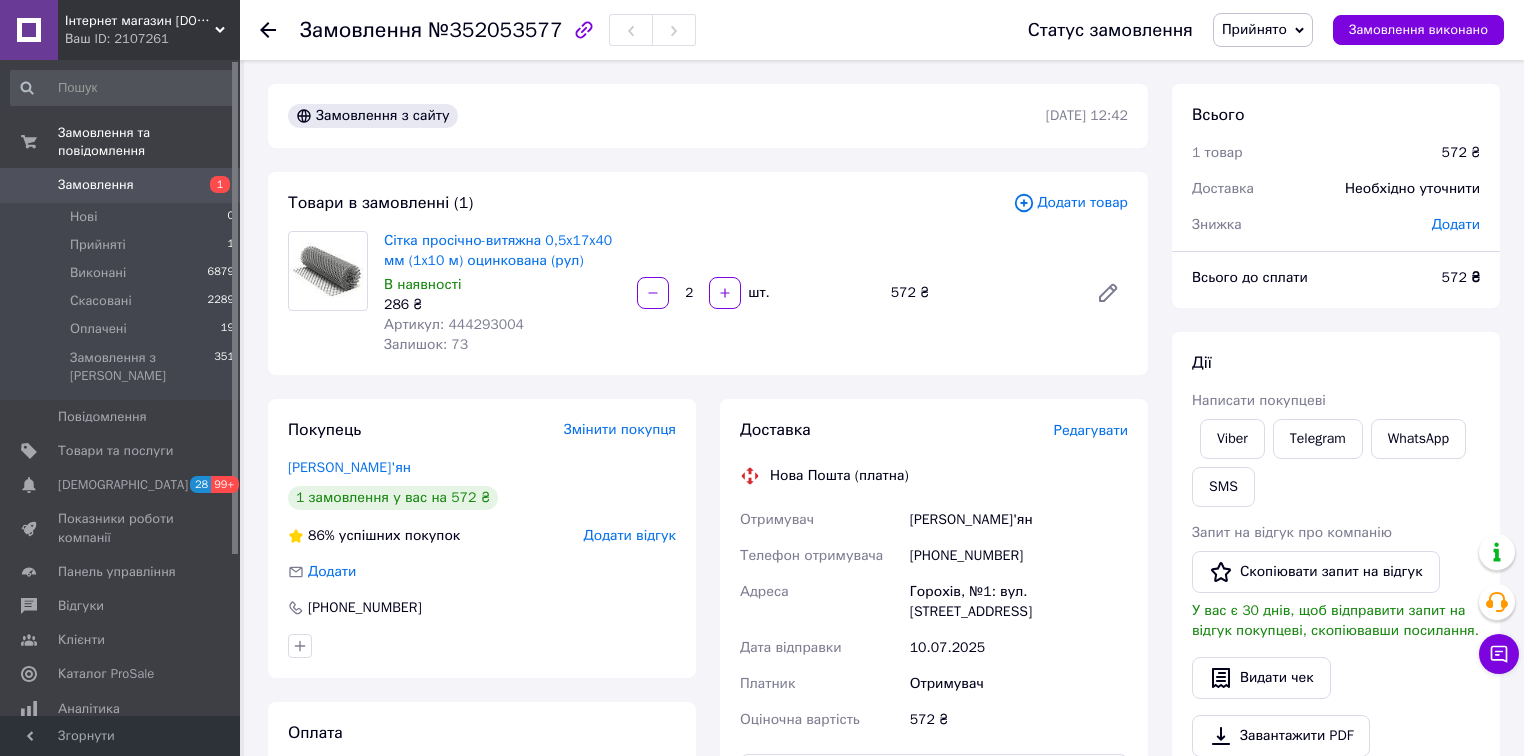 click on "№352053577" at bounding box center (495, 30) 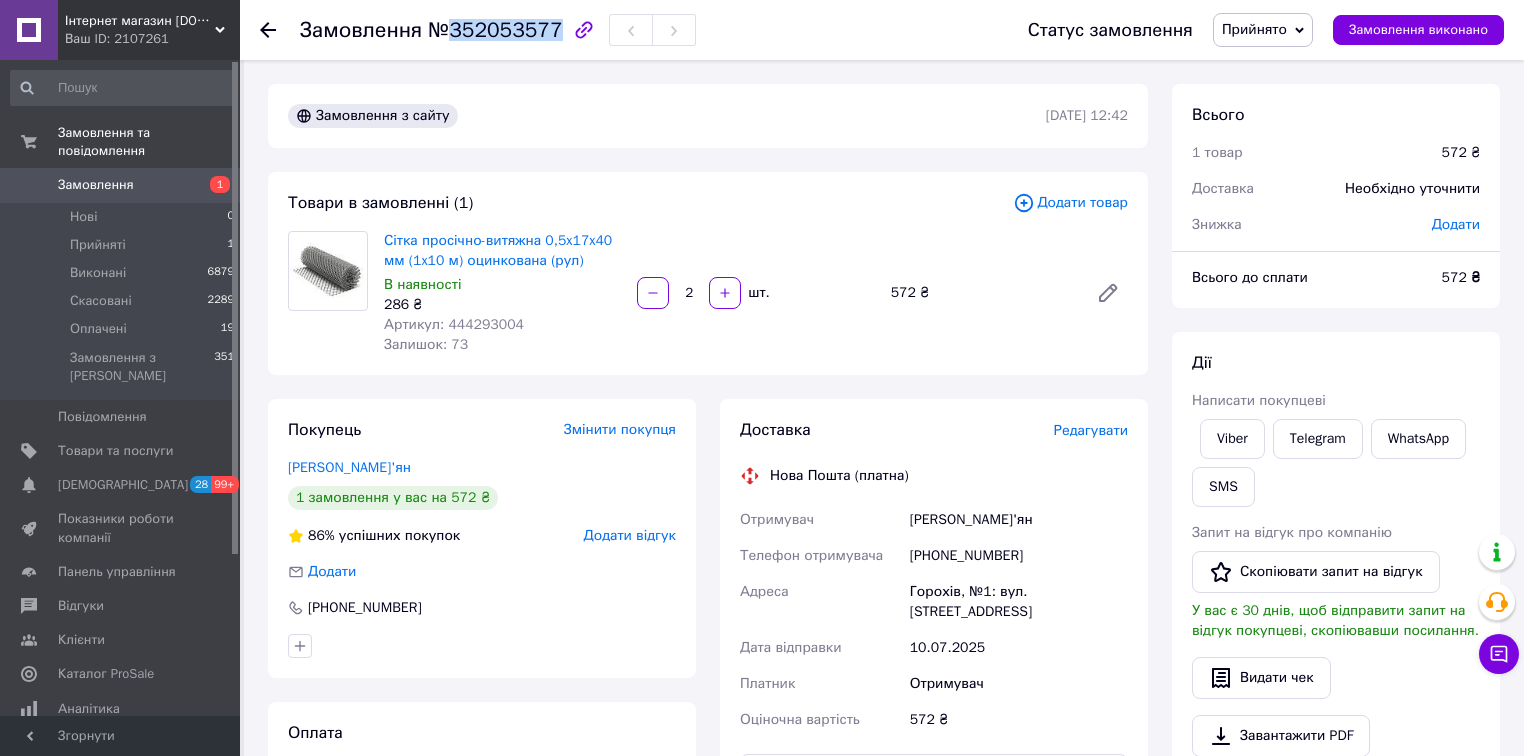 click on "№352053577" at bounding box center [495, 30] 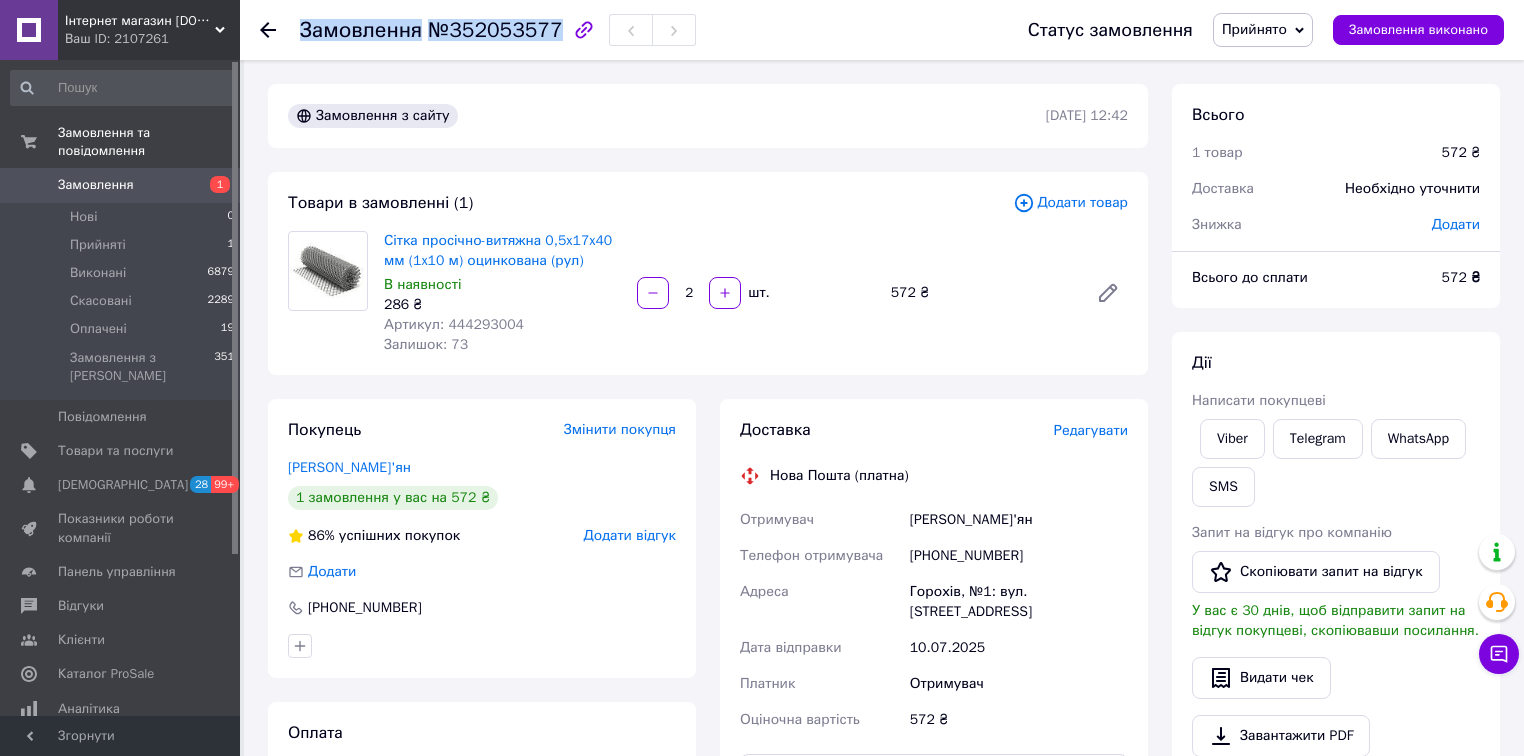click on "№352053577" at bounding box center [495, 30] 